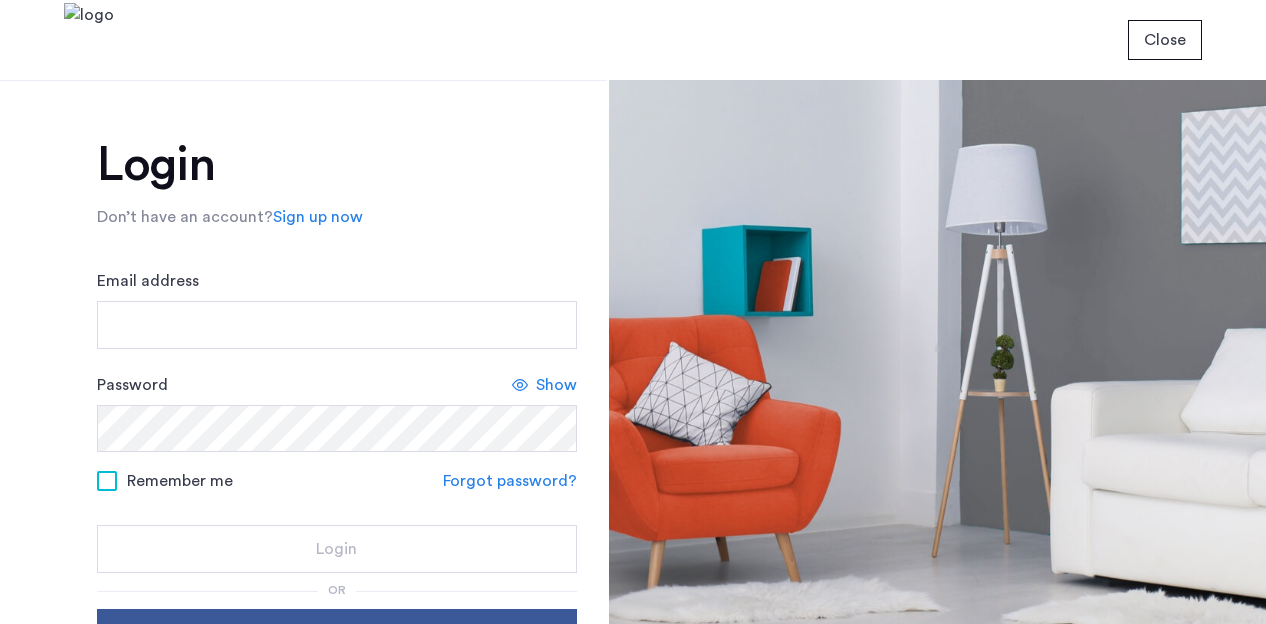 scroll, scrollTop: 0, scrollLeft: 0, axis: both 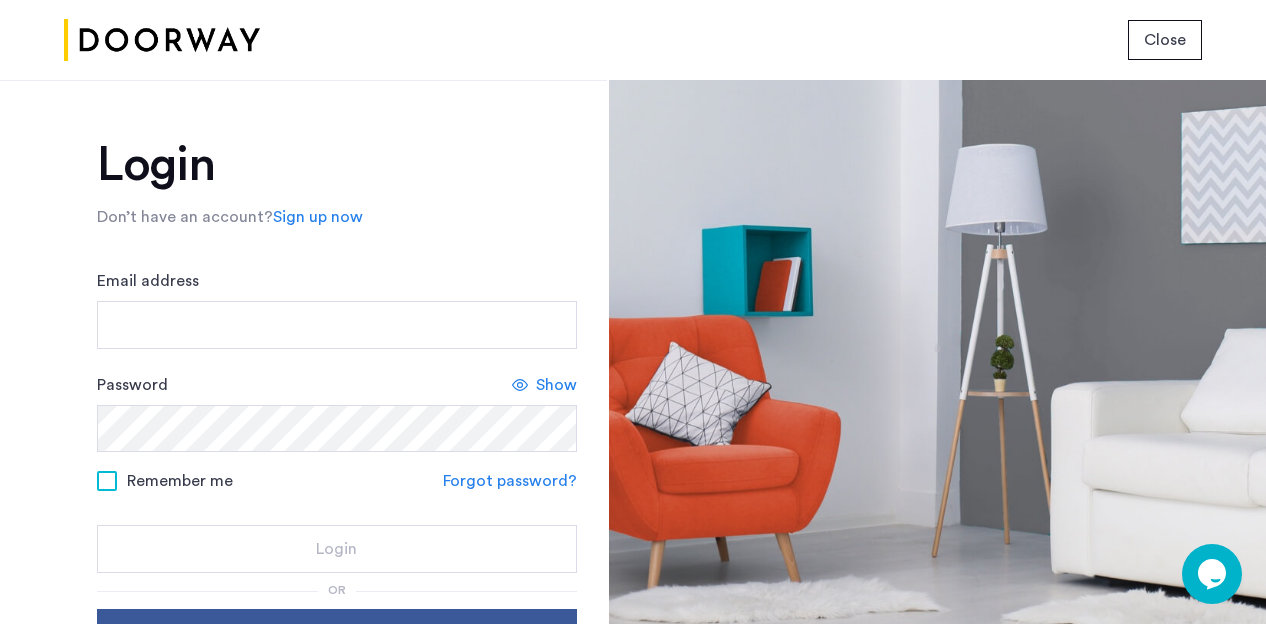 click on "Sign up now" 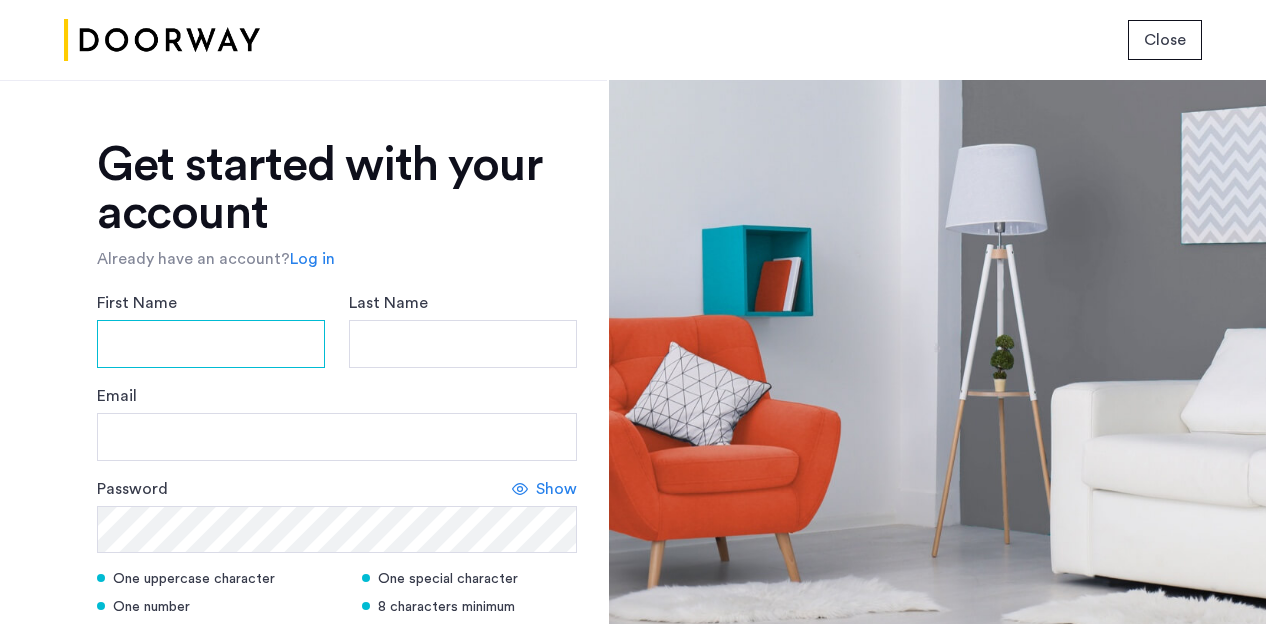 click on "First Name" at bounding box center (211, 344) 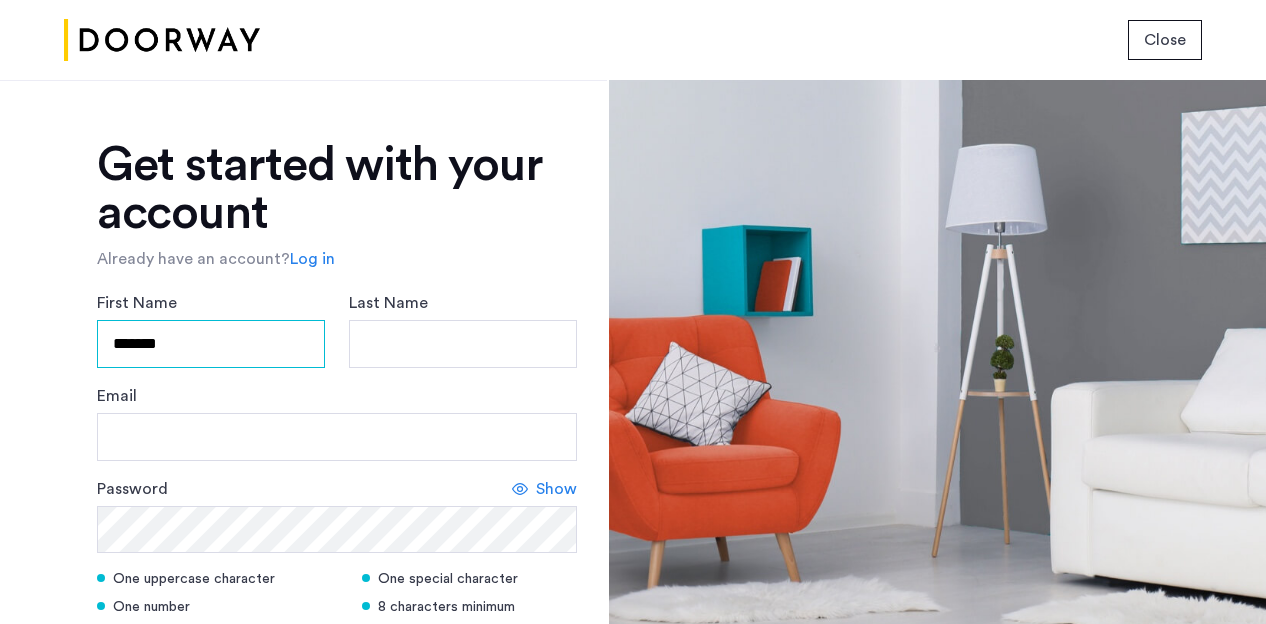 type on "*******" 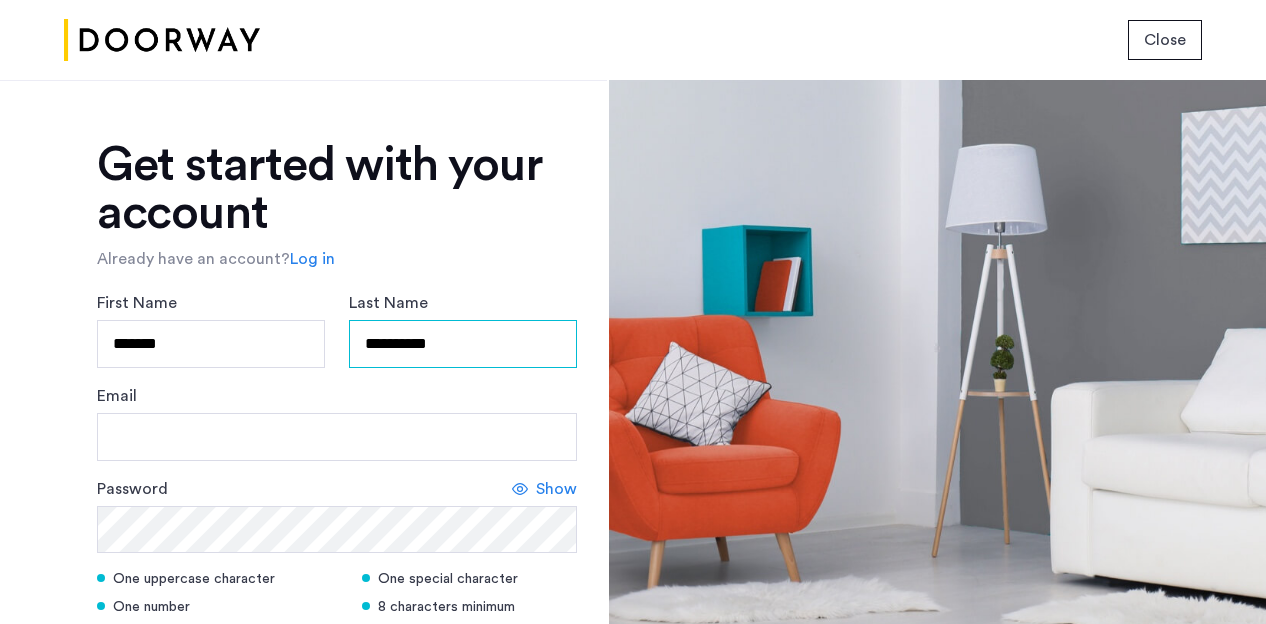 type on "**********" 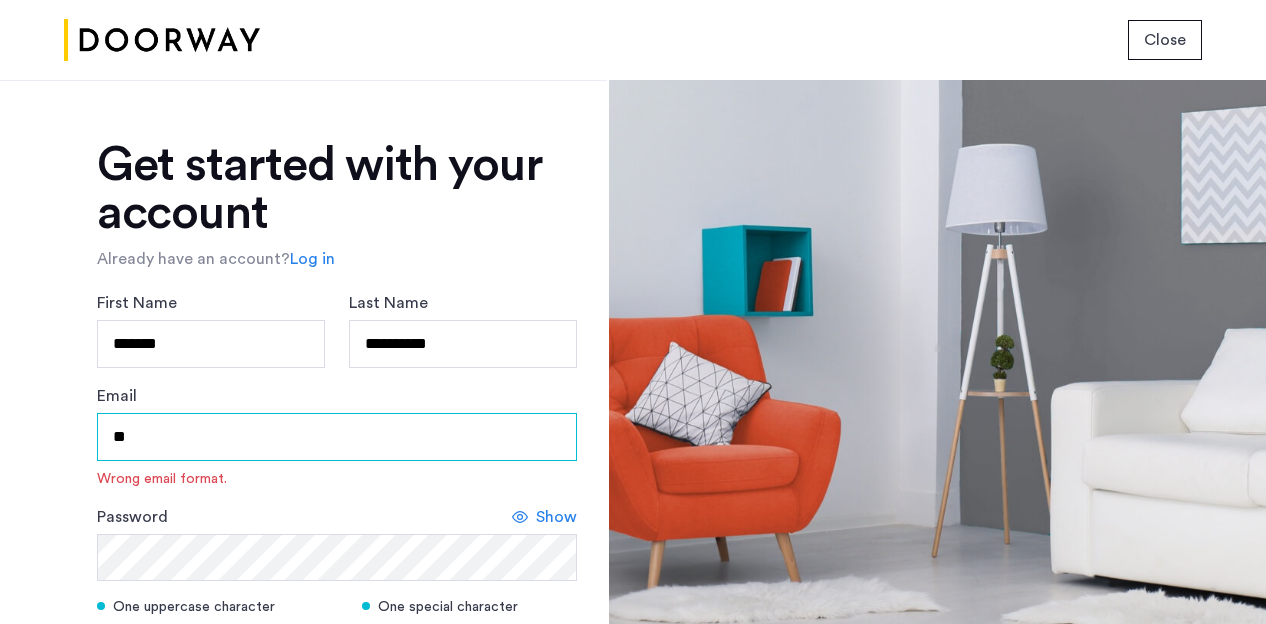 type on "*" 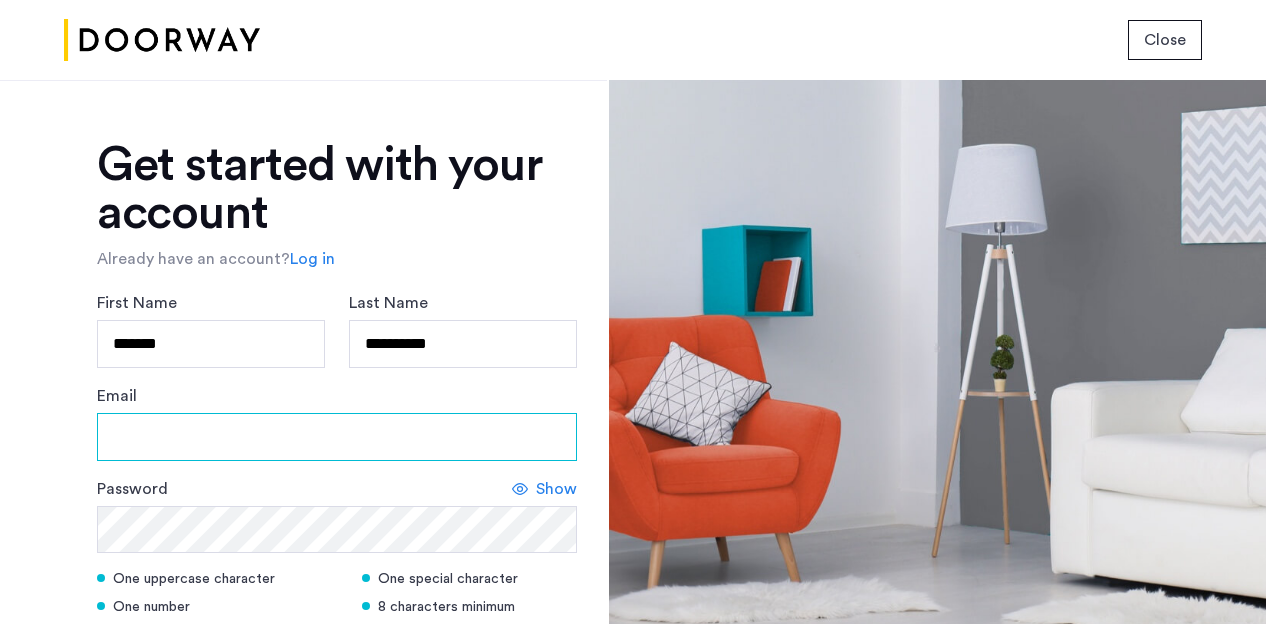 type on "*" 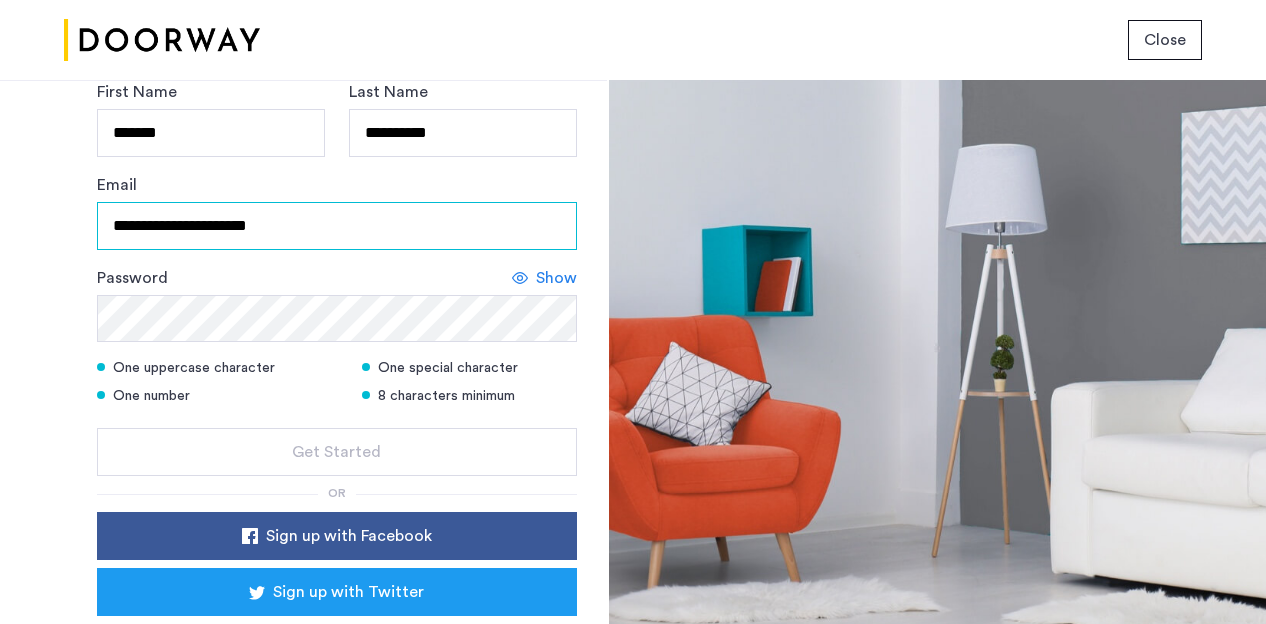 scroll, scrollTop: 217, scrollLeft: 0, axis: vertical 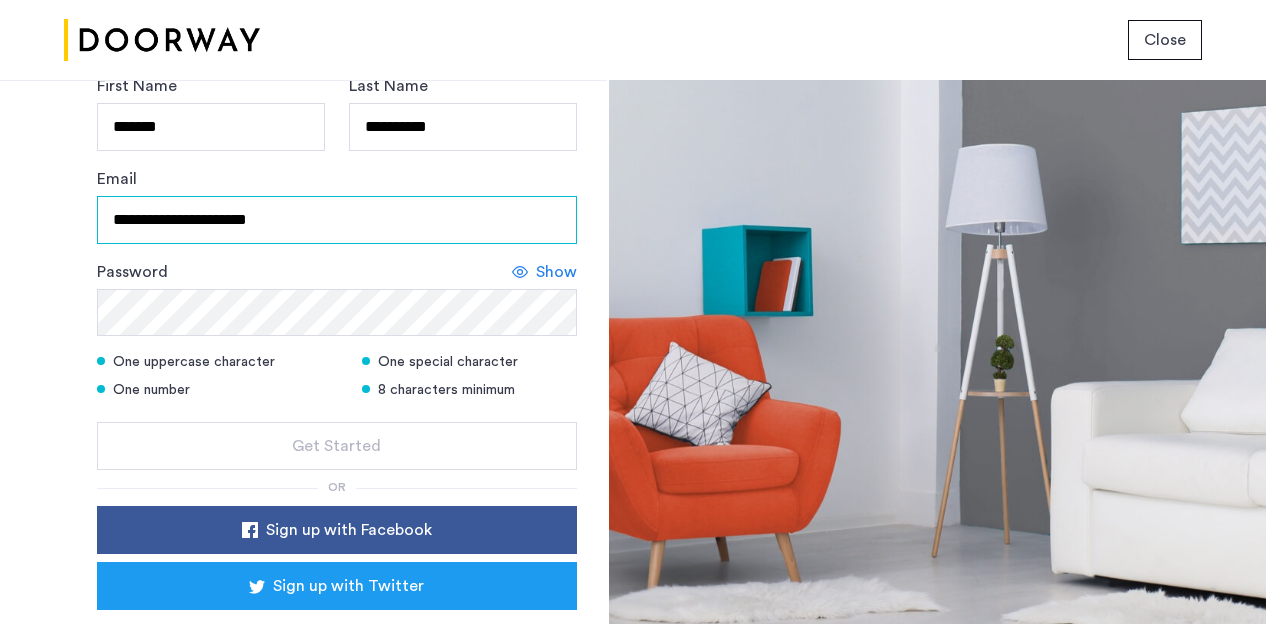 type on "**********" 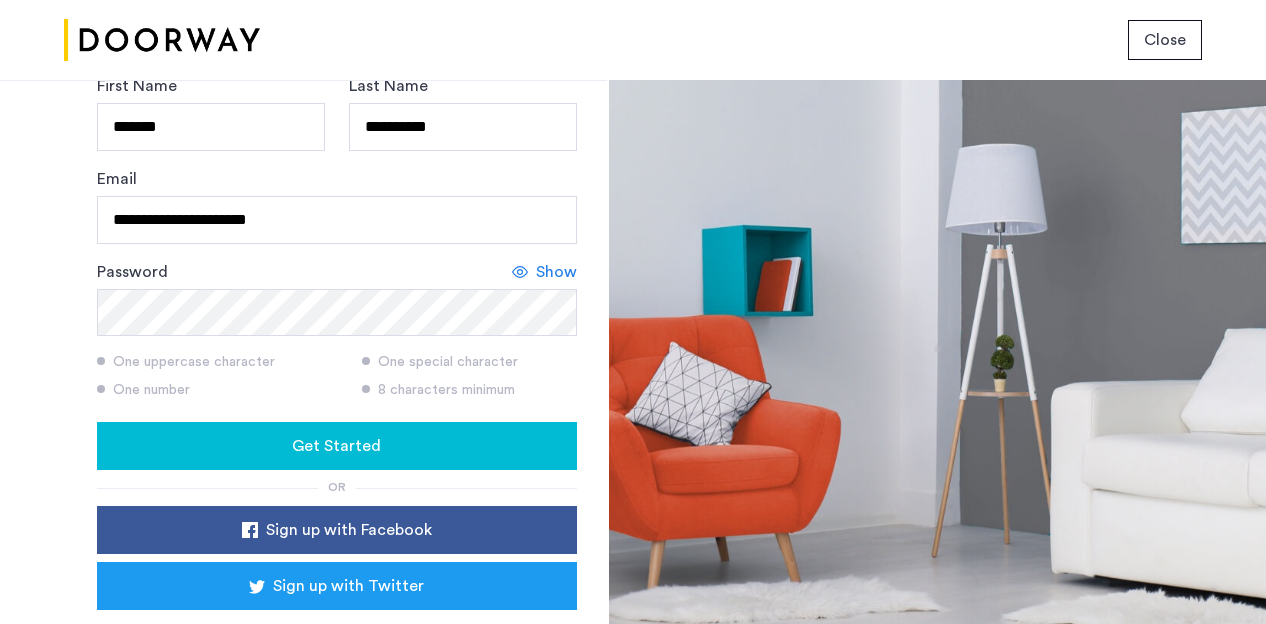 click on "Get Started" 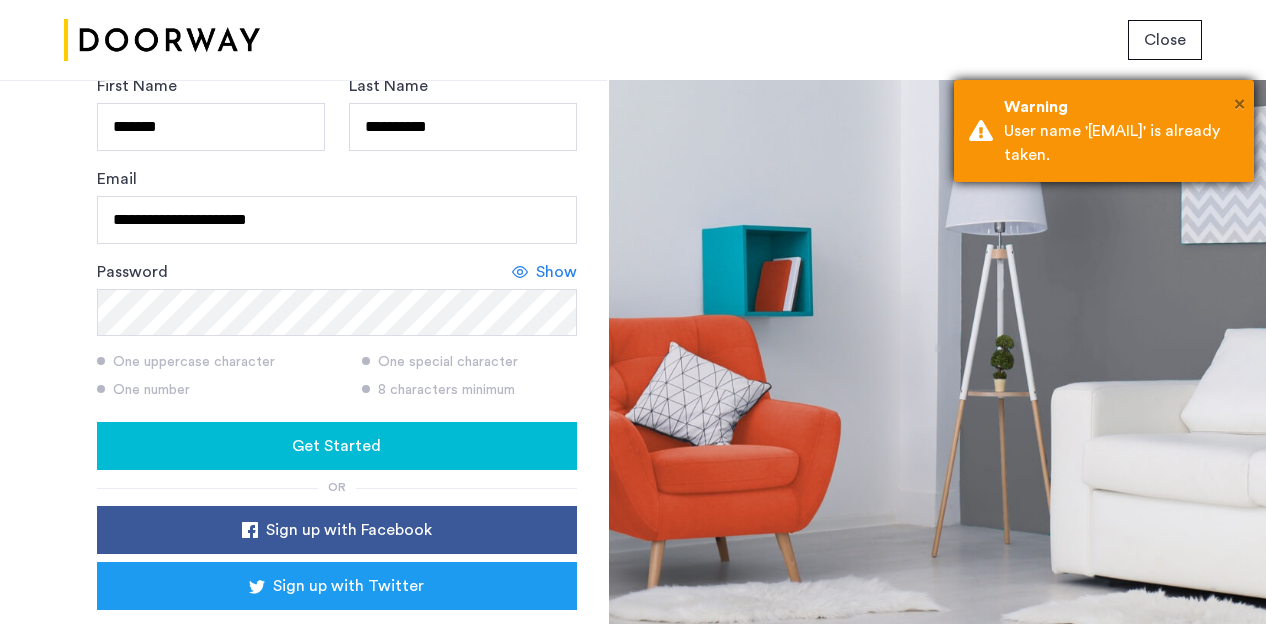 click on "×" at bounding box center [1239, 104] 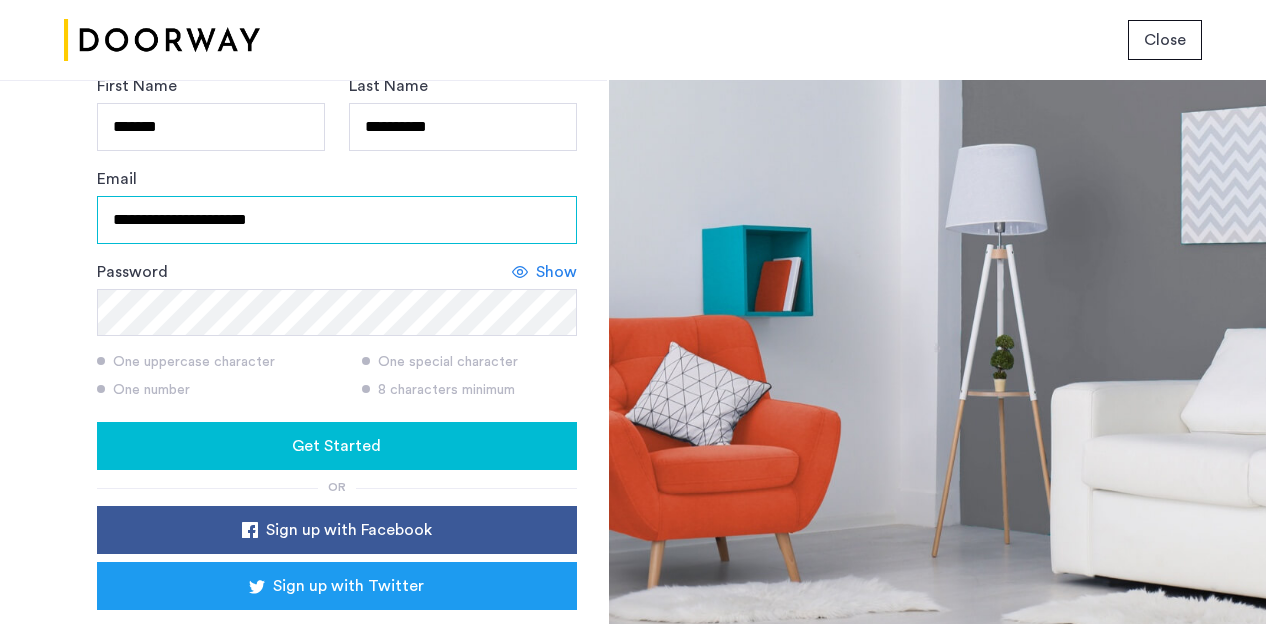 click on "**********" at bounding box center (337, 220) 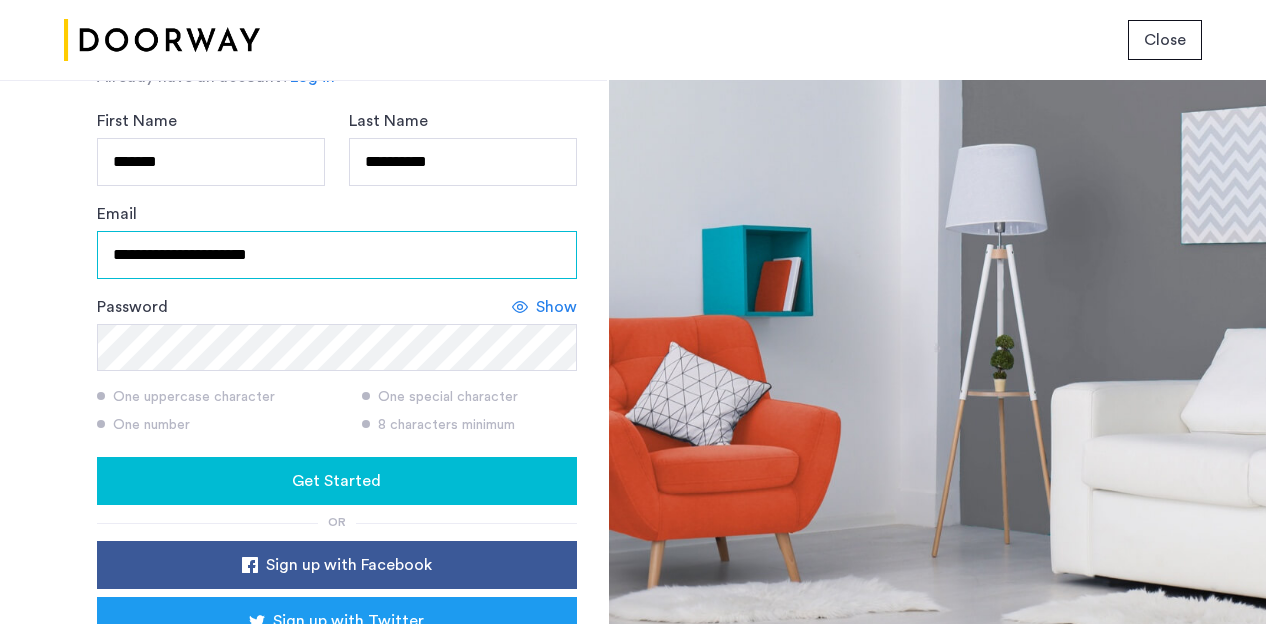 scroll, scrollTop: 318, scrollLeft: 0, axis: vertical 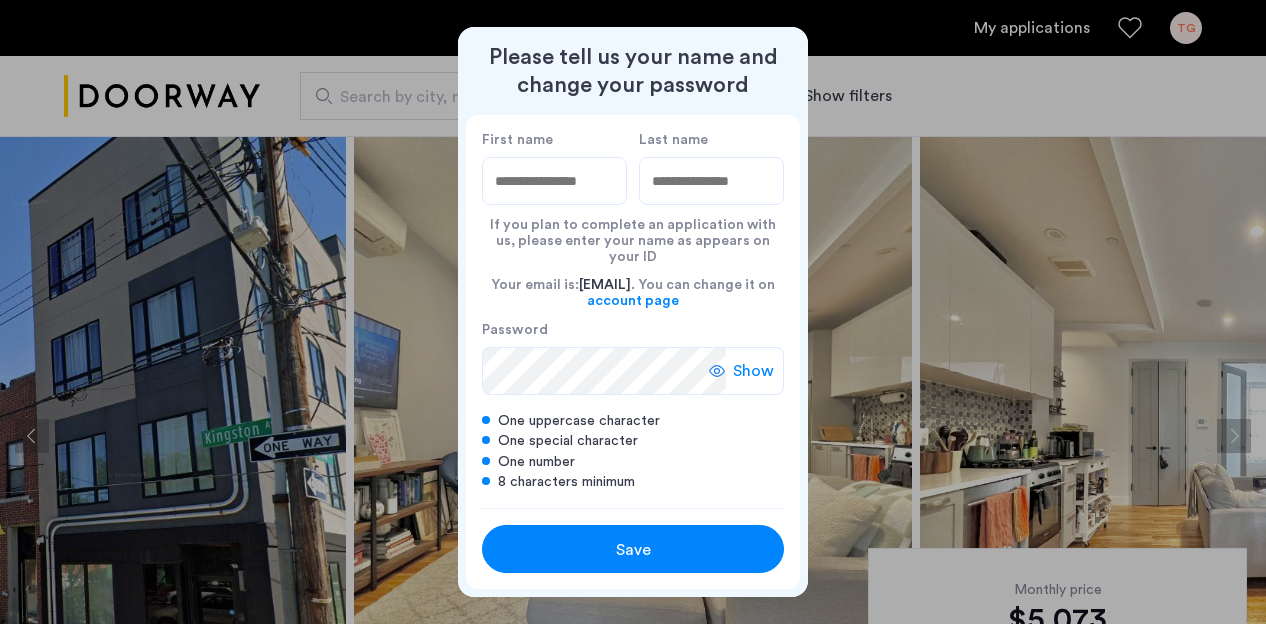 click at bounding box center (633, 312) 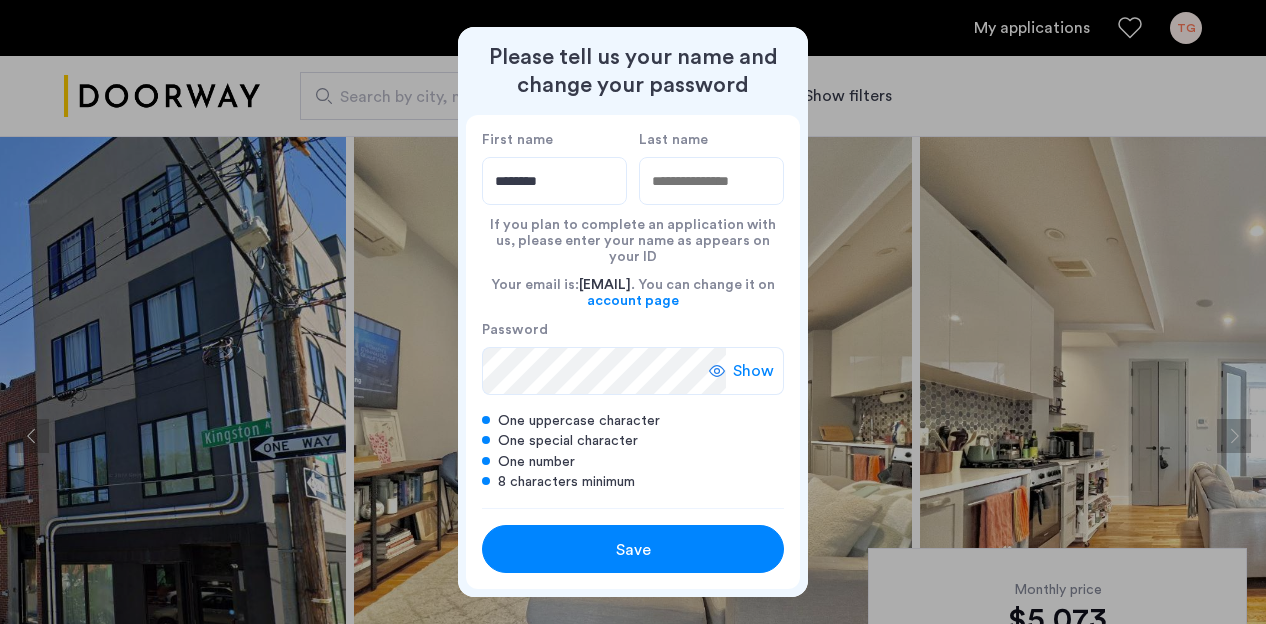 type on "*******" 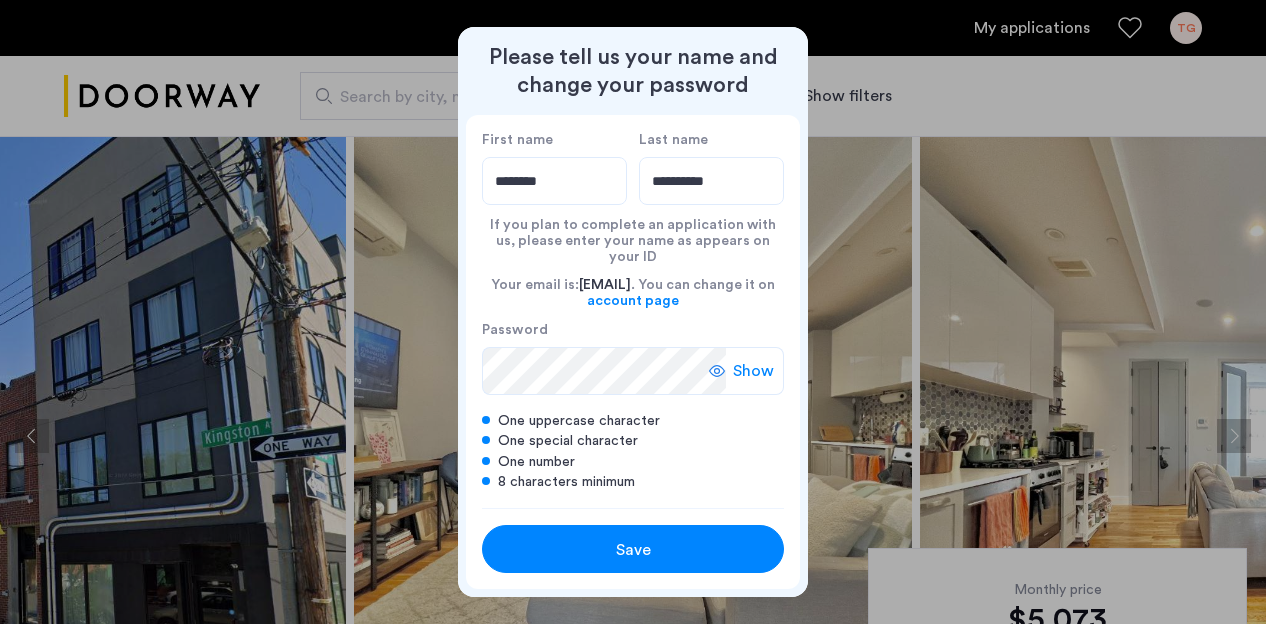 type on "**********" 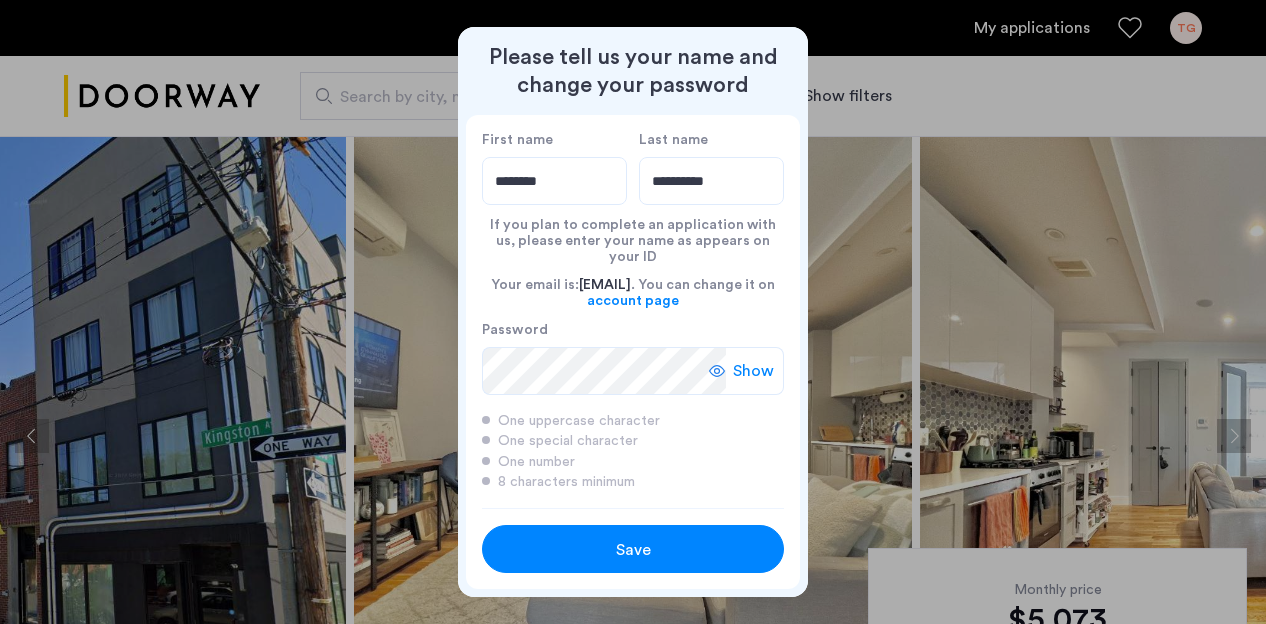 click on "Save" at bounding box center (633, 550) 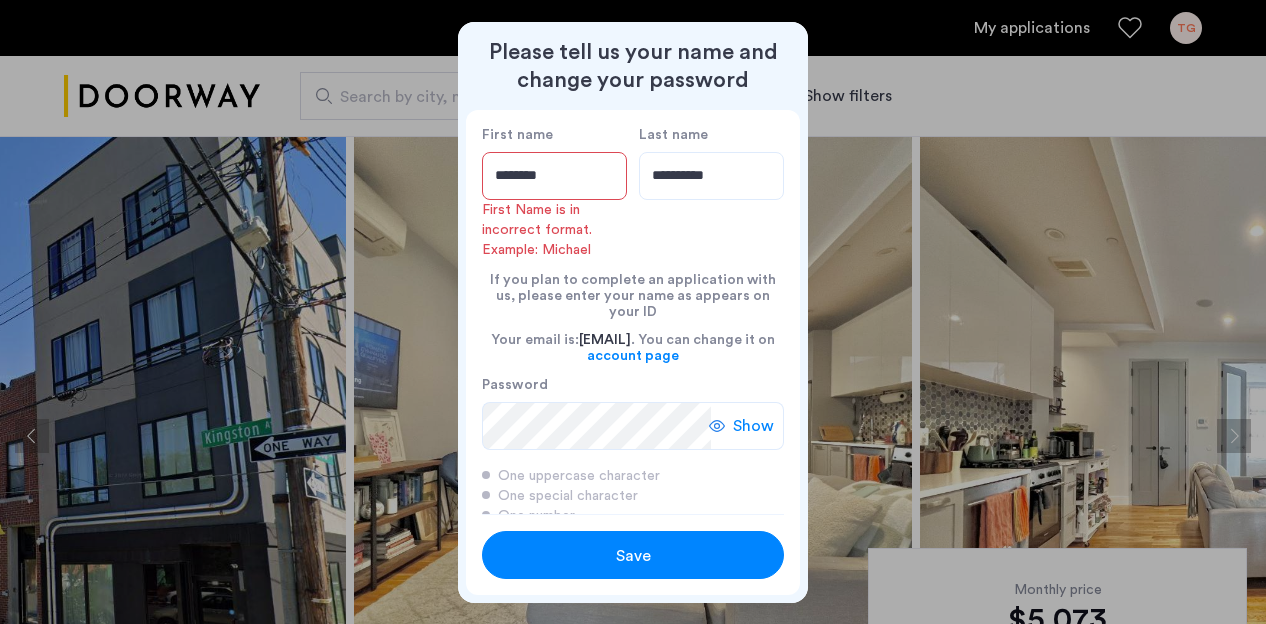 click on "*******" at bounding box center (554, 176) 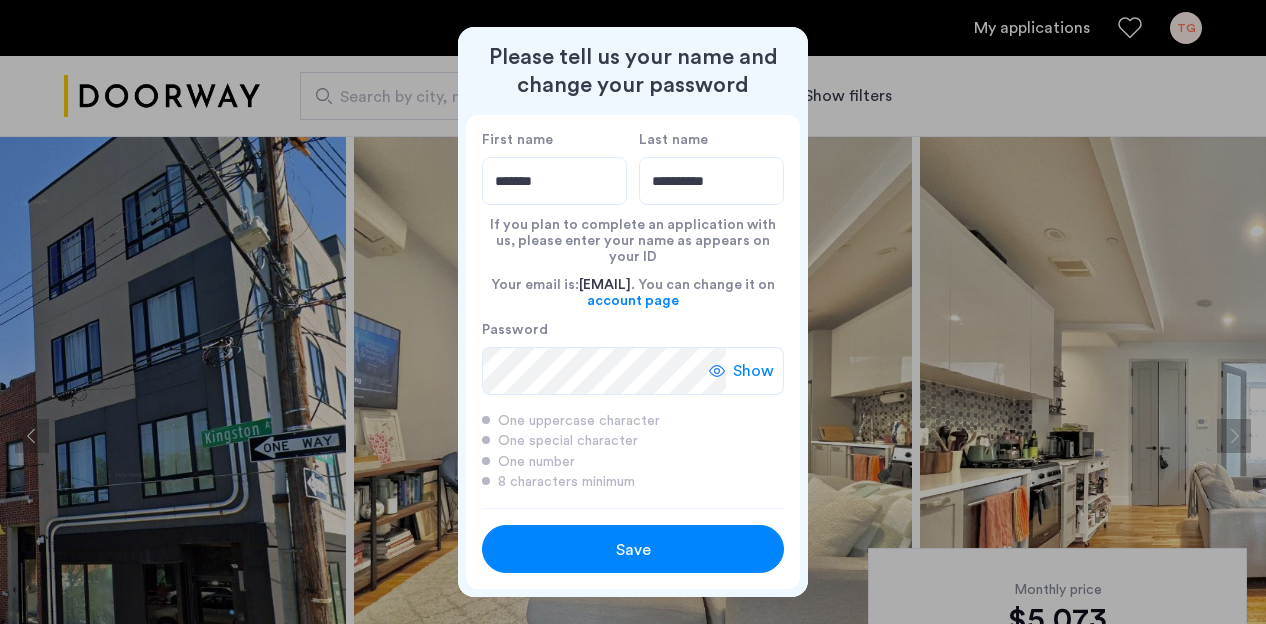 type on "*******" 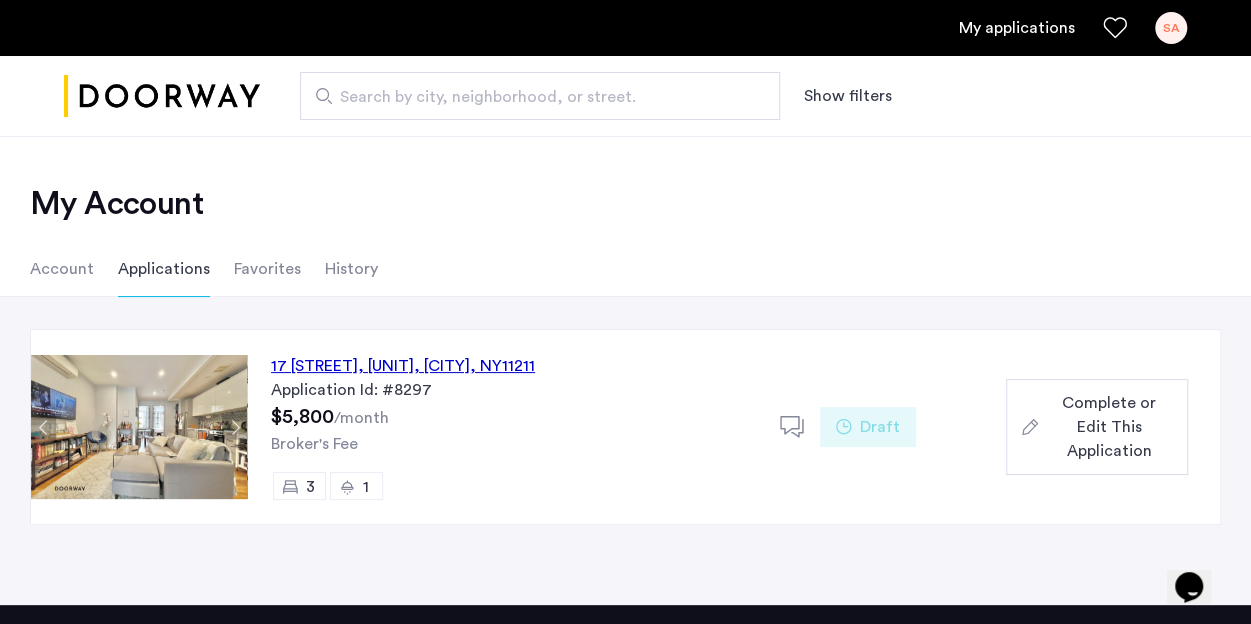 click on "Broker's Fee" 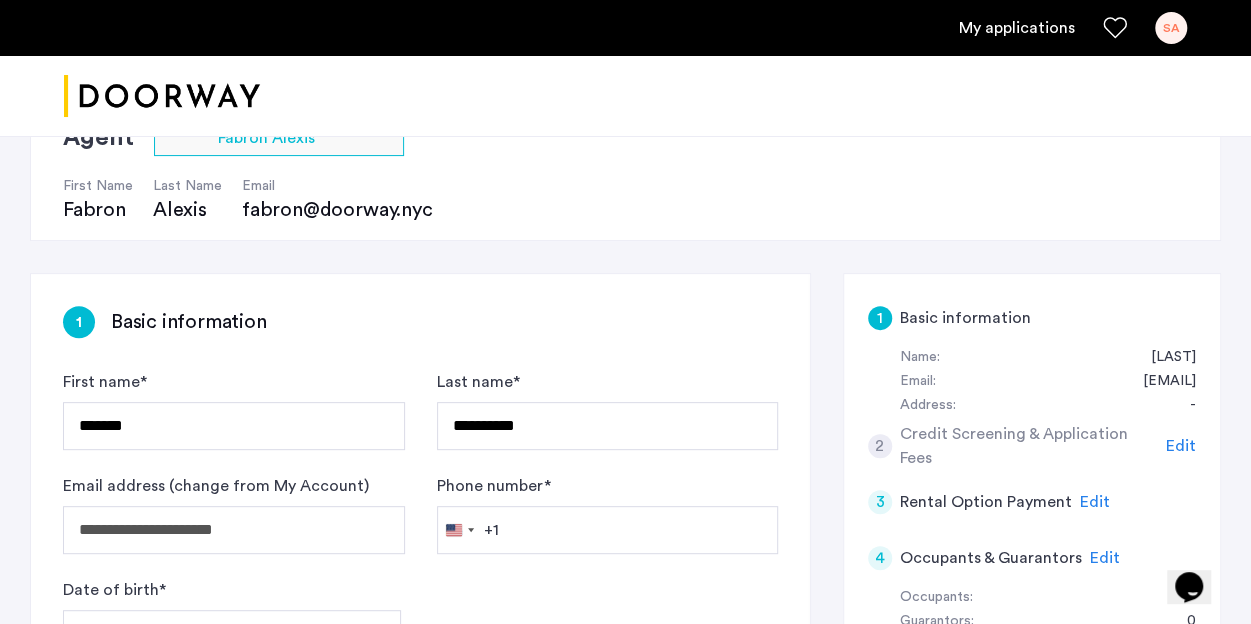 scroll, scrollTop: 0, scrollLeft: 0, axis: both 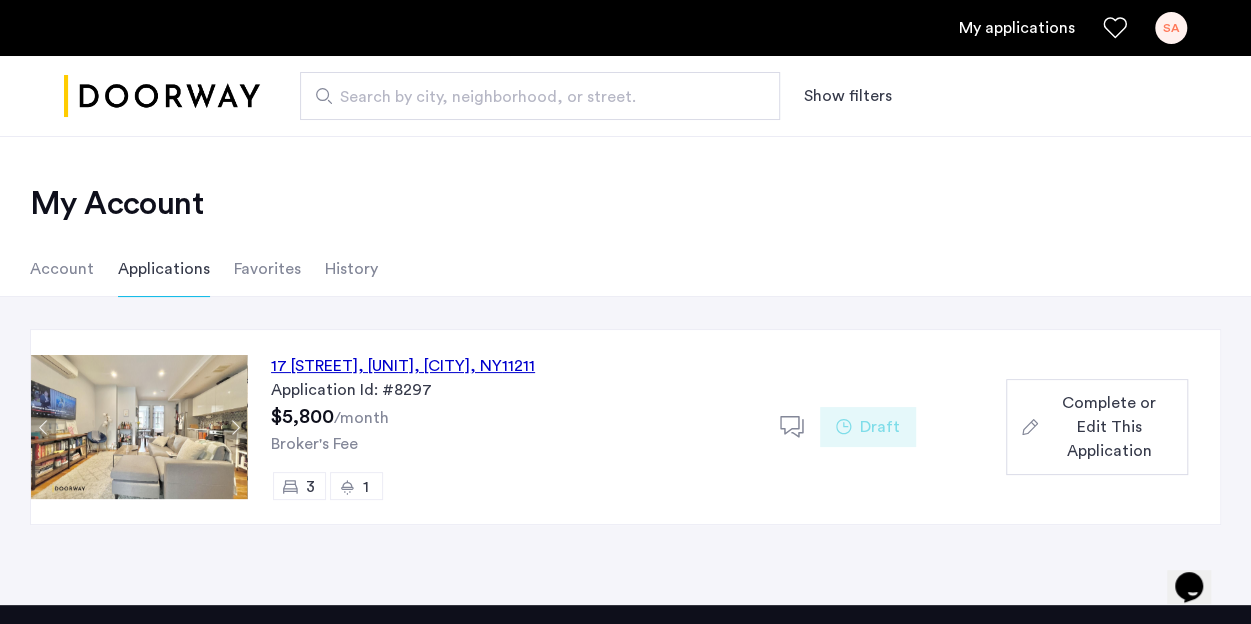 click on "Complete or Edit This Application" 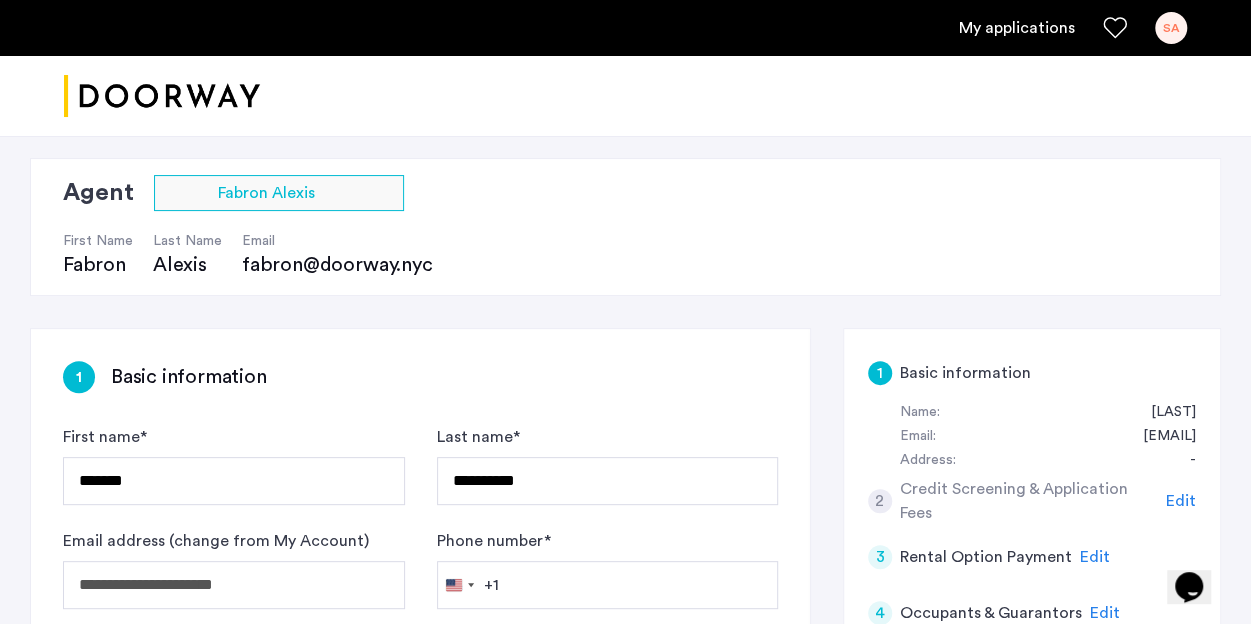 scroll, scrollTop: 390, scrollLeft: 0, axis: vertical 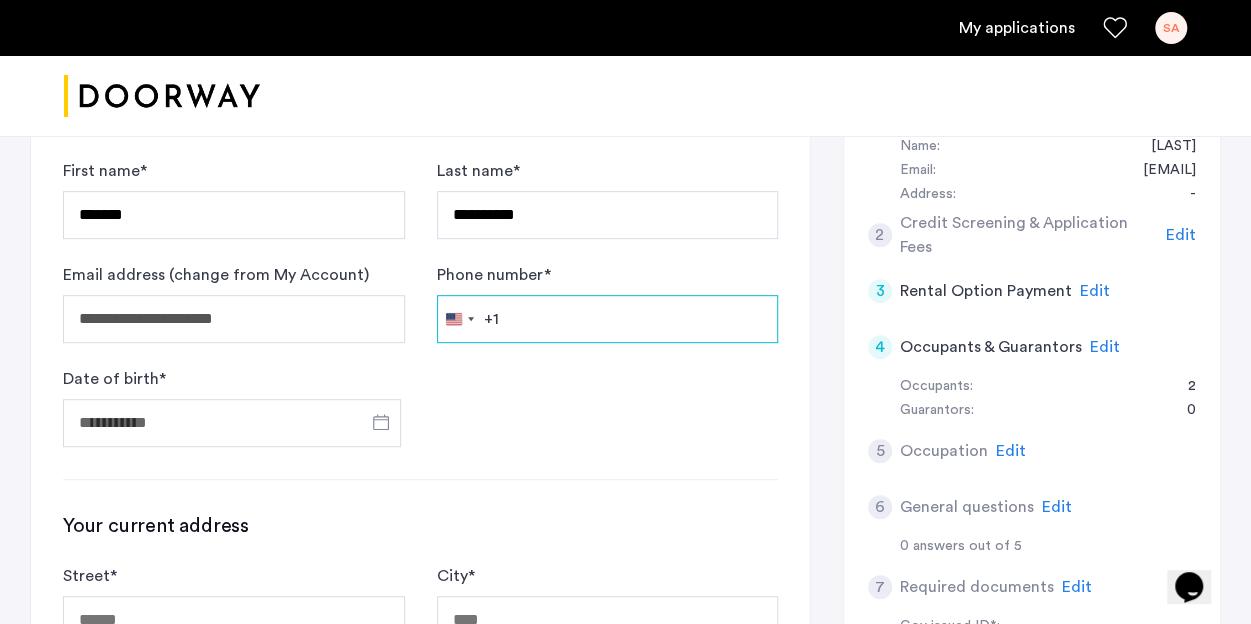 click on "Phone number  *" at bounding box center (608, 319) 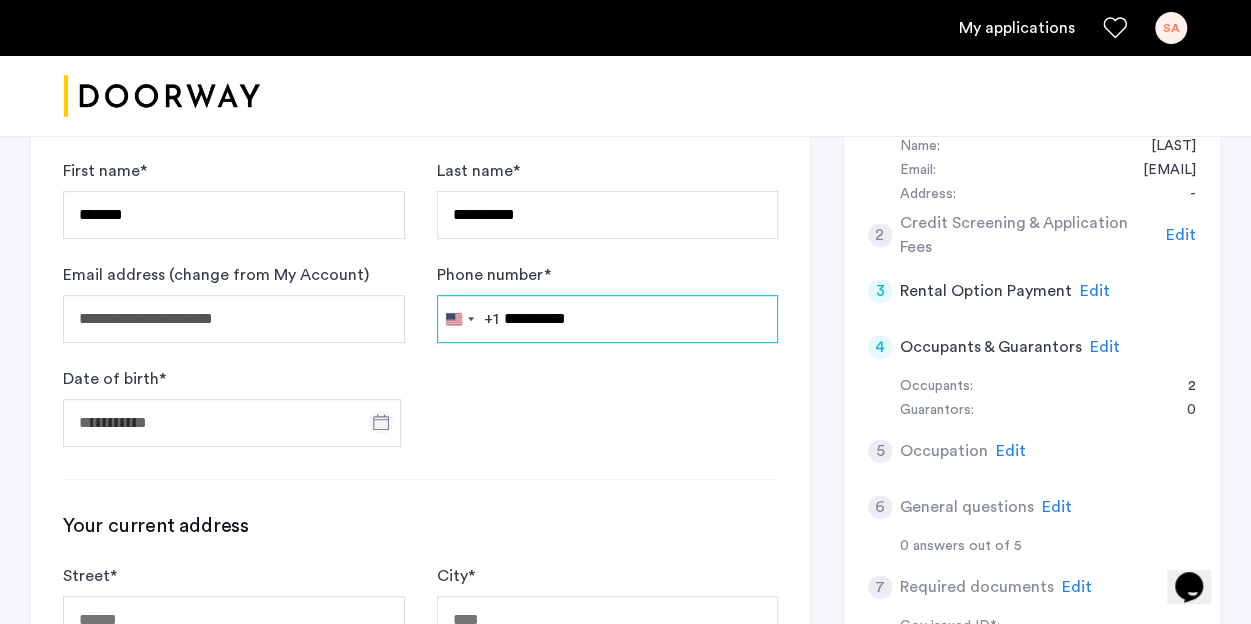type on "**********" 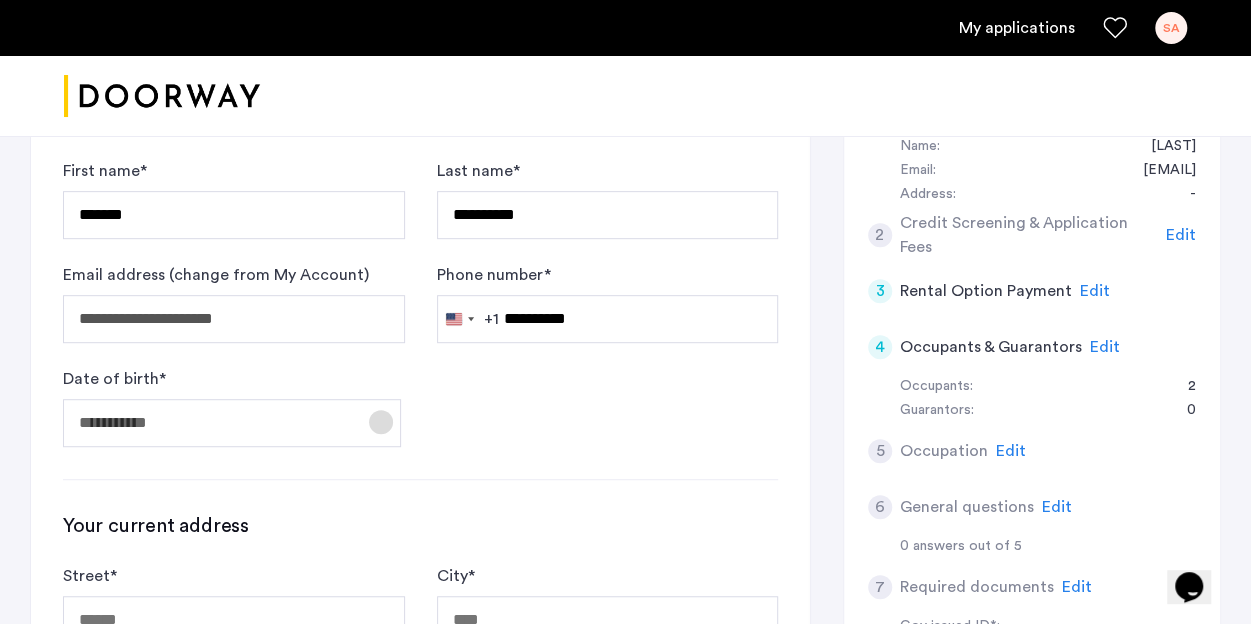 click 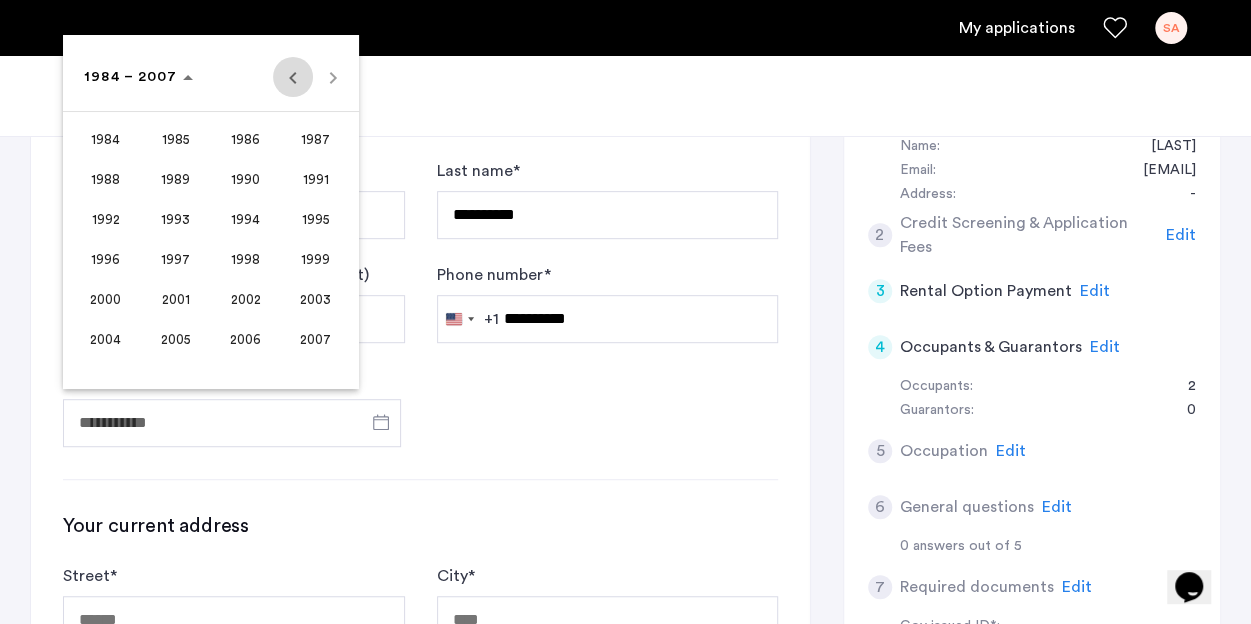 click at bounding box center (293, 77) 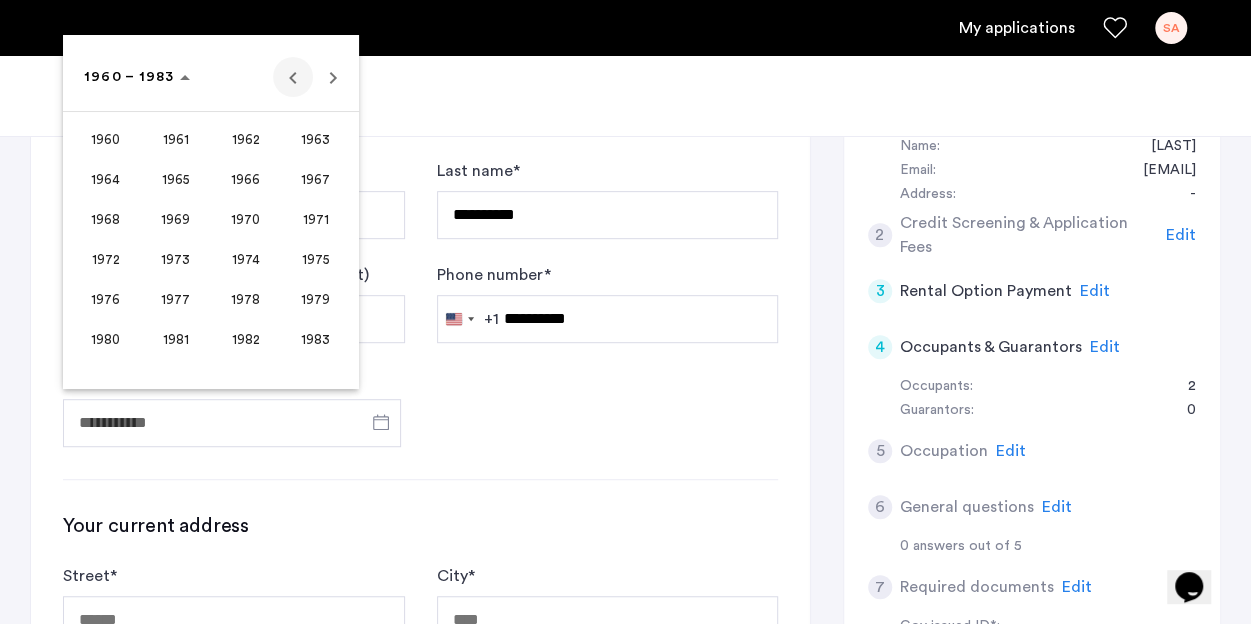 click at bounding box center (293, 77) 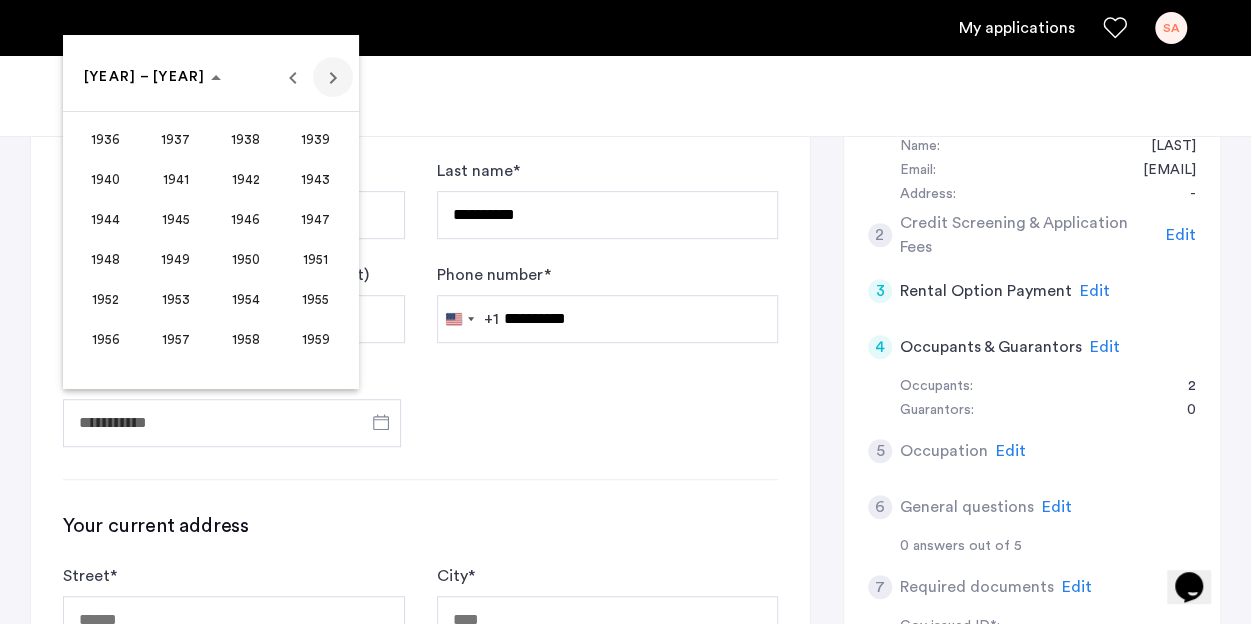 click at bounding box center (333, 77) 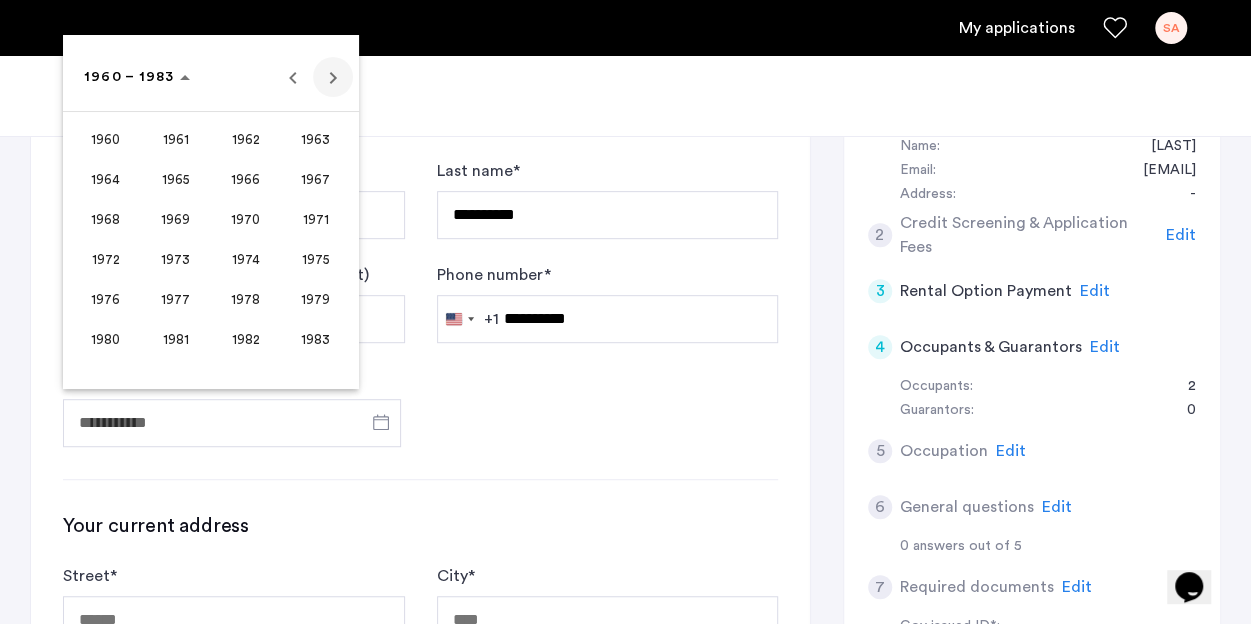 click at bounding box center (333, 77) 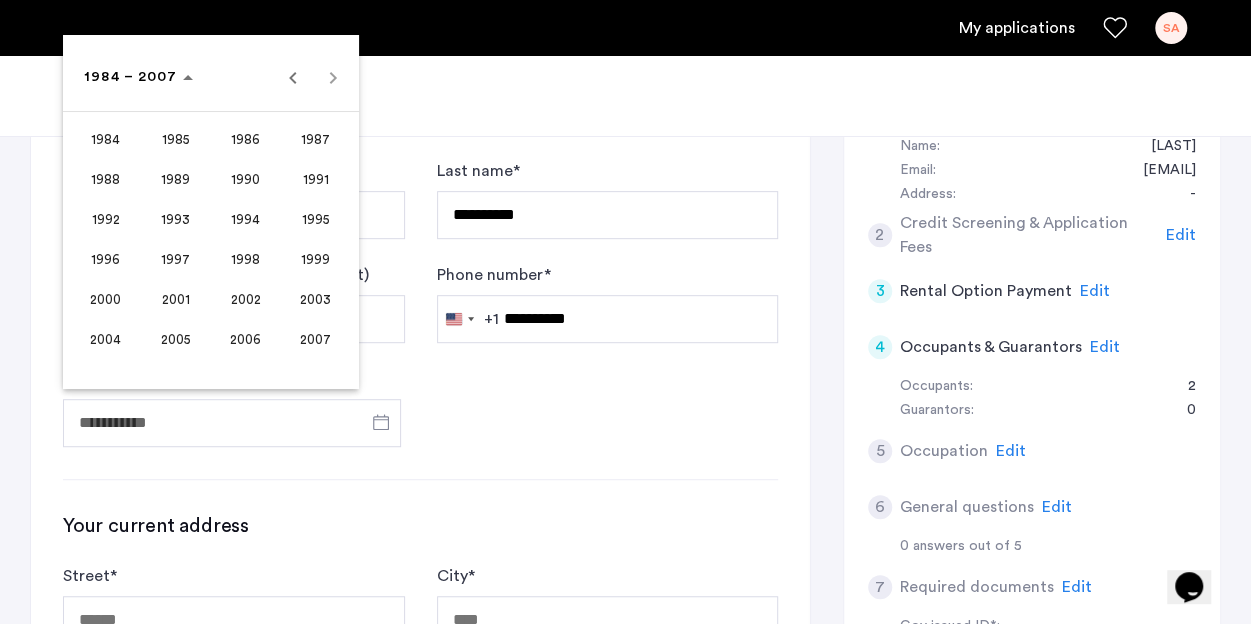 drag, startPoint x: 330, startPoint y: 75, endPoint x: 232, endPoint y: 127, distance: 110.94143 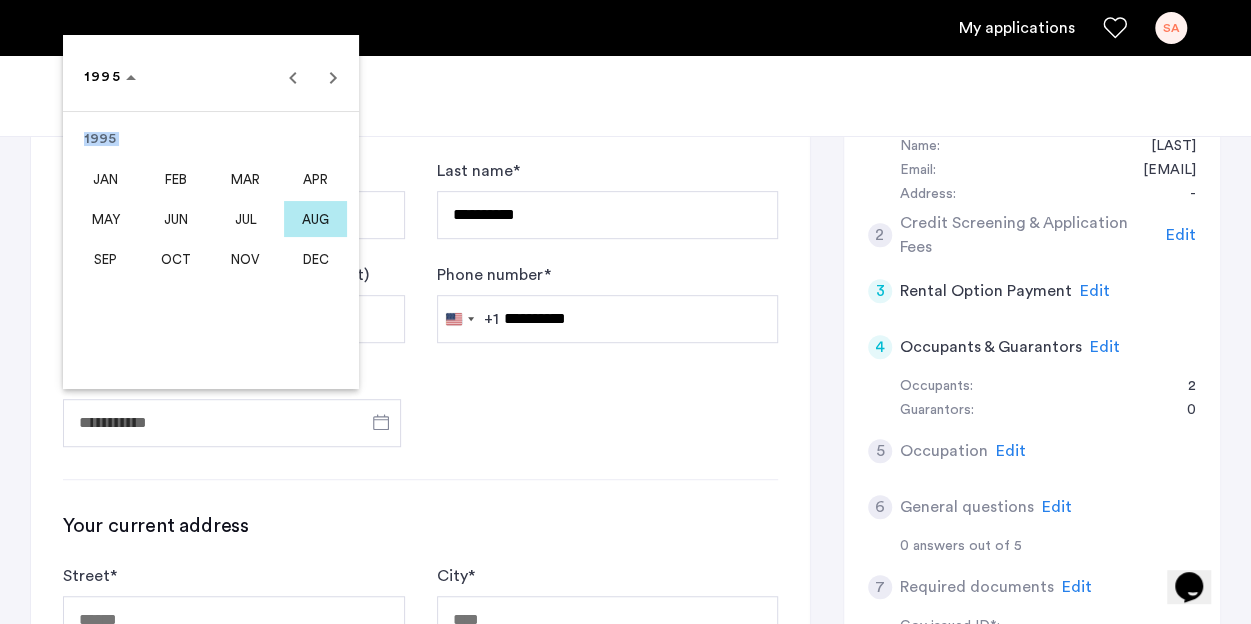 click on "NOV" at bounding box center [245, 259] 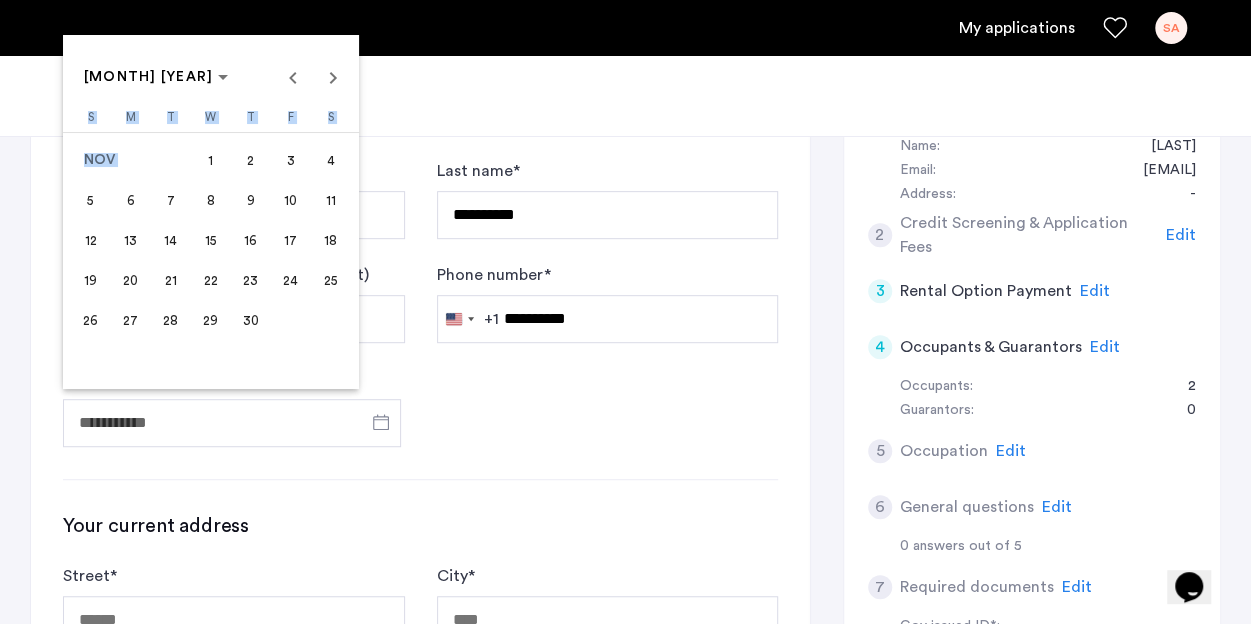 click on "20" at bounding box center [131, 280] 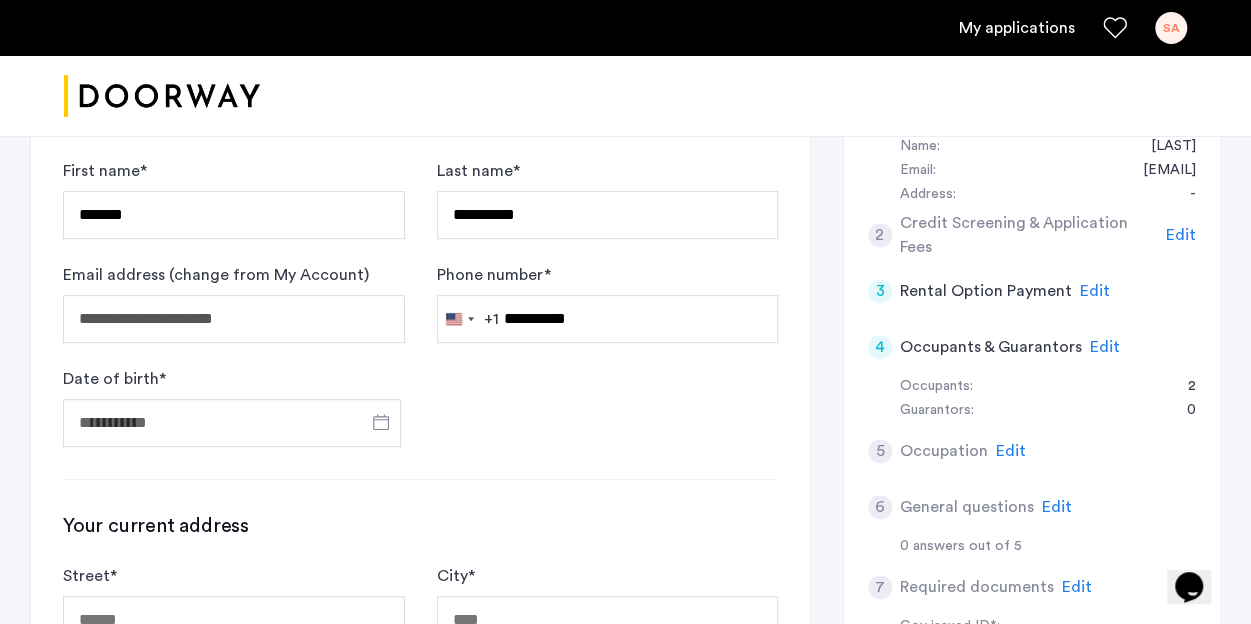 type on "**********" 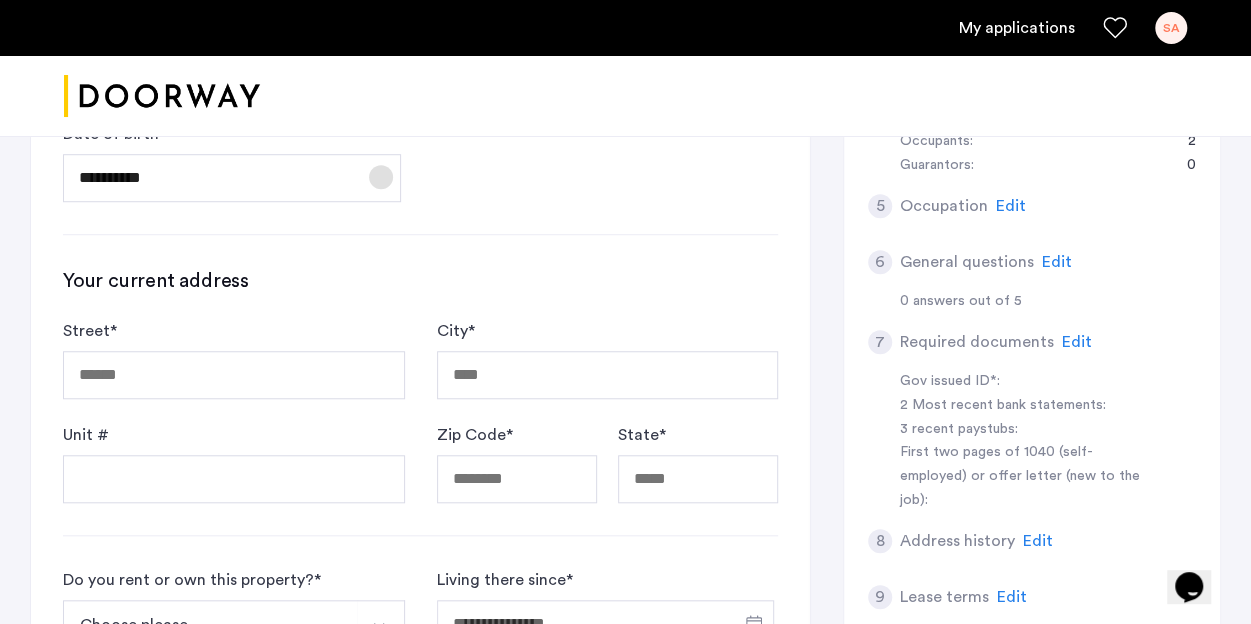 scroll, scrollTop: 642, scrollLeft: 0, axis: vertical 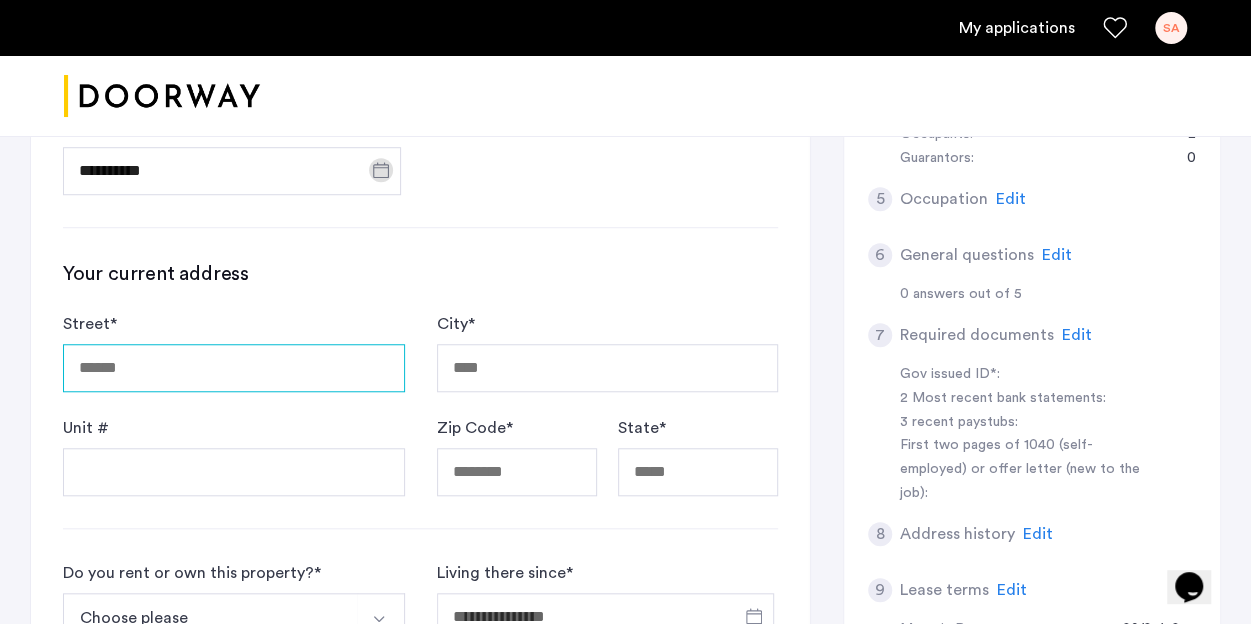 click on "Street  *" at bounding box center [234, 368] 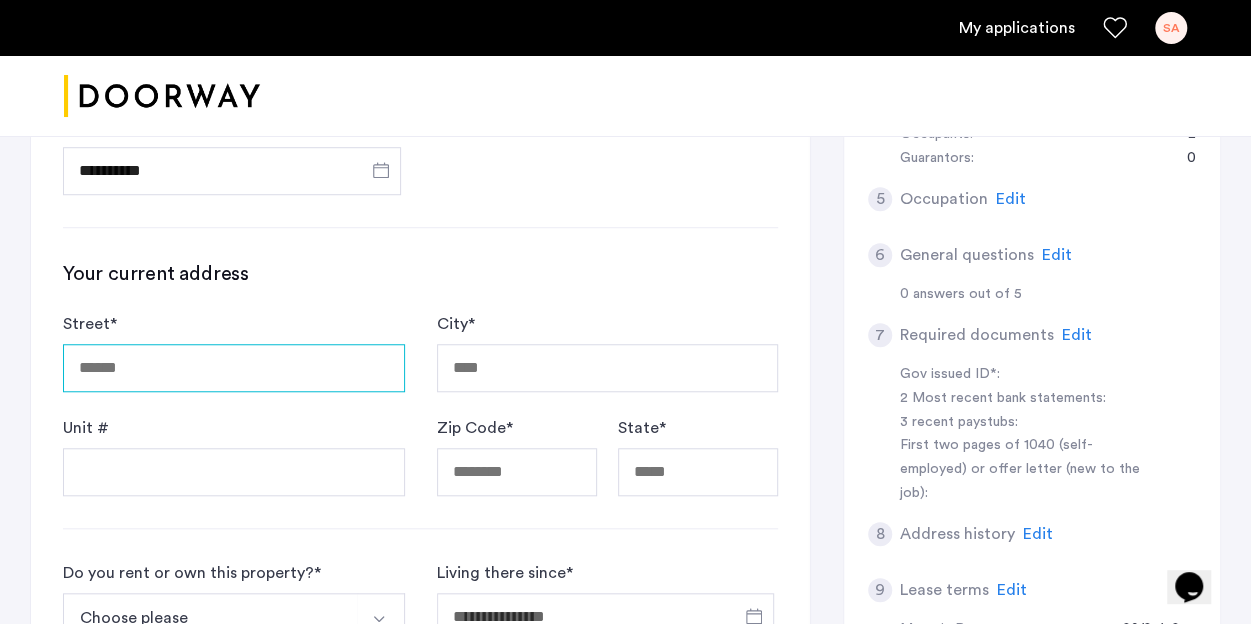 type on "*" 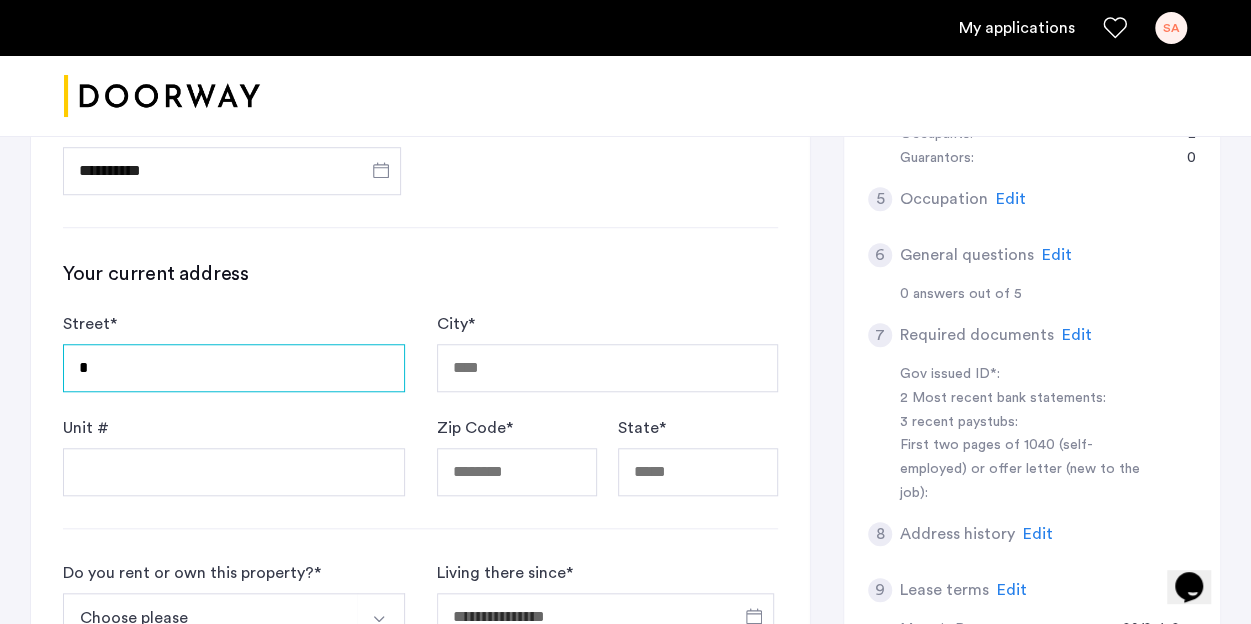 type 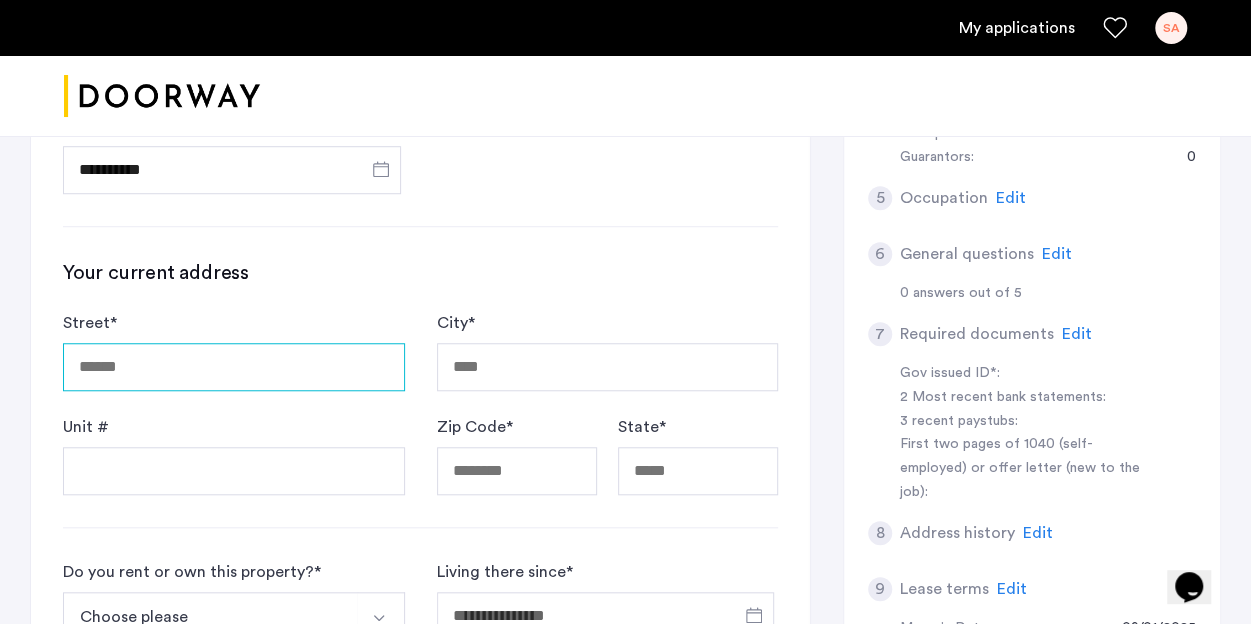 scroll, scrollTop: 608, scrollLeft: 0, axis: vertical 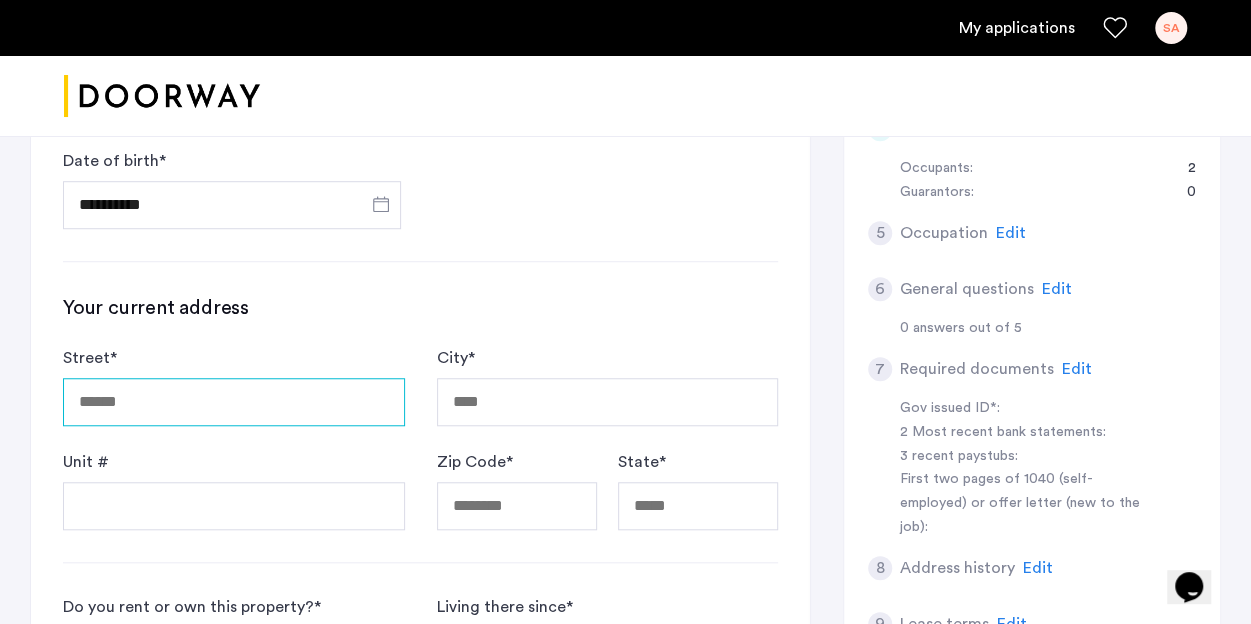 click on "Street  *" at bounding box center (234, 402) 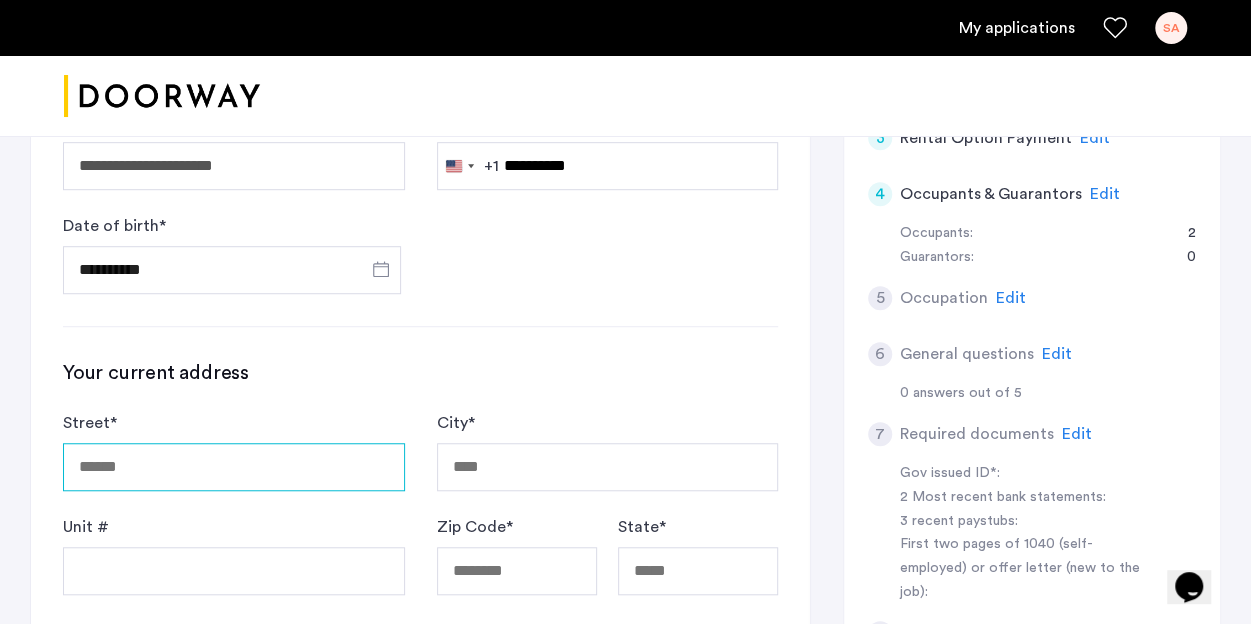 scroll, scrollTop: 546, scrollLeft: 0, axis: vertical 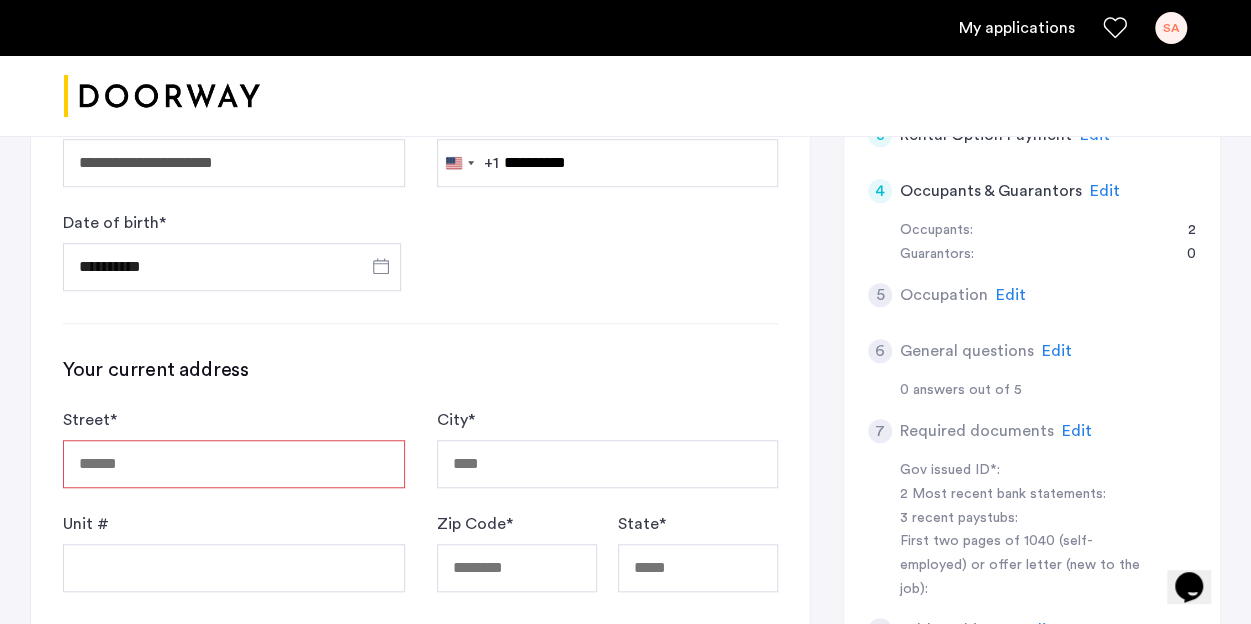 click on "Street * City * Unit # Zip Code * State *" 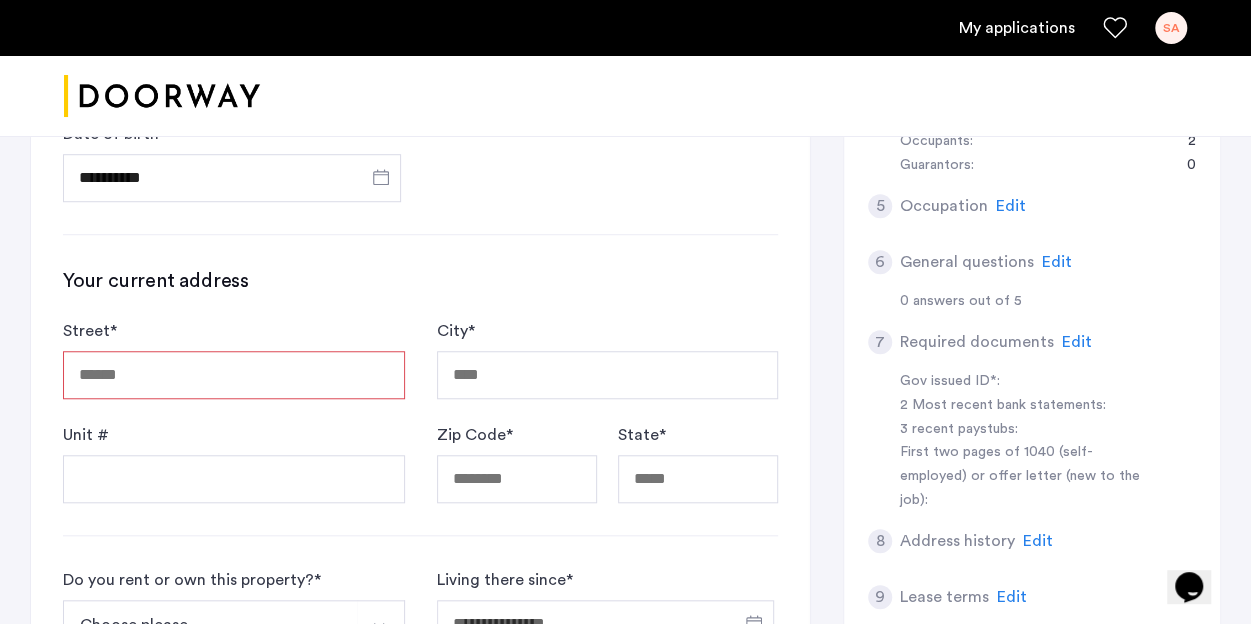scroll, scrollTop: 791, scrollLeft: 0, axis: vertical 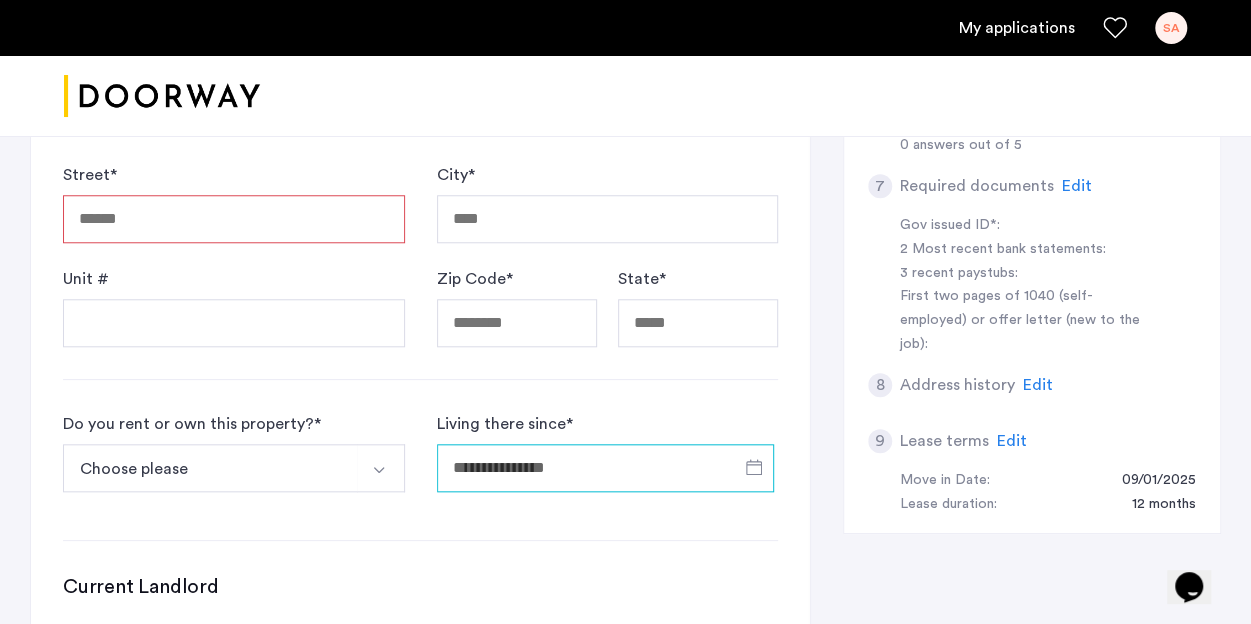 click on "Living there since  *" at bounding box center [606, 468] 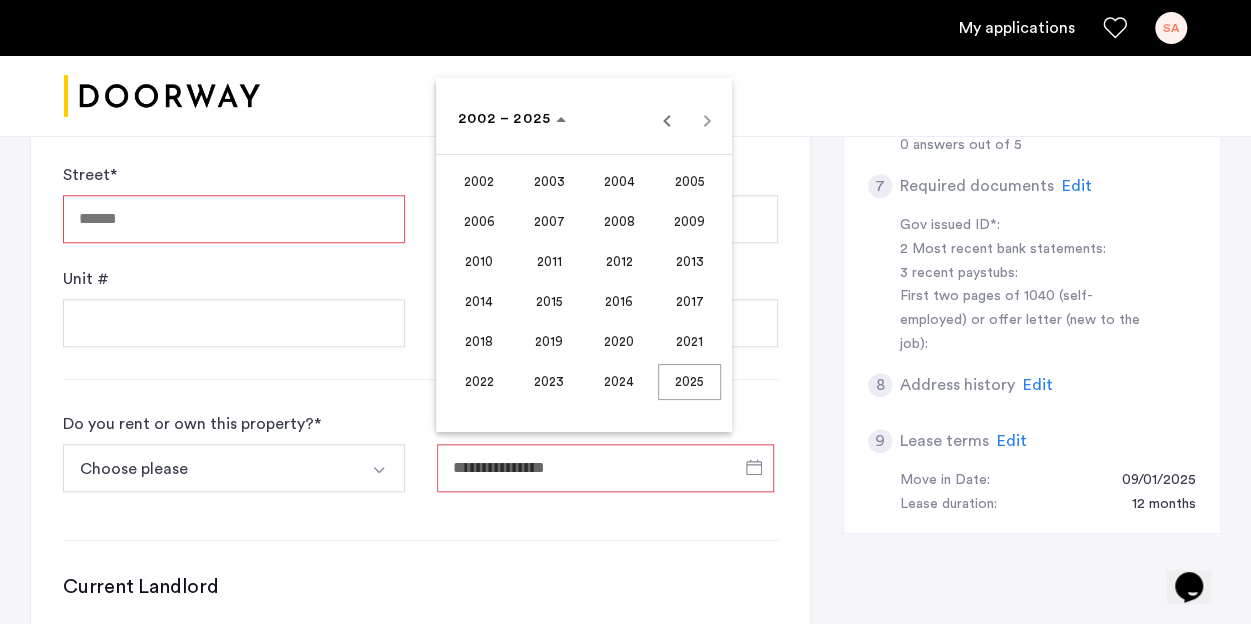 click at bounding box center (625, 312) 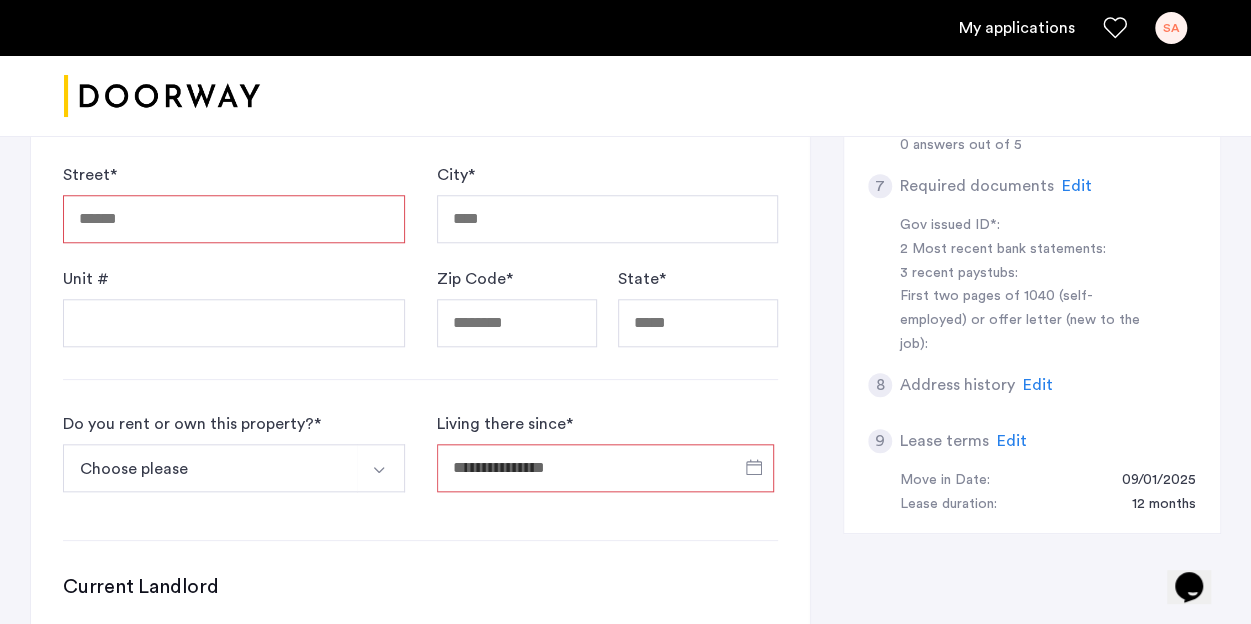 click on "Choose please" at bounding box center (210, 468) 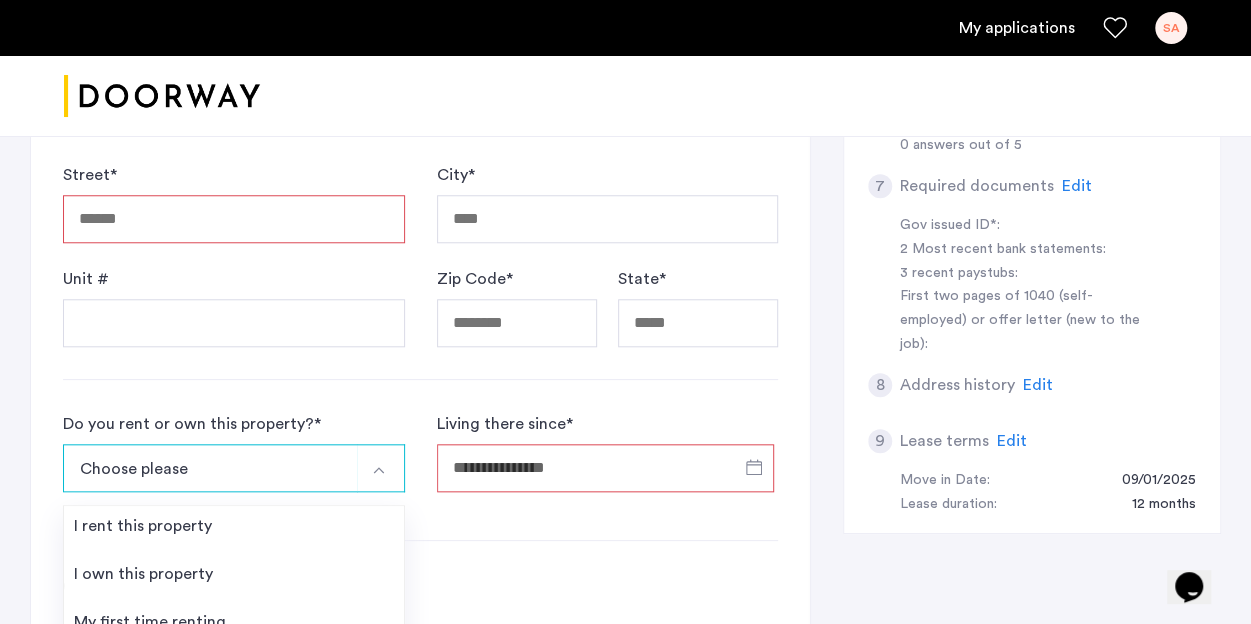 click on "Living there since  *" 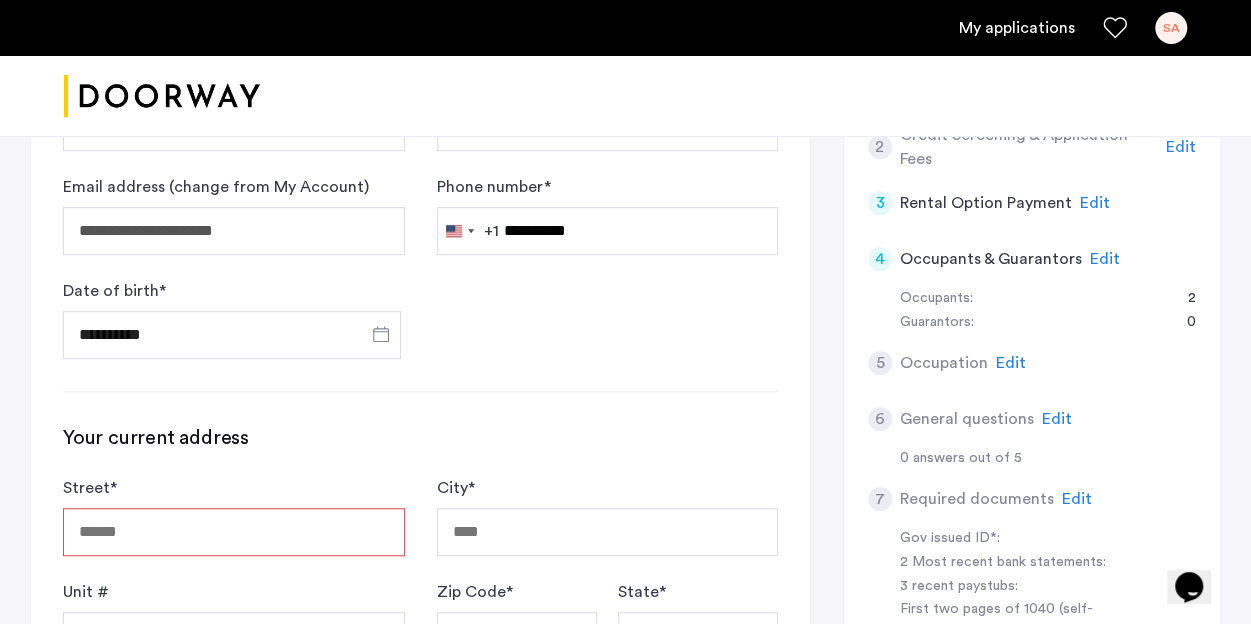 scroll, scrollTop: 477, scrollLeft: 0, axis: vertical 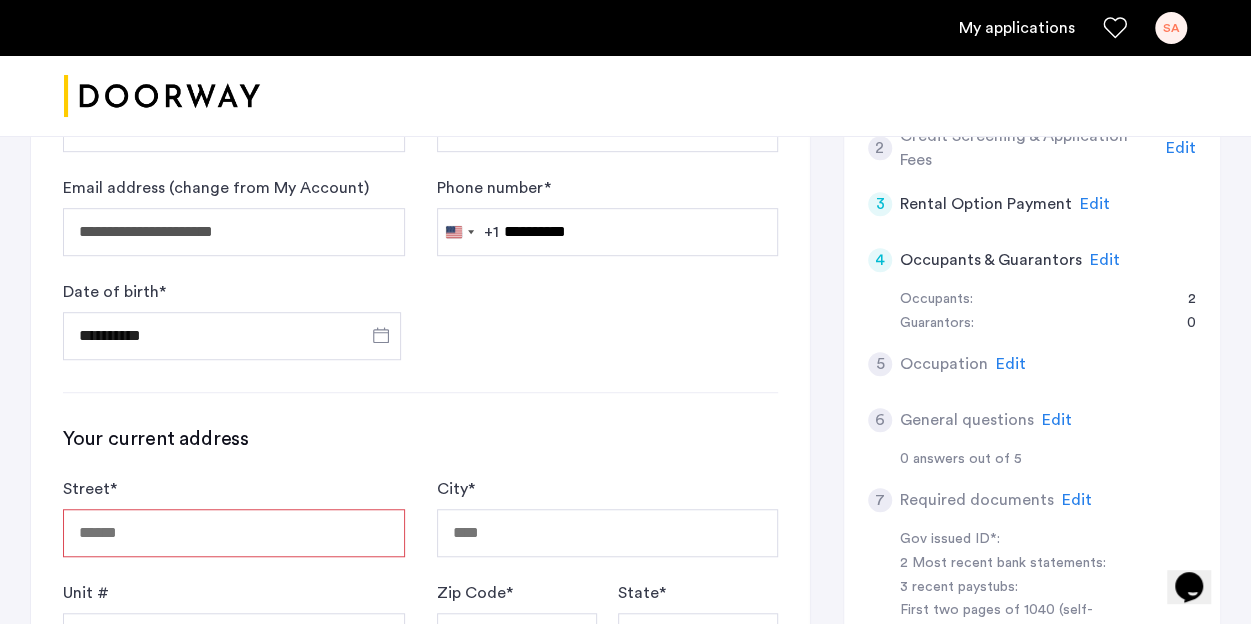 click on "244 results found Afghanistan +93 Åland Islands +358 Albania +355 Algeria +213 American Samoa +1 Andorra +376 Angola +244 Anguilla +1 Antigua & Barbuda +1 Argentina +54 Armenia +374 Aruba +297 Ascension Island +247 Australia +61 Austria +43 Azerbaijan +994 Bahamas +1 Bahrain +973 Bangladesh +880 Barbados +1 Belarus +375 Belgium +32 Belize +501 Benin +229 Bermuda +1 Bhutan +975 Bolivia +591 Bosnia & Herzegovina +387 Botswana +267 Brazil +55 British Indian Ocean Territory +246 British Virgin Islands +1 Brunei +673 Bulgaria +359 Burkina Faso +226 Burundi +257 Cambodia +855 Cameroon +237 Canada +1 Cape Verde +238 Caribbean Netherlands +599 Cayman Islands +1 Central African Republic +236 Chad +235 Chile +56 China +86 Christmas Island +61 Cocos (Keeling) Islands +61 Colombia +57 Comoros +269 Congo - Brazzaville +242 Congo - Kinshasa +243 Cook Islands +1" 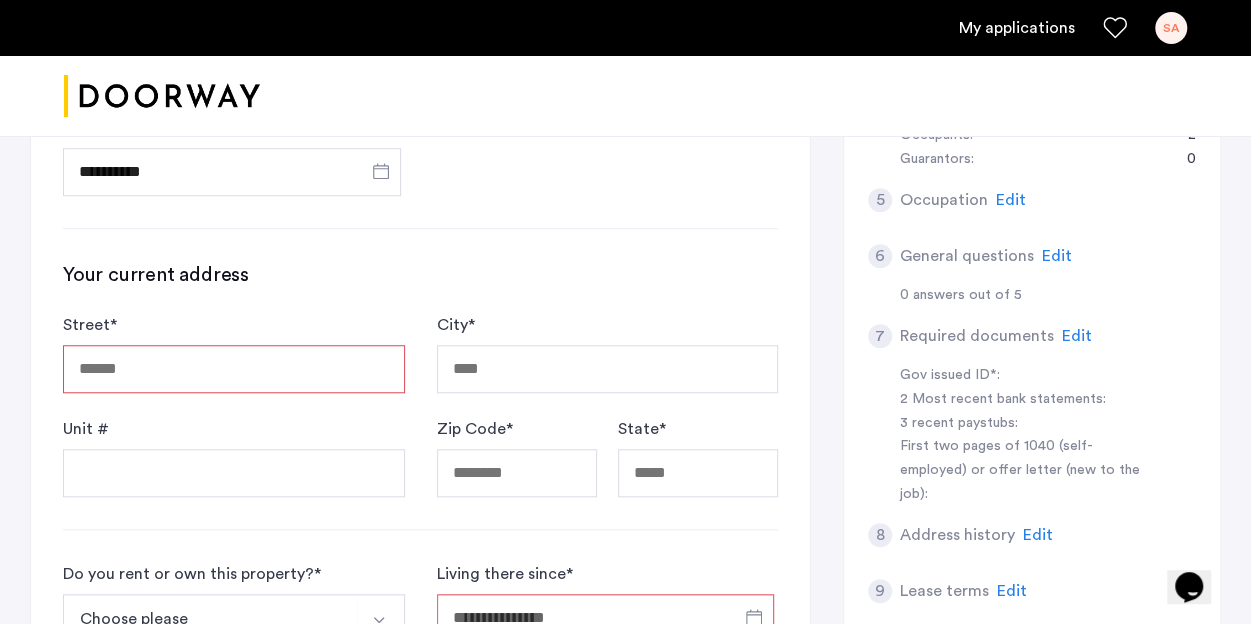 scroll, scrollTop: 643, scrollLeft: 0, axis: vertical 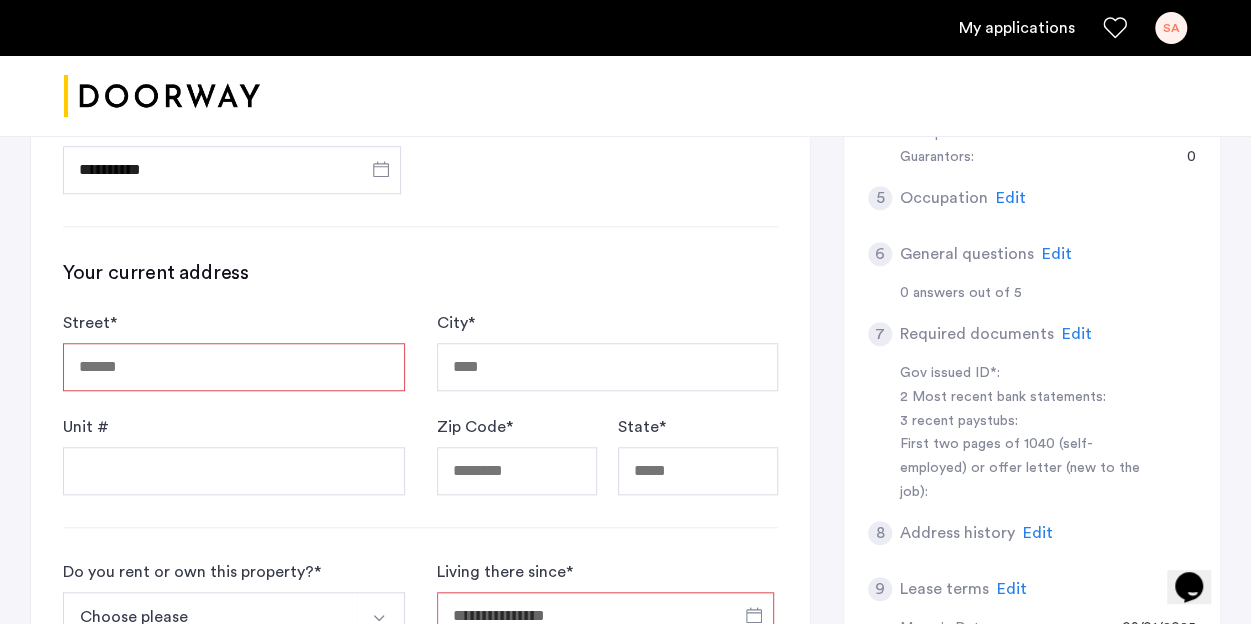 click on "Street  *" at bounding box center [234, 367] 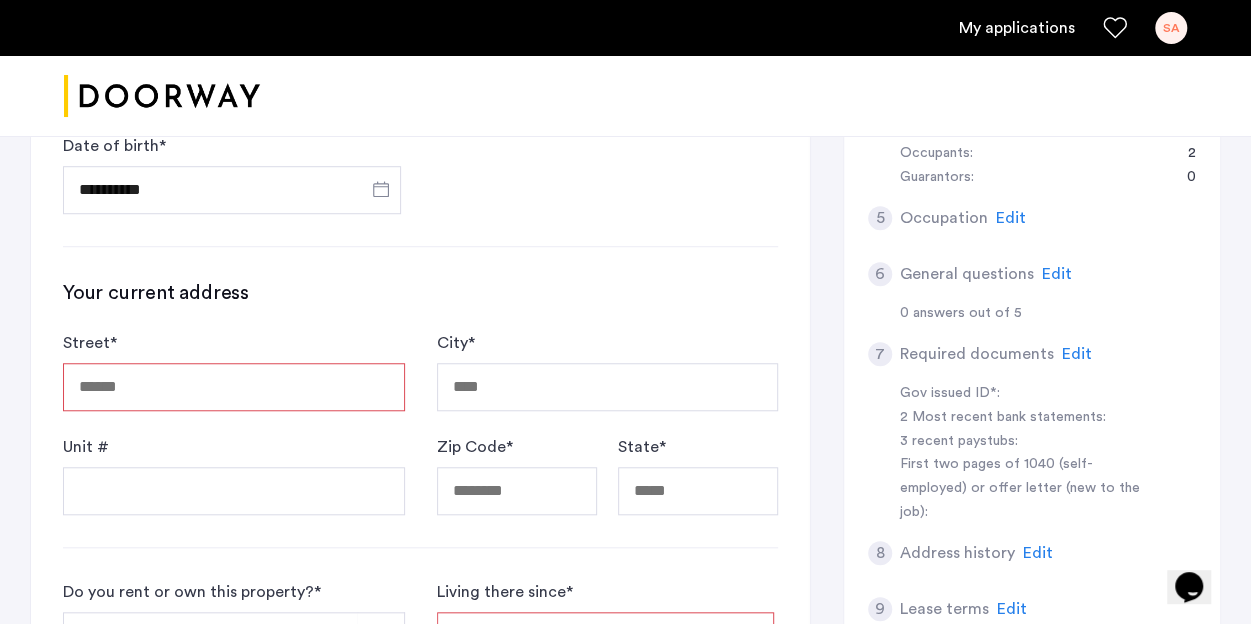 click on "Street  *" at bounding box center (234, 387) 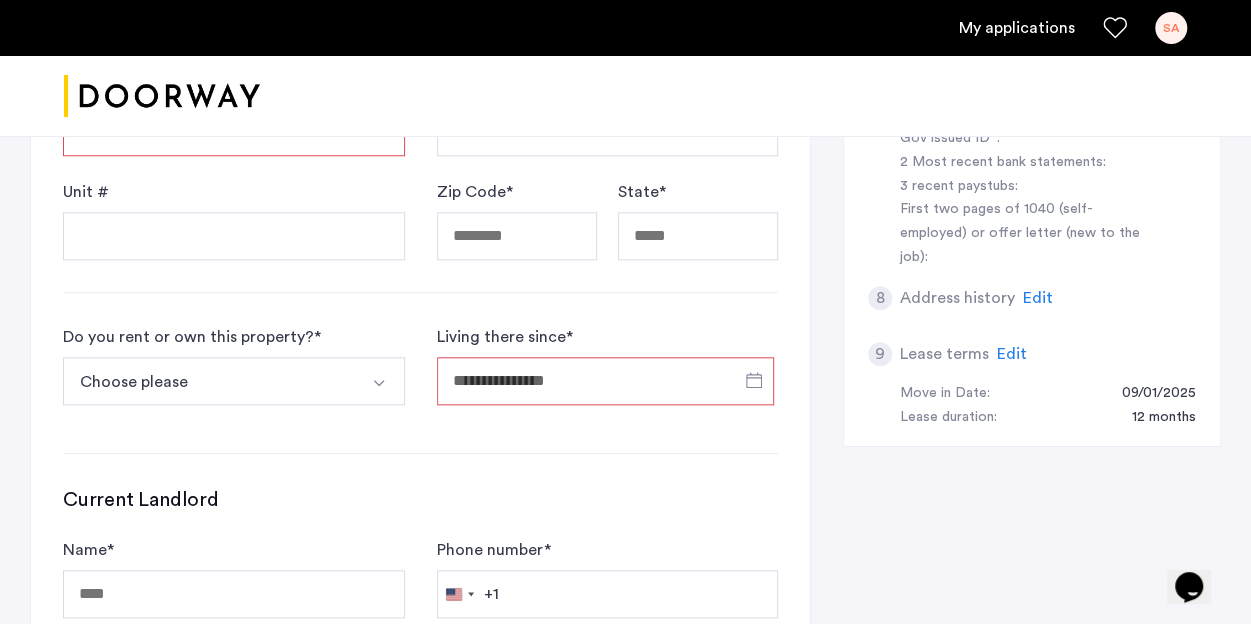 scroll, scrollTop: 891, scrollLeft: 0, axis: vertical 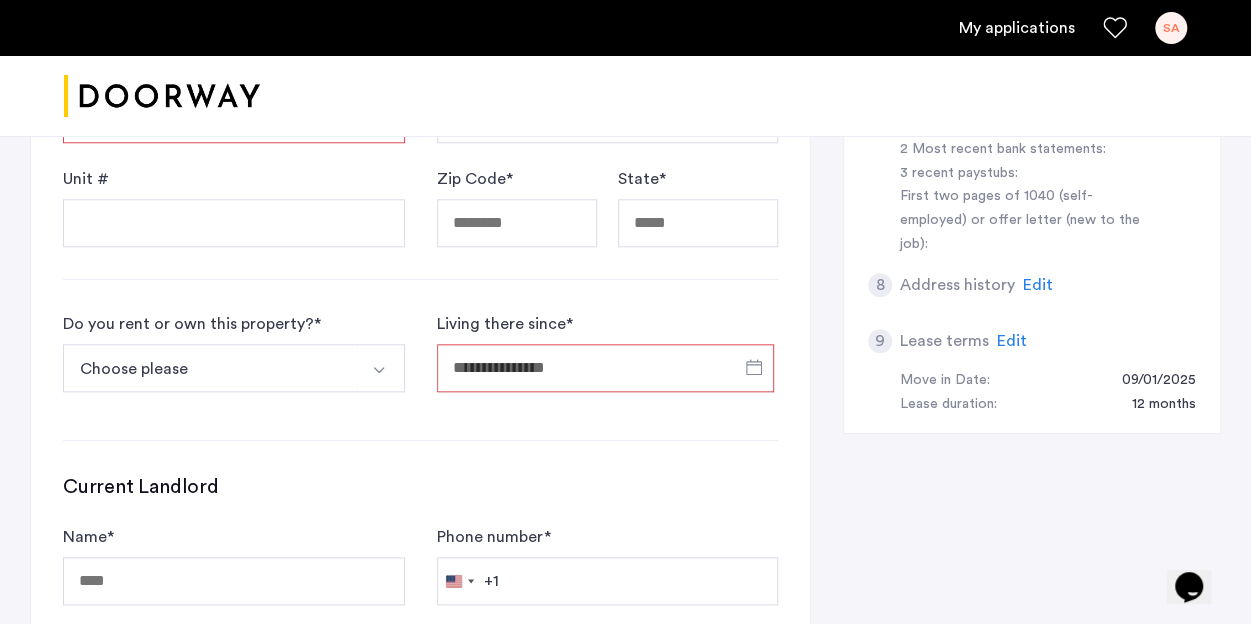 click on "Do you rent or own this property?  * Choose please I rent this property I own this property My first time renting Other" 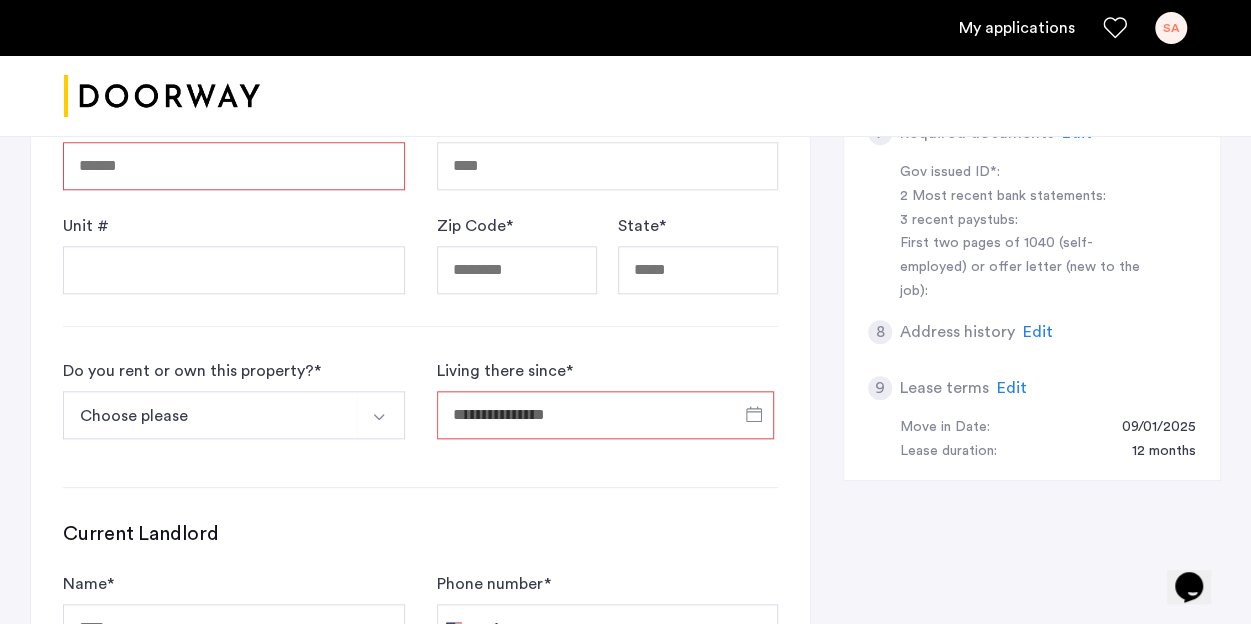 scroll, scrollTop: 778, scrollLeft: 0, axis: vertical 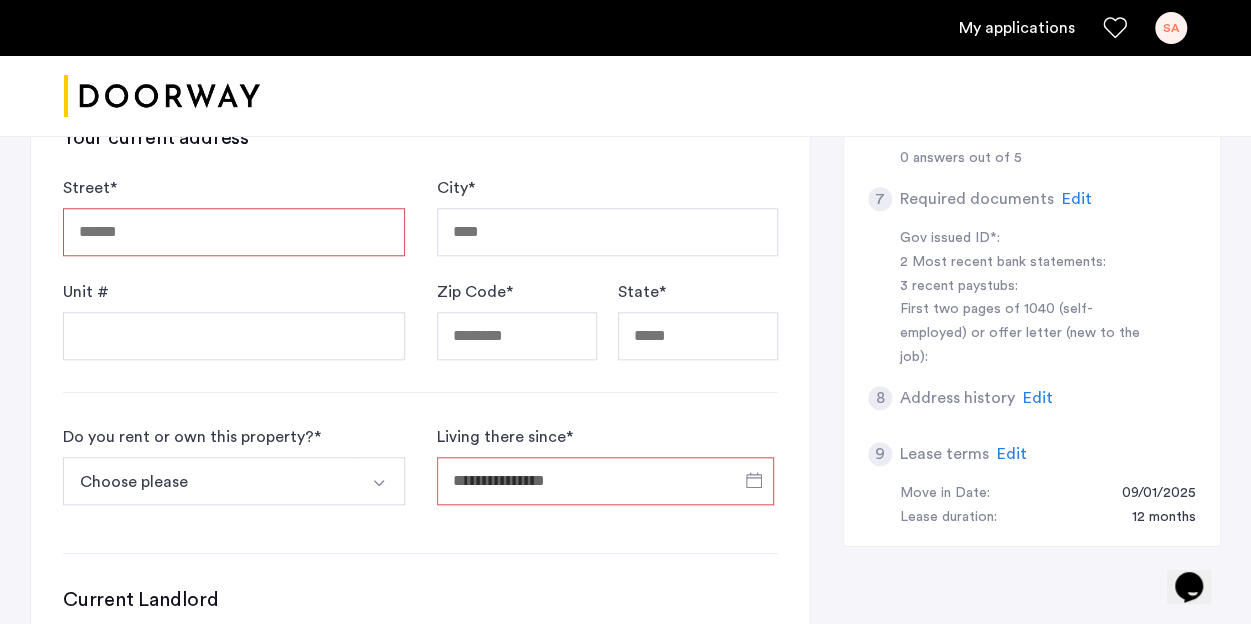 click on "Living there since  *" at bounding box center (606, 481) 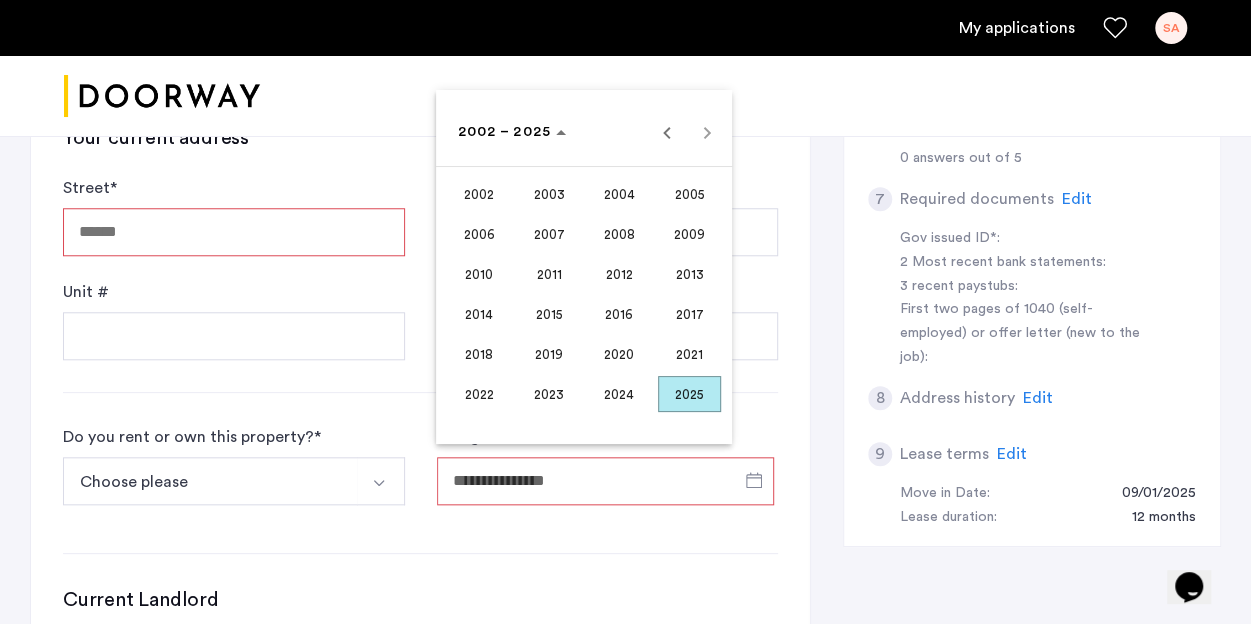 click at bounding box center (625, 312) 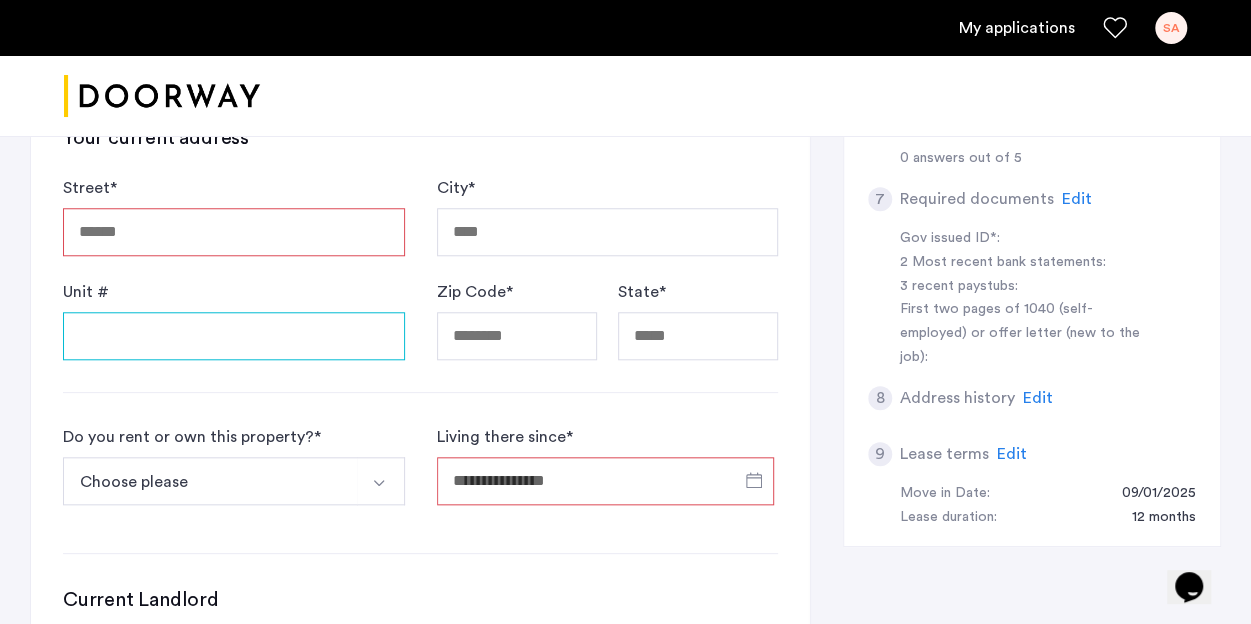 click on "Unit #" at bounding box center (234, 336) 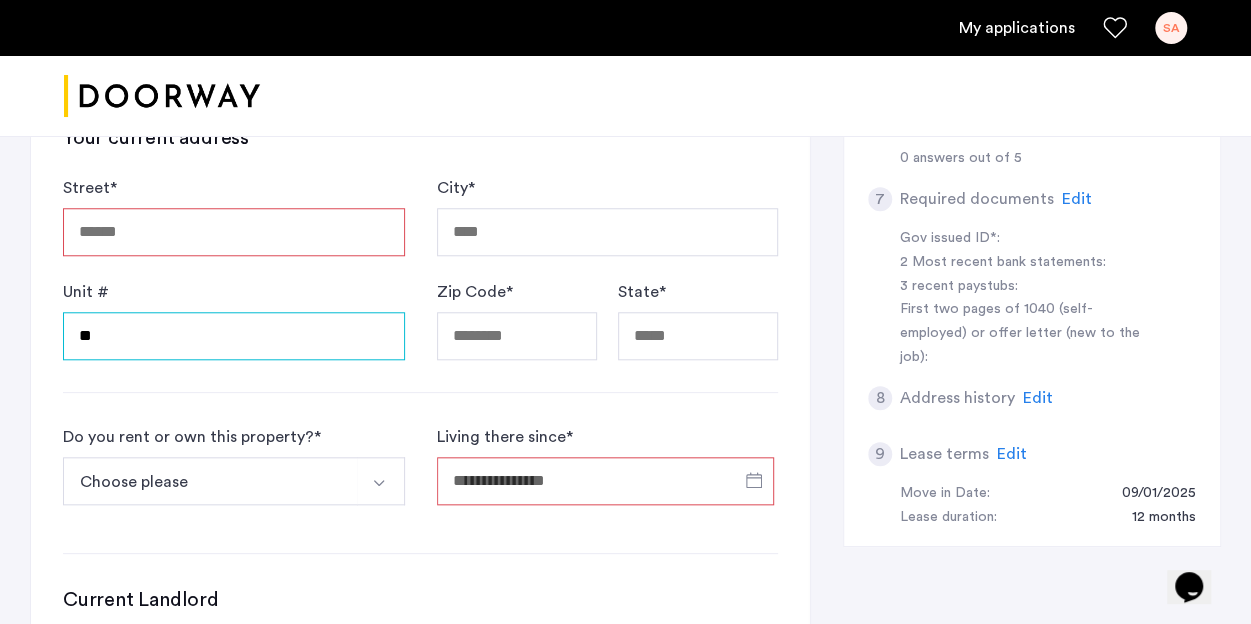 type on "*" 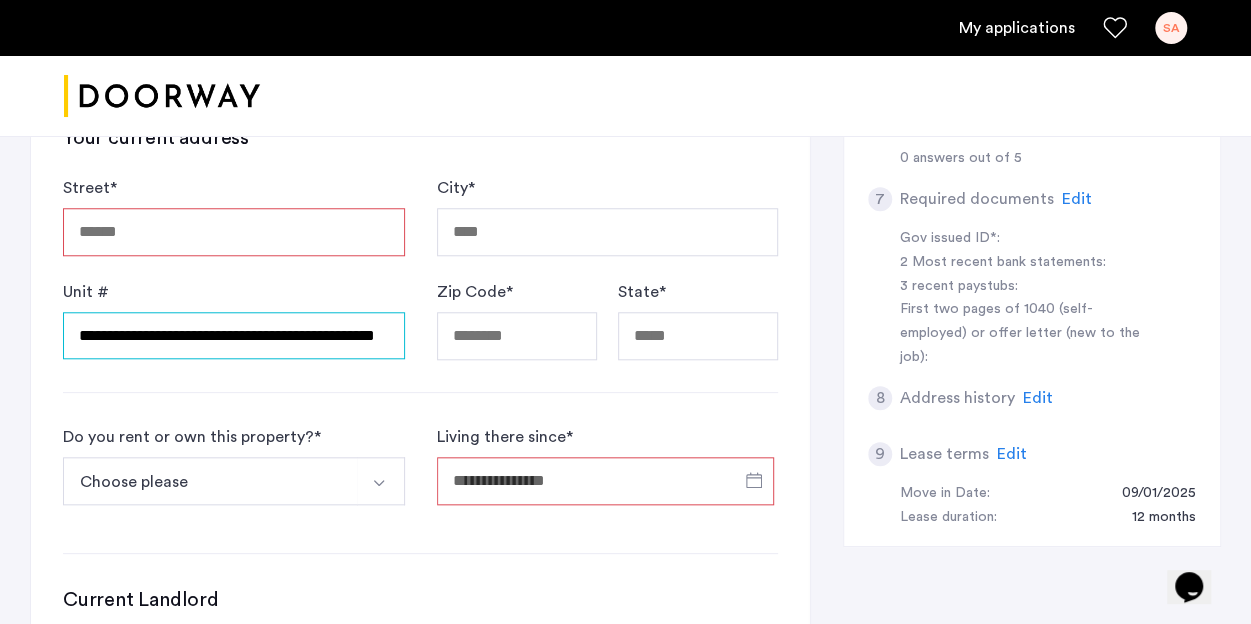 scroll, scrollTop: 0, scrollLeft: 35, axis: horizontal 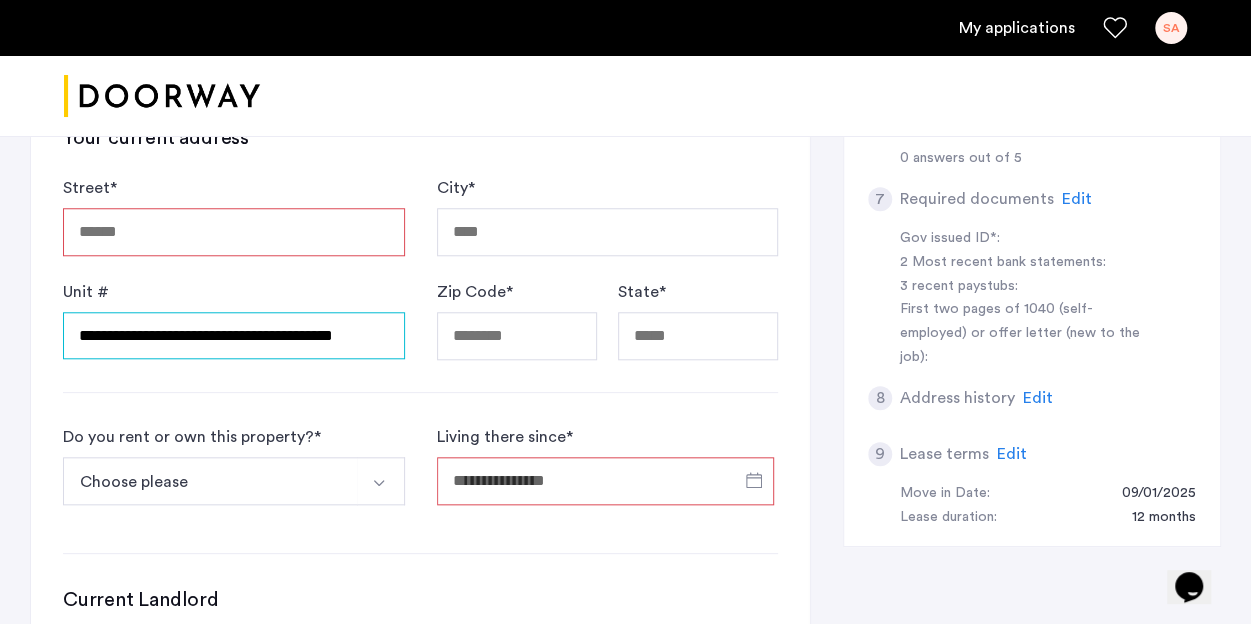 type on "**********" 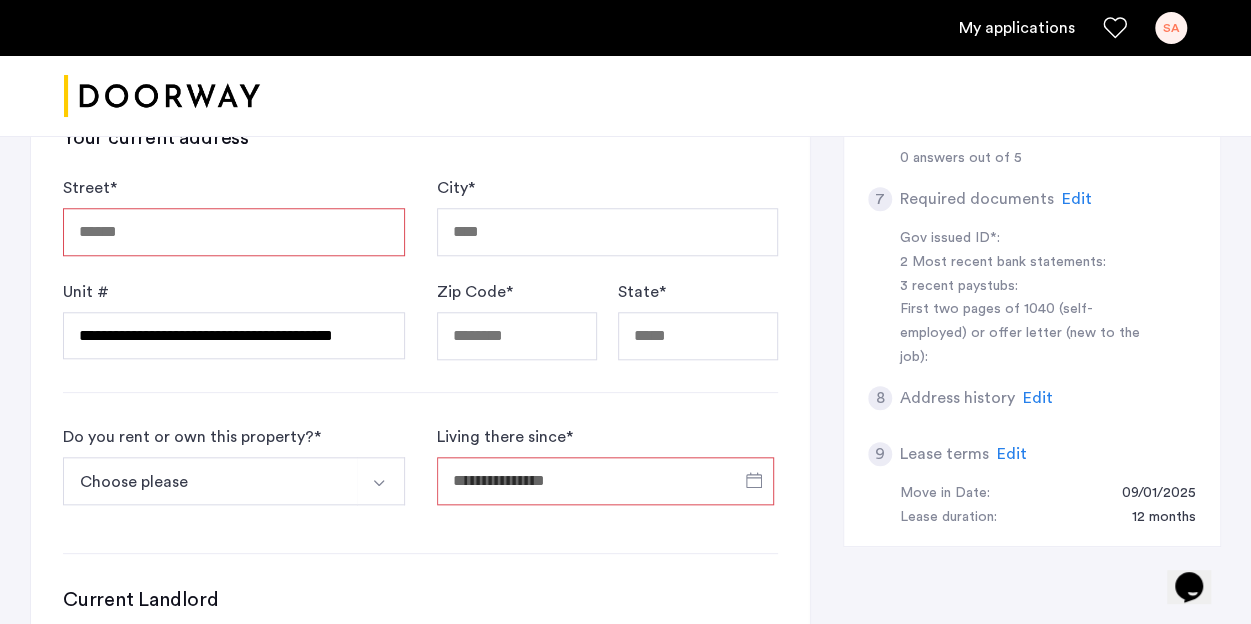 click on "Street  *" at bounding box center [234, 232] 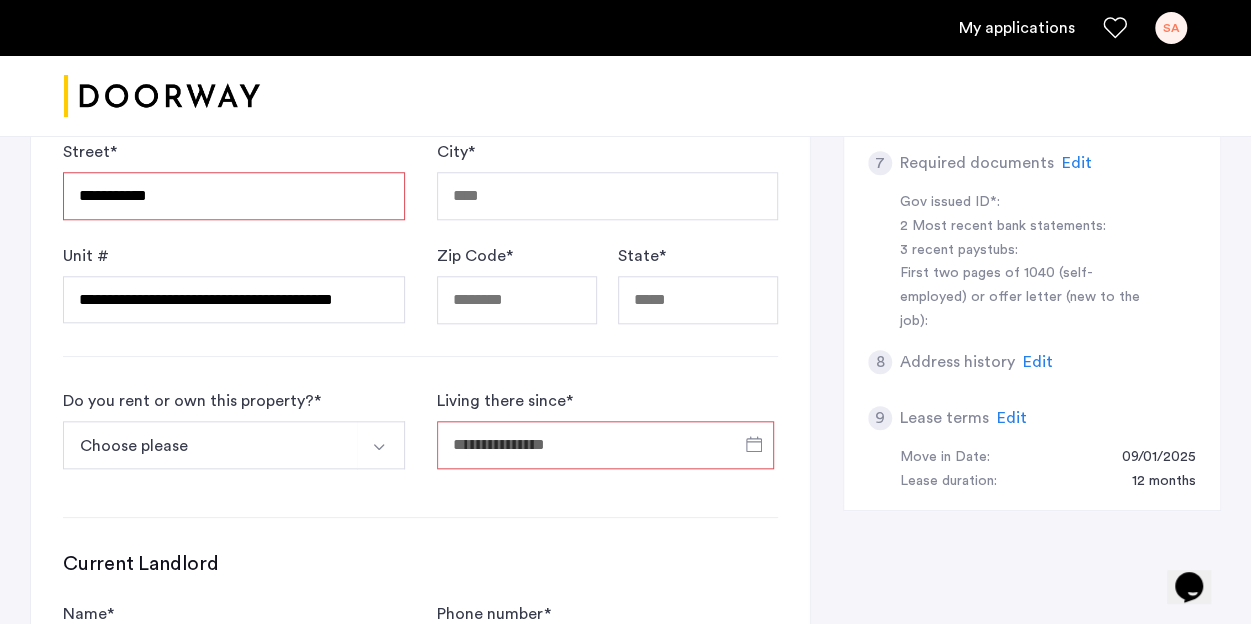 scroll, scrollTop: 726, scrollLeft: 0, axis: vertical 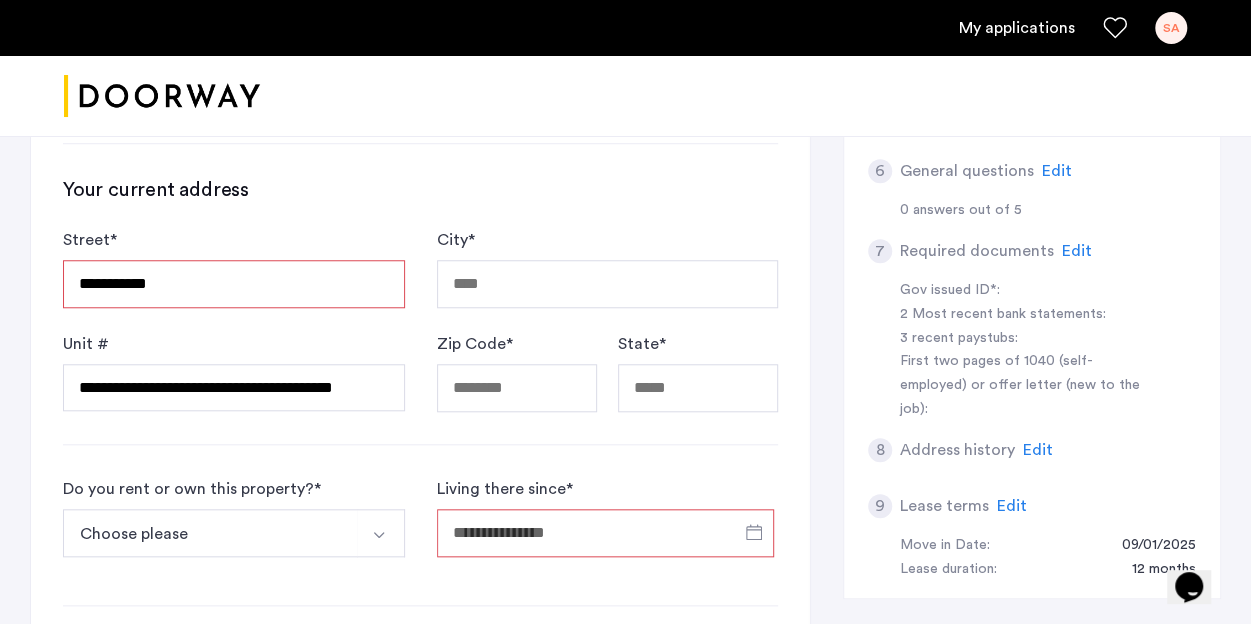 click on "**********" at bounding box center [234, 284] 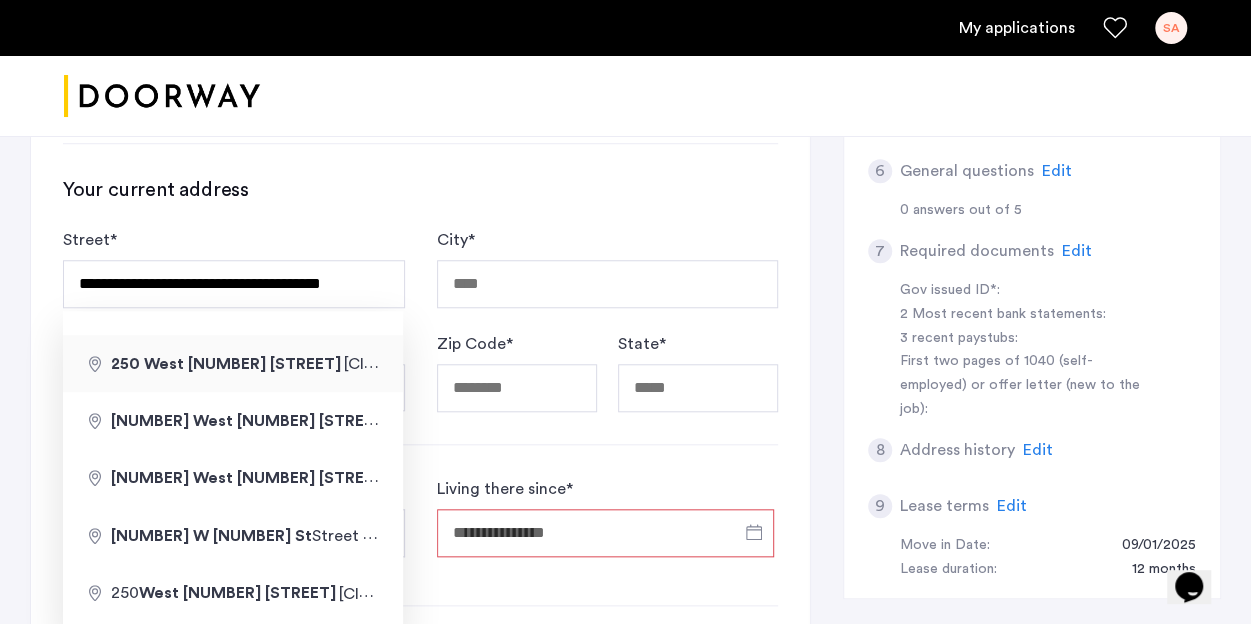 type on "**********" 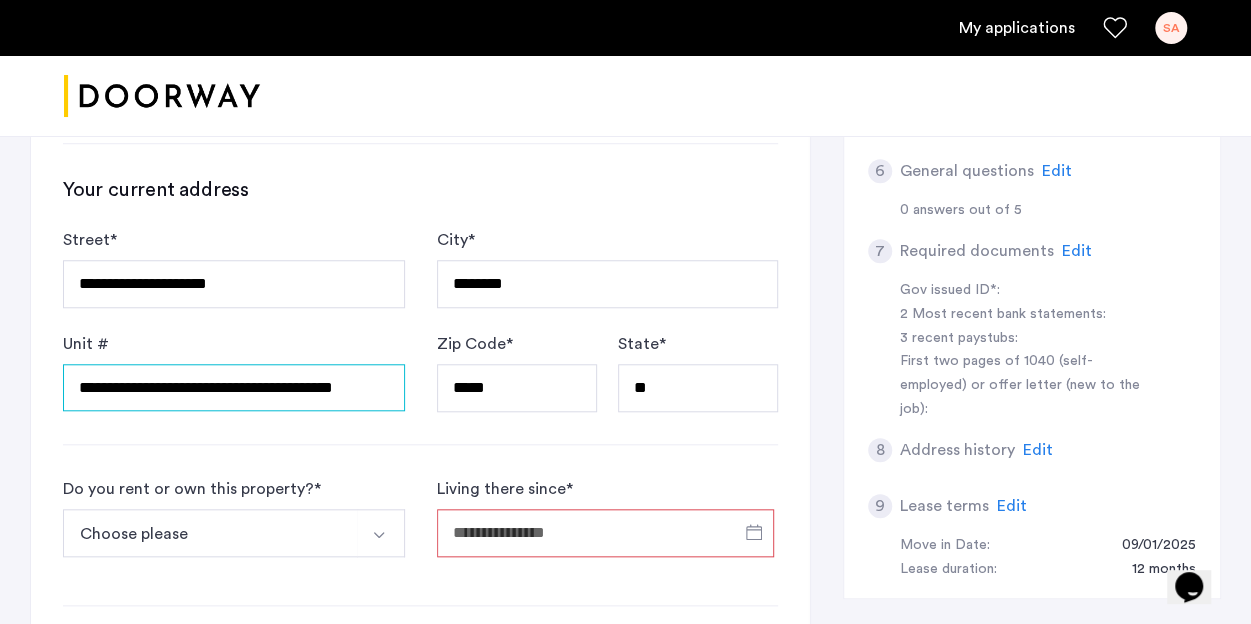 click on "**********" at bounding box center [234, 387] 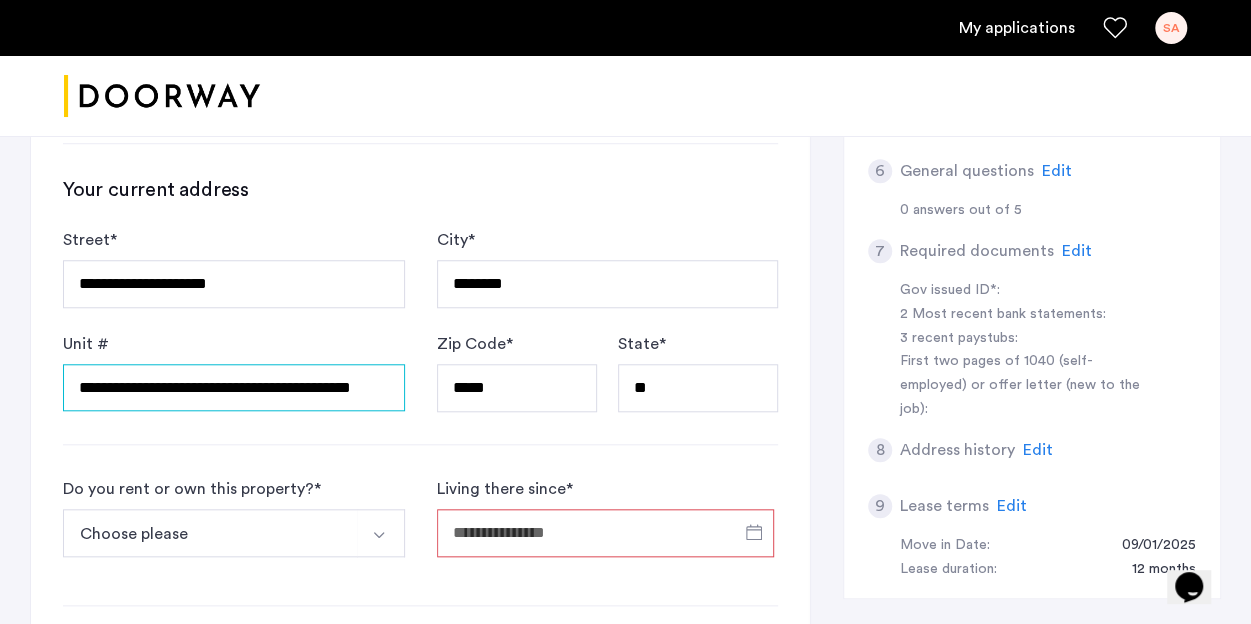 click on "**********" at bounding box center (234, 387) 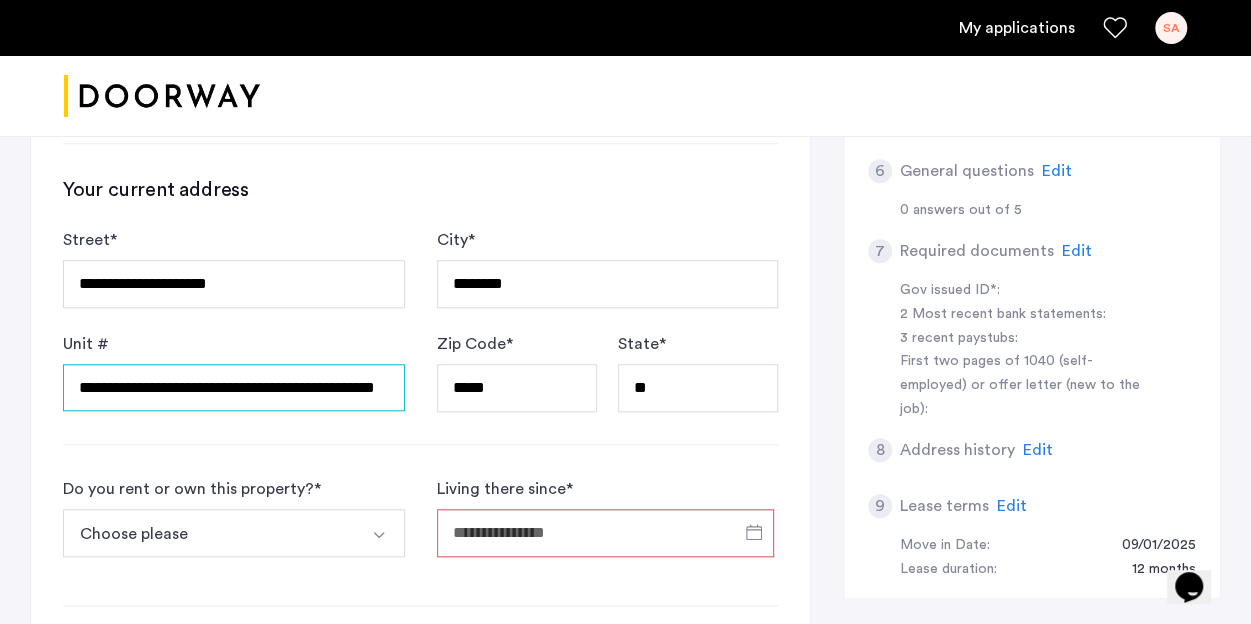 scroll, scrollTop: 0, scrollLeft: 46, axis: horizontal 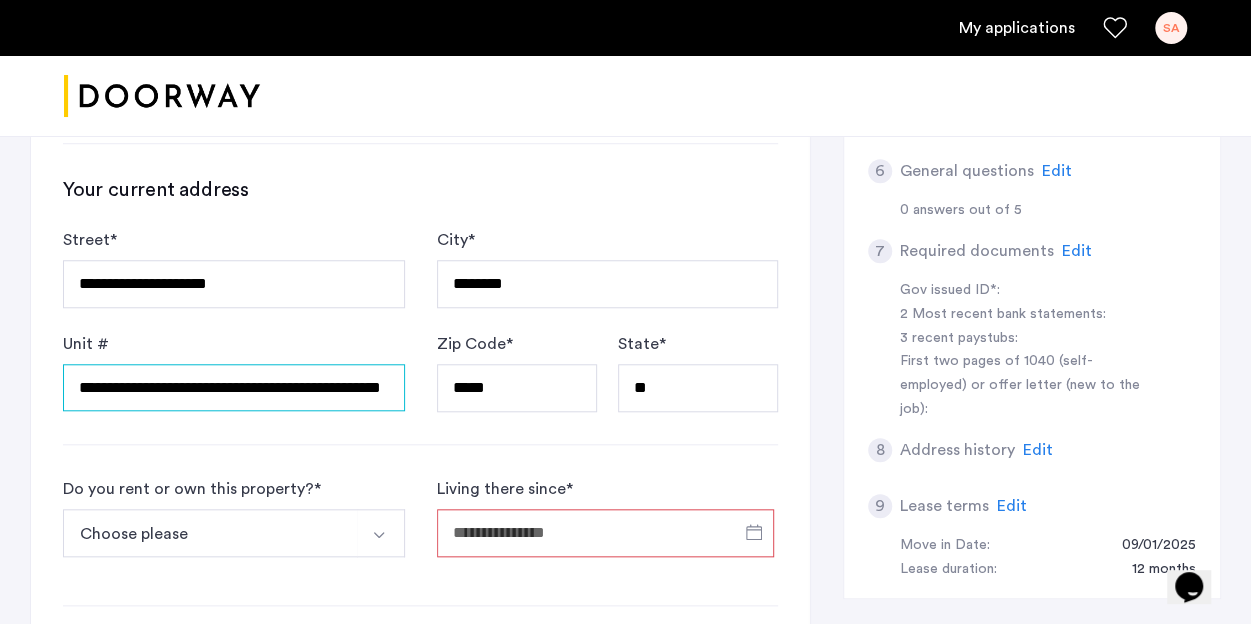 click on "**********" at bounding box center [234, 387] 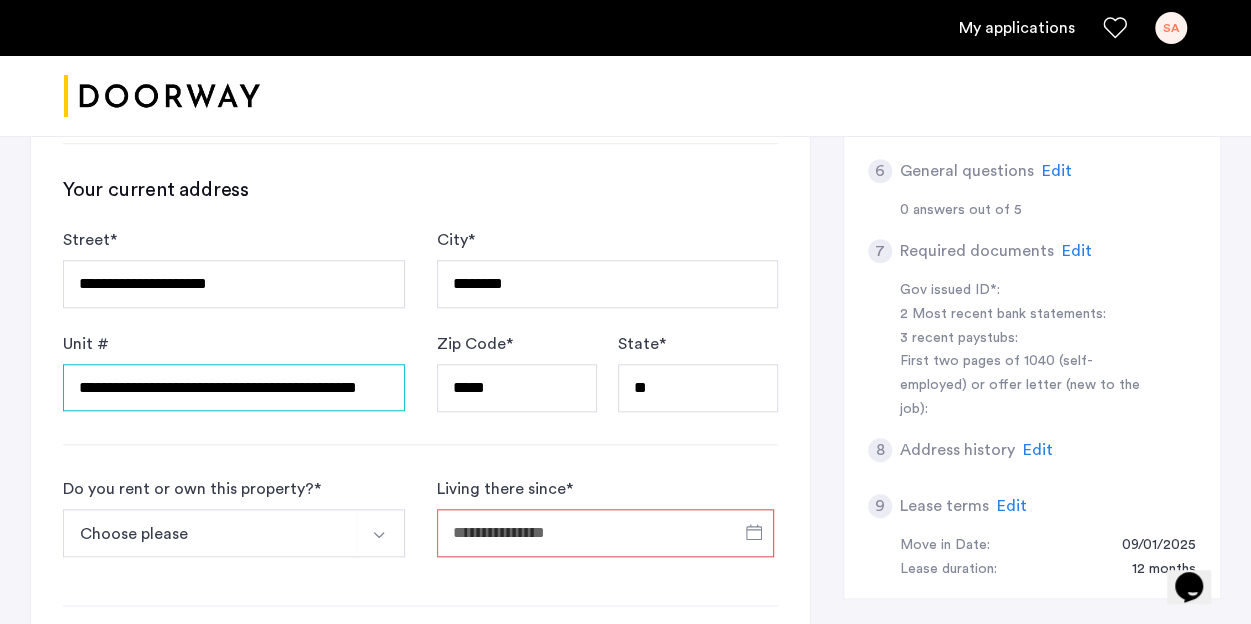 scroll, scrollTop: 0, scrollLeft: 16, axis: horizontal 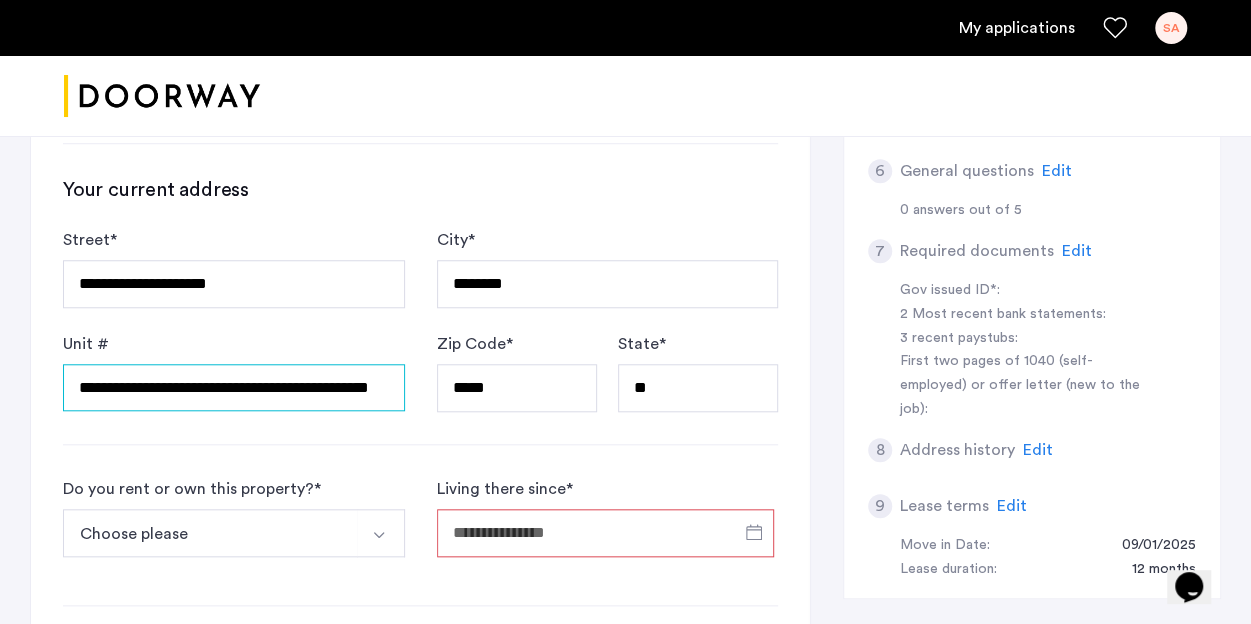 type on "**********" 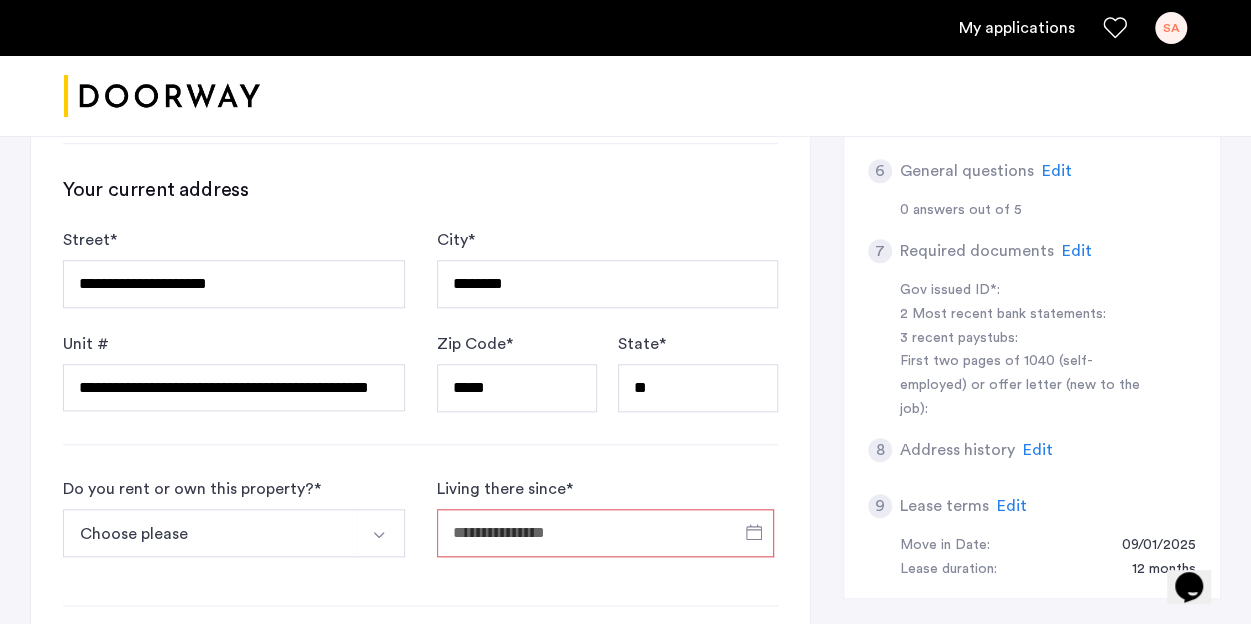 scroll, scrollTop: 0, scrollLeft: 0, axis: both 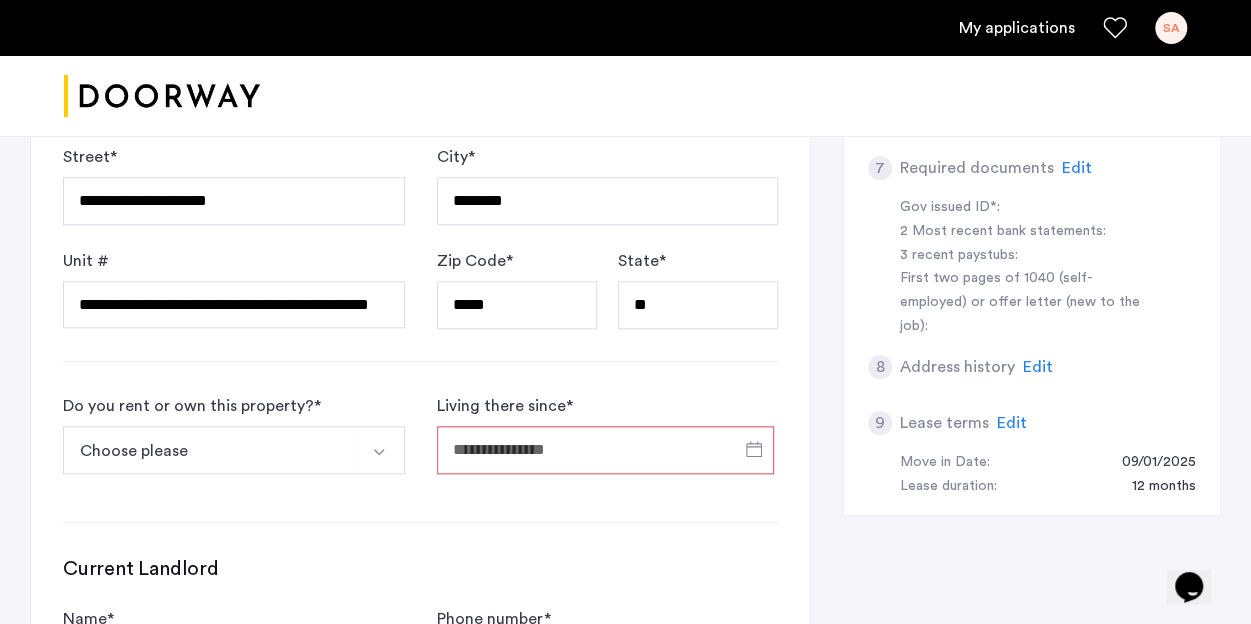 click on "Choose please" at bounding box center (210, 450) 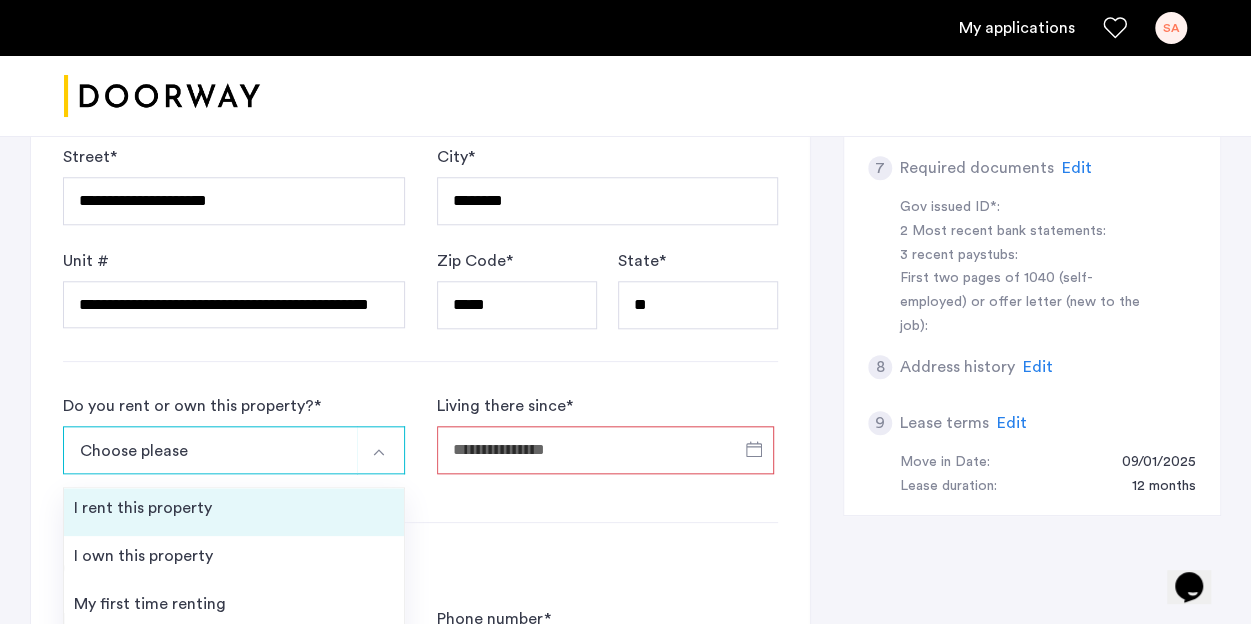 click on "I rent this property" at bounding box center (234, 512) 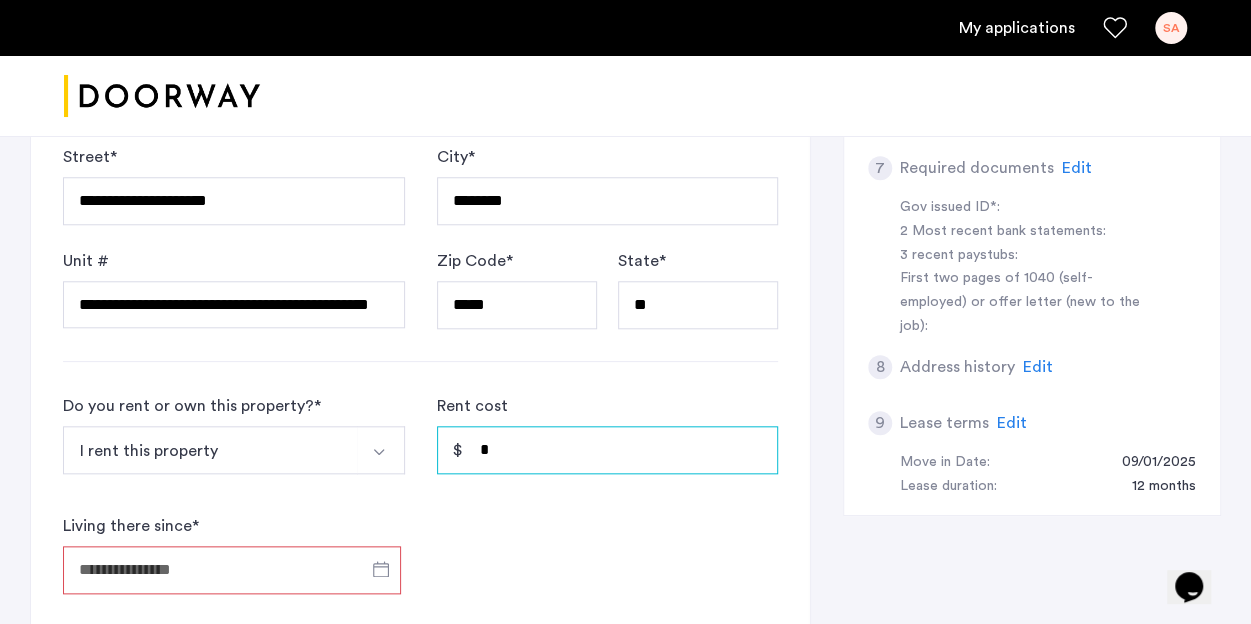 click on "*" at bounding box center (608, 450) 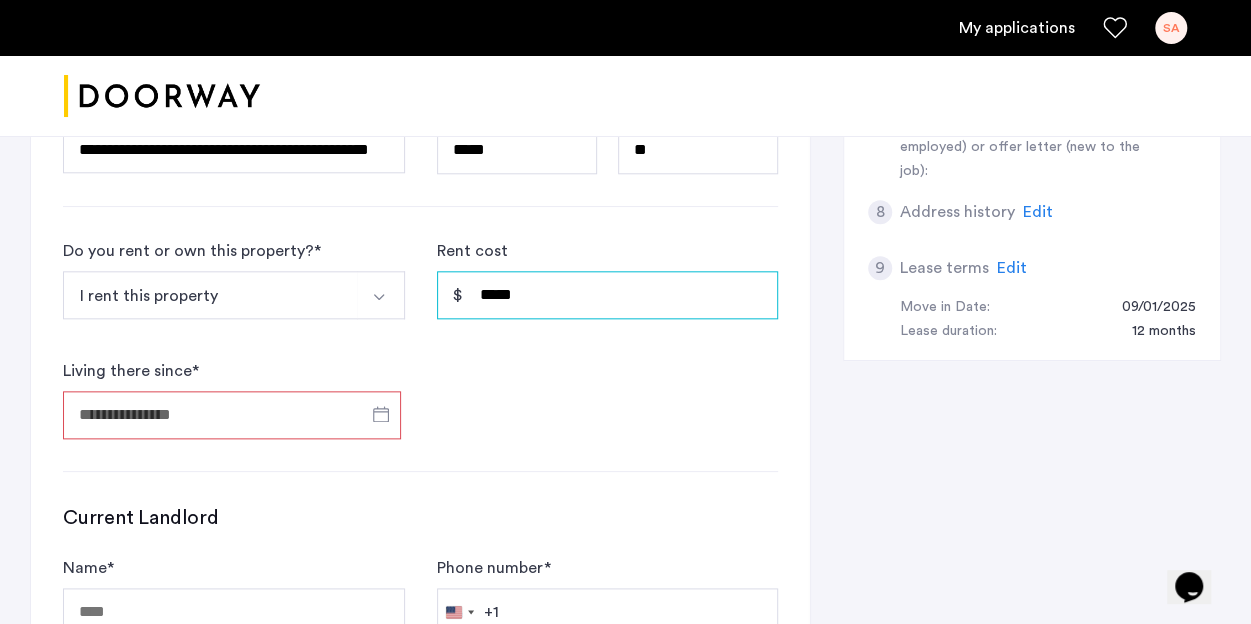 type on "*****" 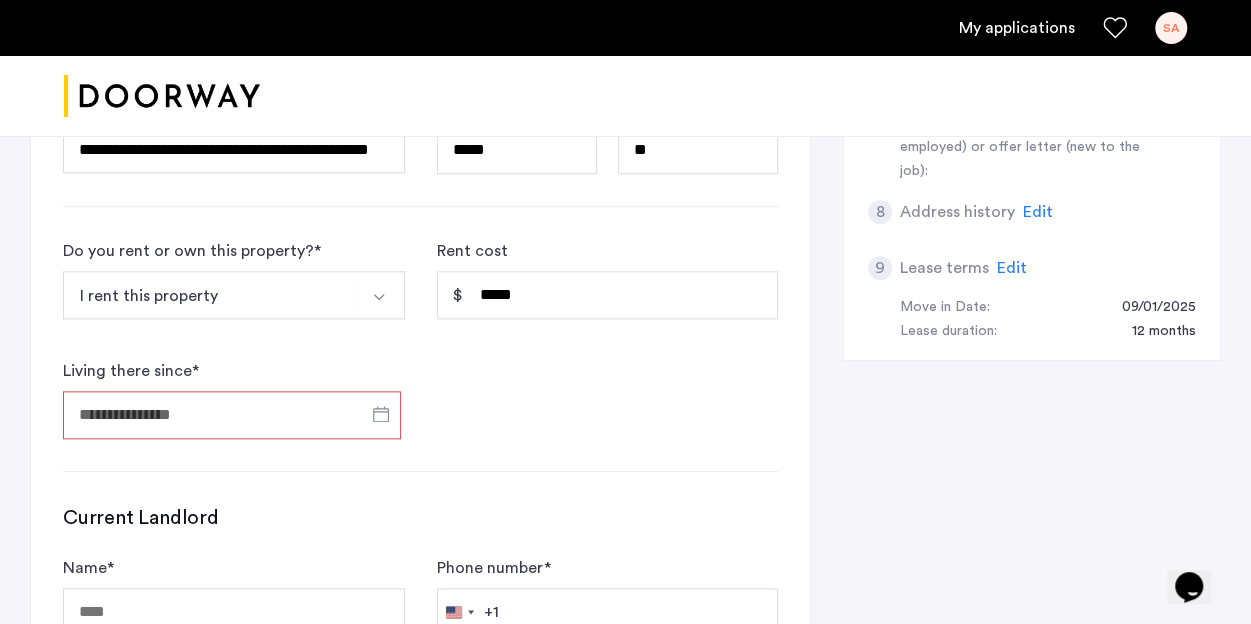 click on "Living there since  *" at bounding box center [232, 415] 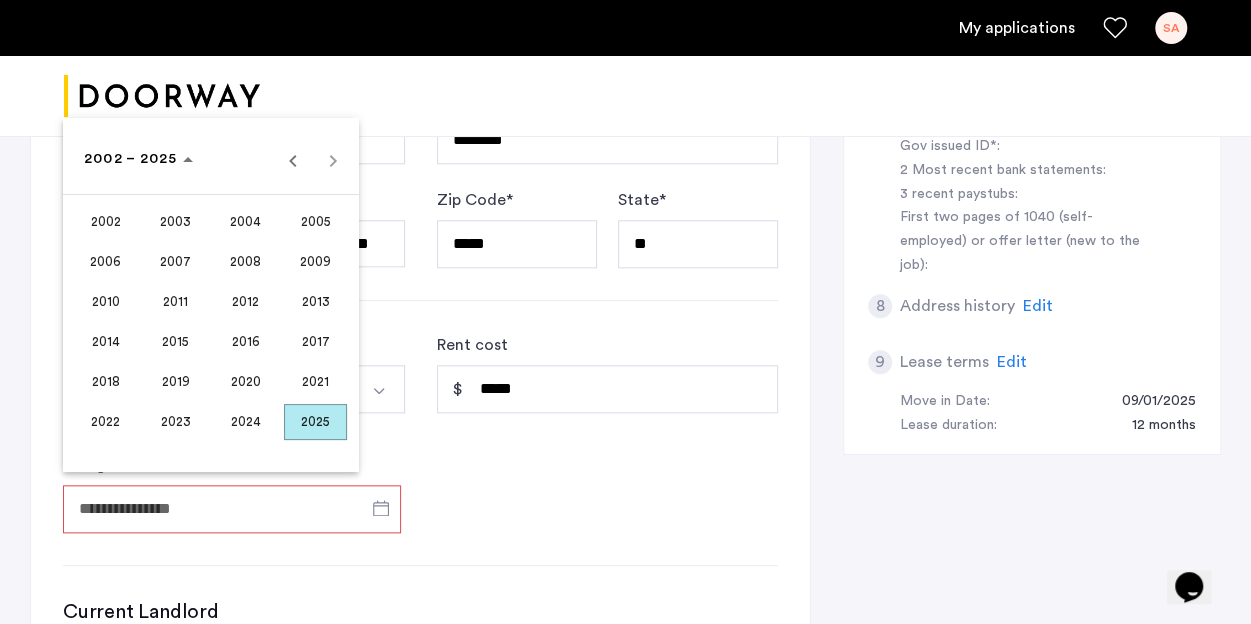 scroll, scrollTop: 872, scrollLeft: 0, axis: vertical 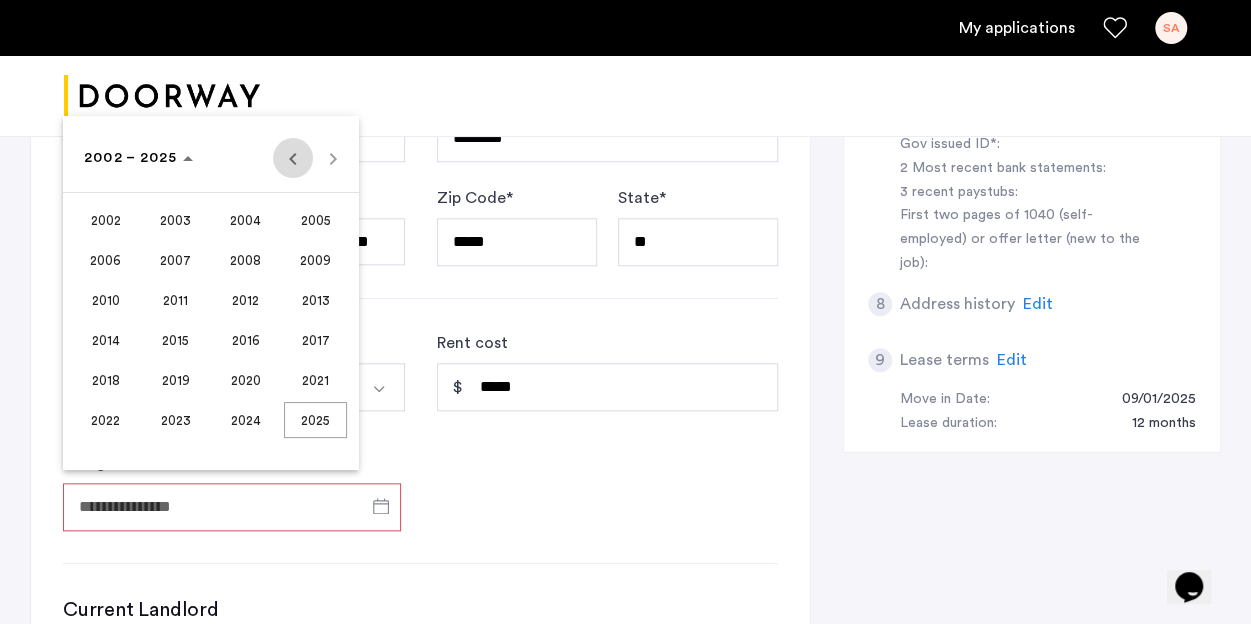 click at bounding box center (293, 158) 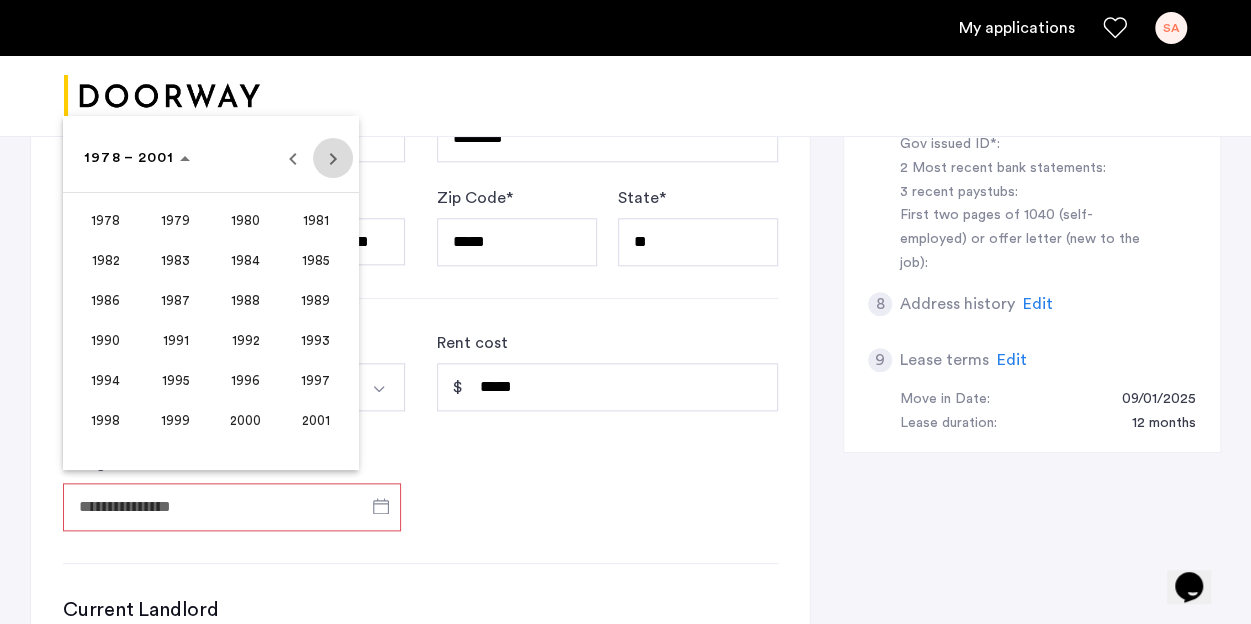 click at bounding box center [333, 158] 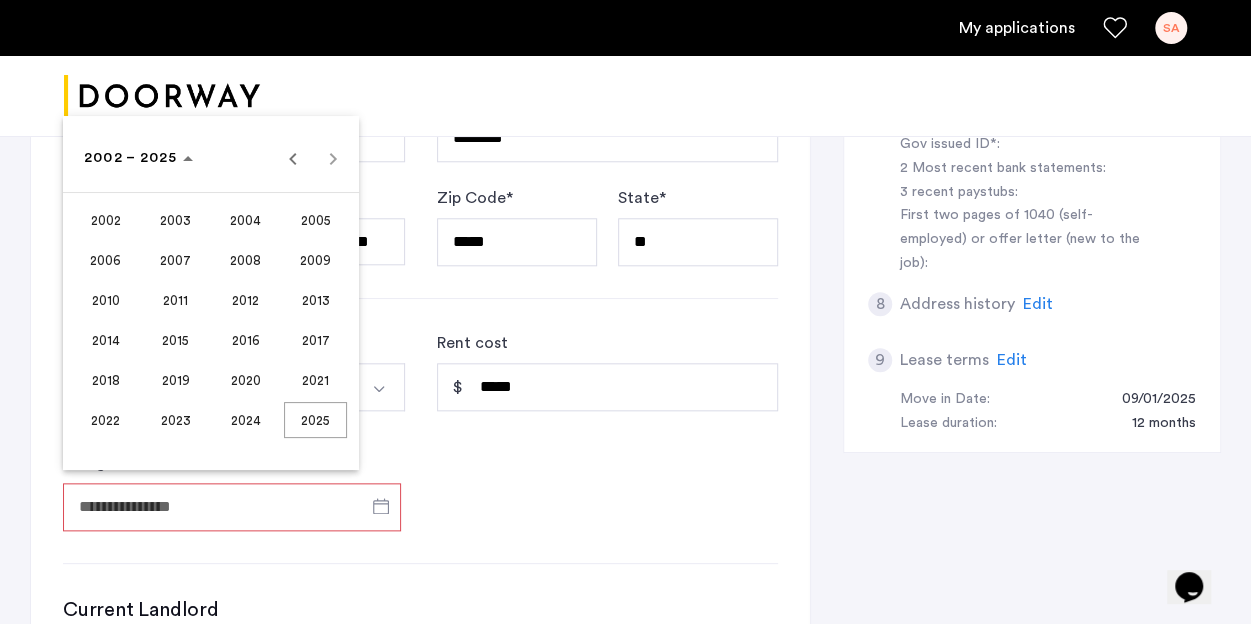 click on "[YEAR] to [YEAR] [YEAR] – [YEAR]" at bounding box center [211, 158] 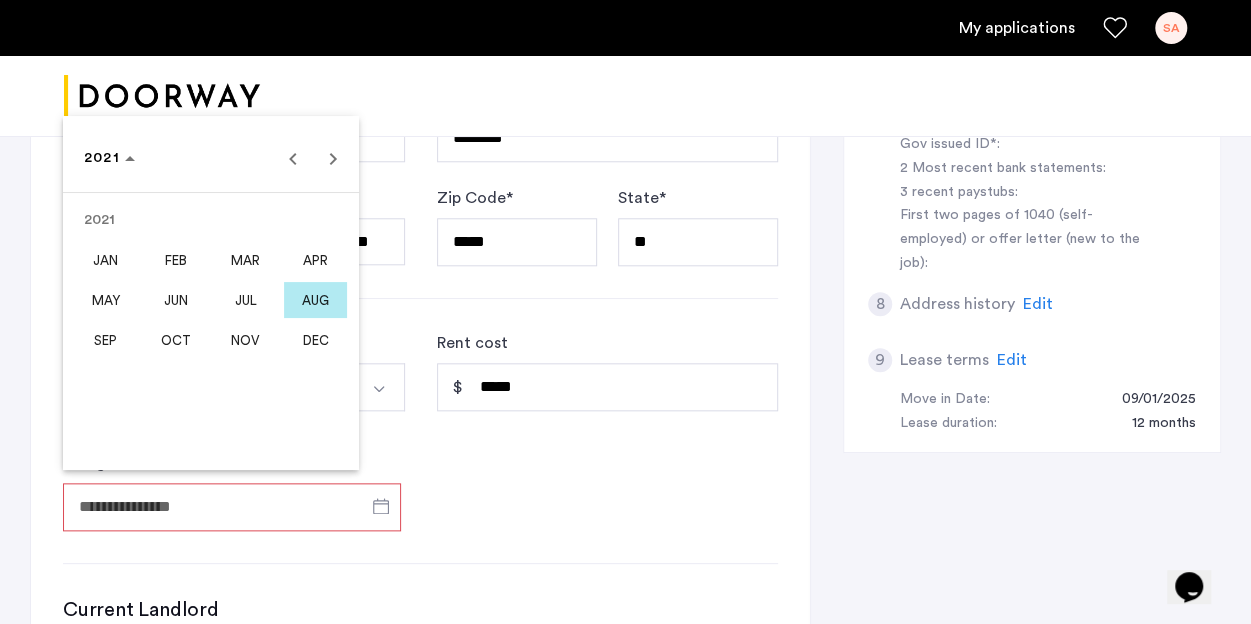 click on "OCT" at bounding box center [175, 340] 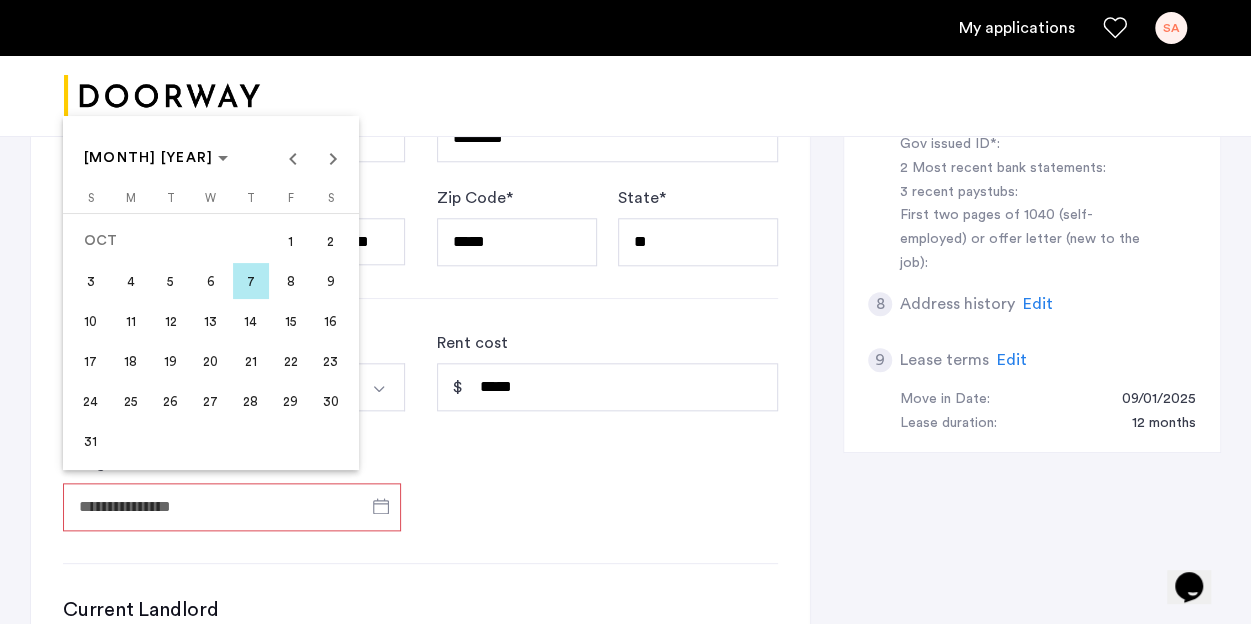 click on "31" at bounding box center (91, 441) 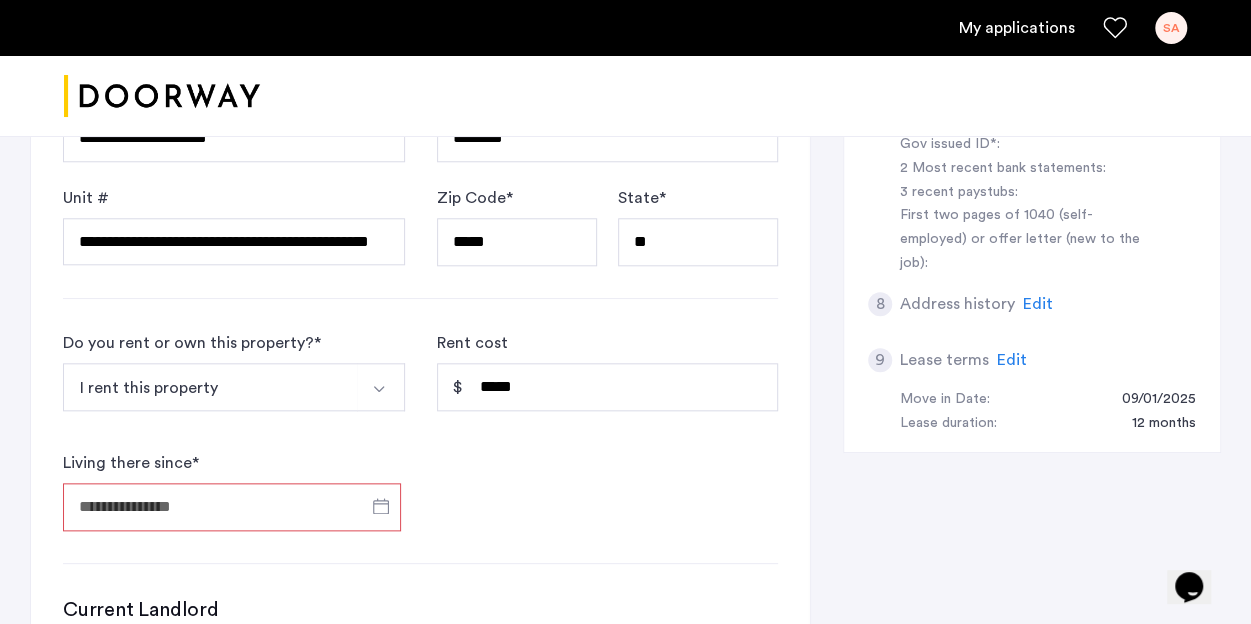 type on "**********" 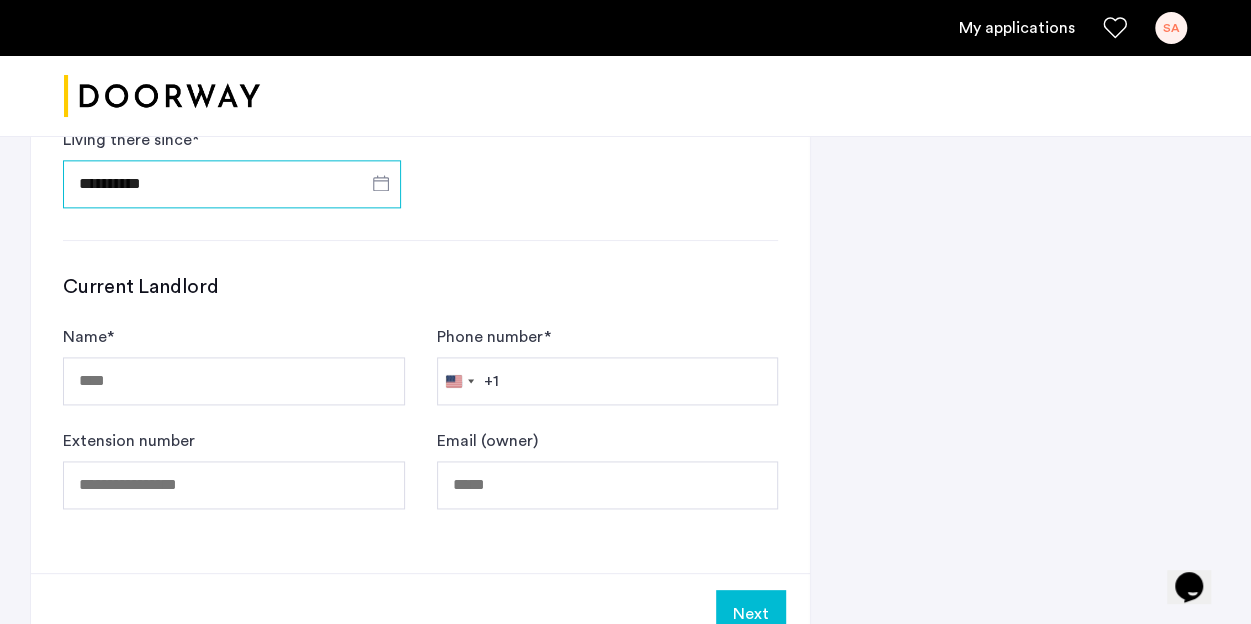 scroll, scrollTop: 1203, scrollLeft: 0, axis: vertical 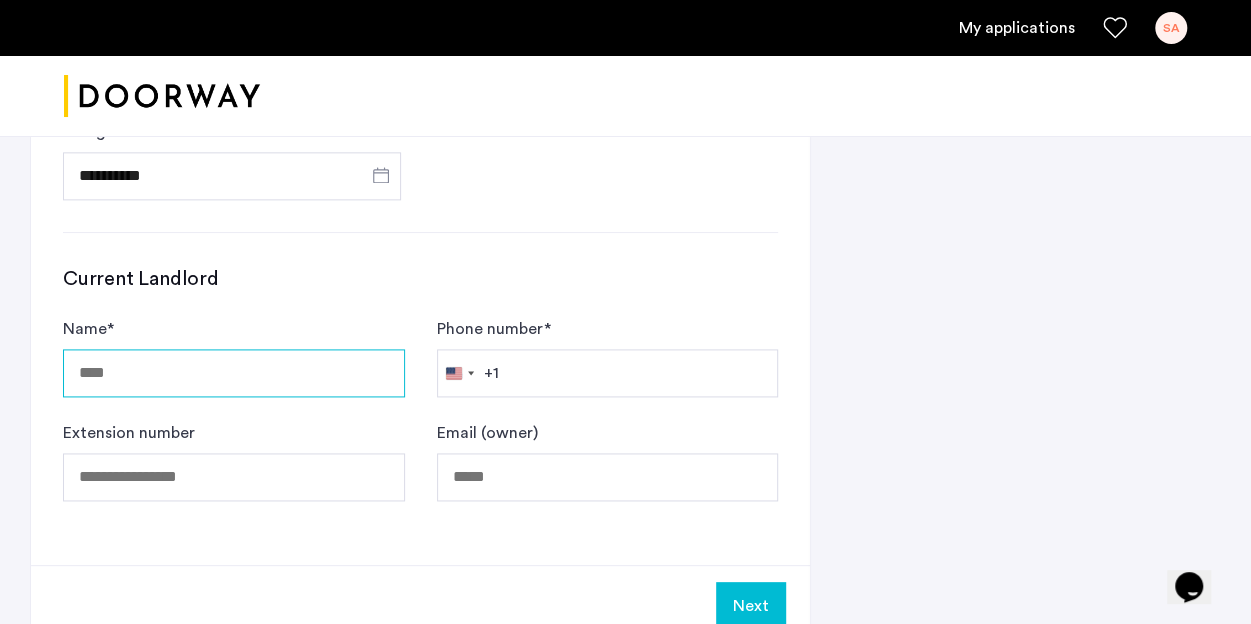 click on "Name  *" at bounding box center (234, 373) 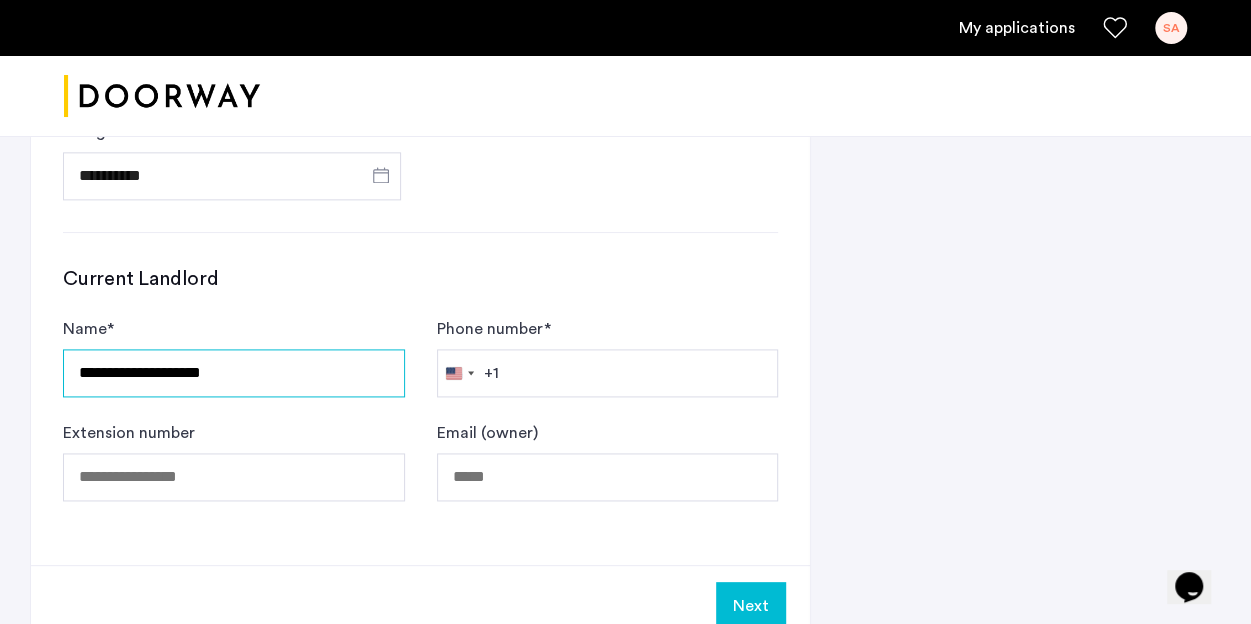 type on "**********" 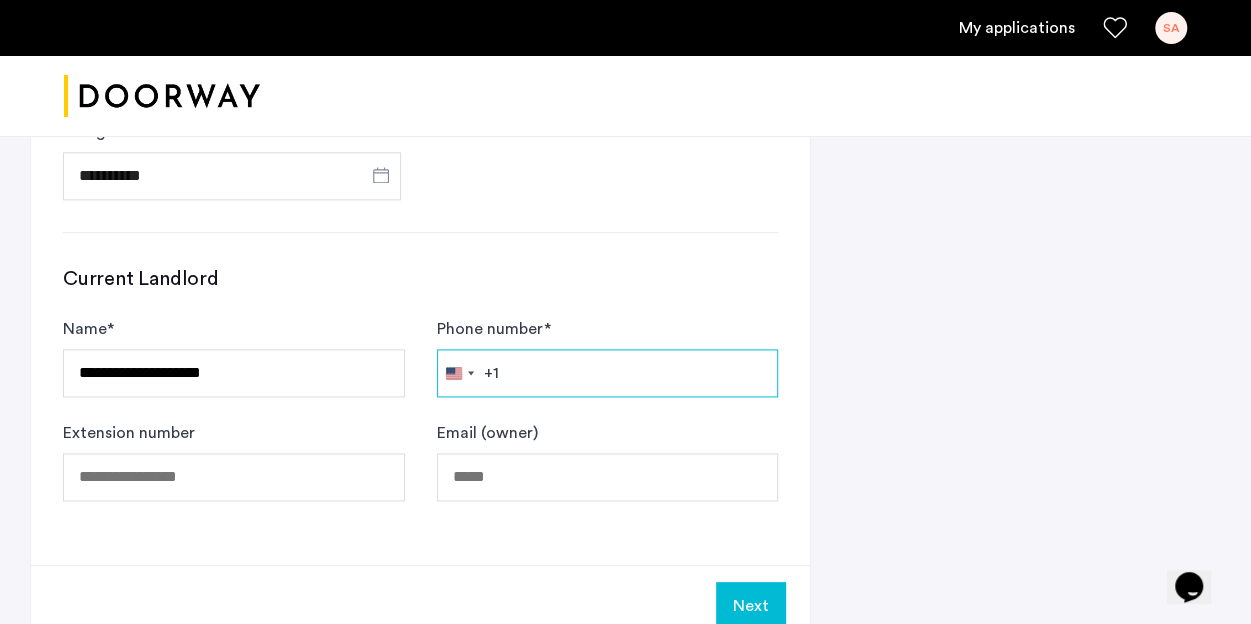 click on "Phone number  *" at bounding box center (608, 373) 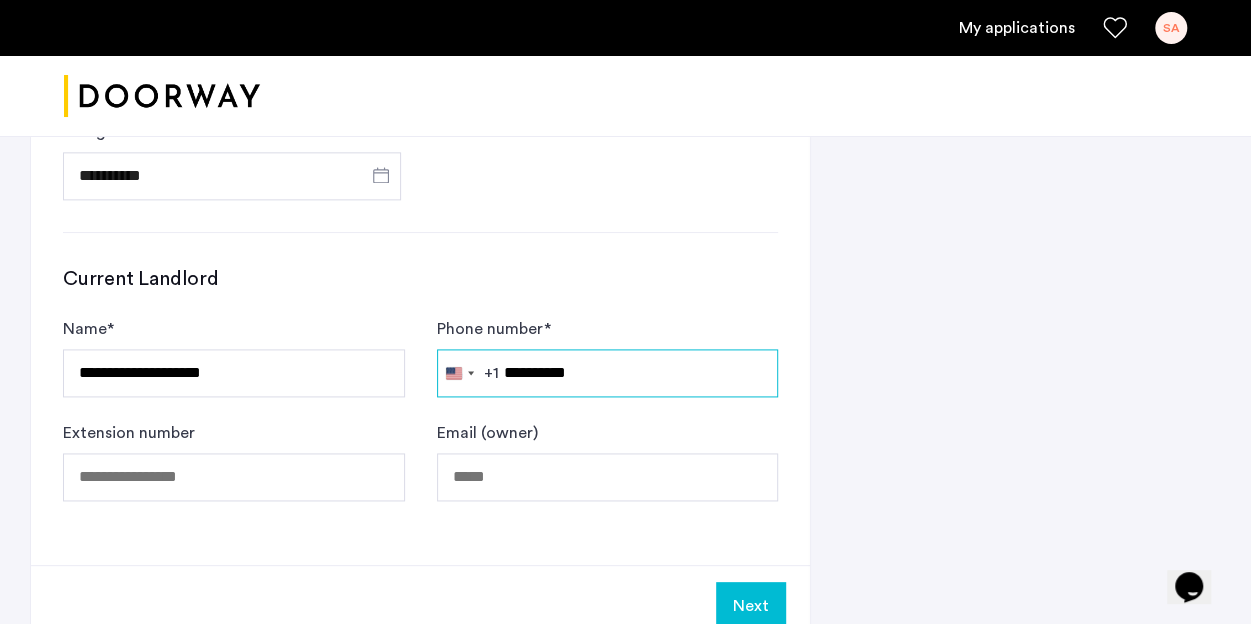 type on "**********" 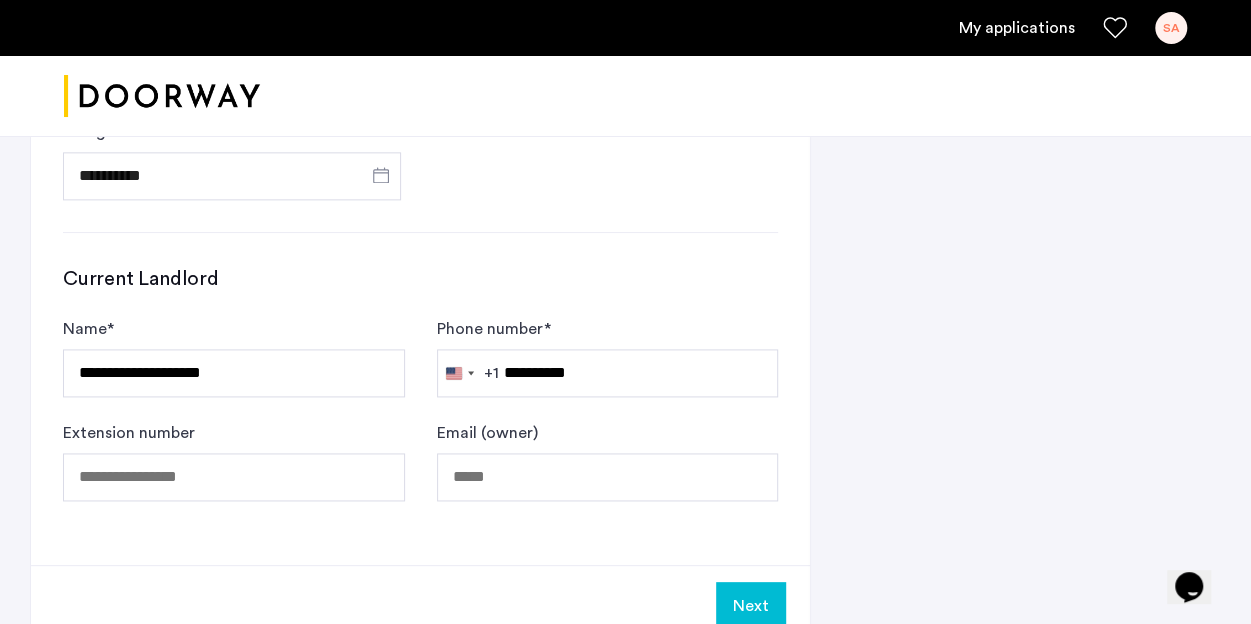 click on "244 results found Afghanistan +93 Åland Islands +358 Albania +355 Algeria +213 American Samoa +1 Andorra +376 Angola +244 Anguilla +1 Antigua & Barbuda +1 Argentina +54 Armenia +374 Aruba +297 Ascension Island +247 Australia +61 Austria +43 Azerbaijan +994 Bahamas +1 Bahrain +973 Bangladesh +880 Barbados +1 Belarus +375 Belgium +32 Belize +501 Benin +229 Bermuda +1 Bhutan +975 Bolivia +591 Bosnia & Herzegovina +387 Botswana +267 Brazil +55 British Indian Ocean Territory +246 British Virgin Islands +1 Brunei +673 Bulgaria +359 Burkina Faso +226 Burundi +257 Cambodia +855 Cameroon +237 Canada +1 Cape Verde +238 Caribbean Netherlands +599 Cayman Islands +1 Central African Republic +236 Chad +235 Chile +56 China +86 Christmas Island +61 Cocos (Keeling) Islands +61 Colombia +57 Comoros +269 Congo - Brazzaville +242 Congo - Kinshasa +243 Cook Islands +1" 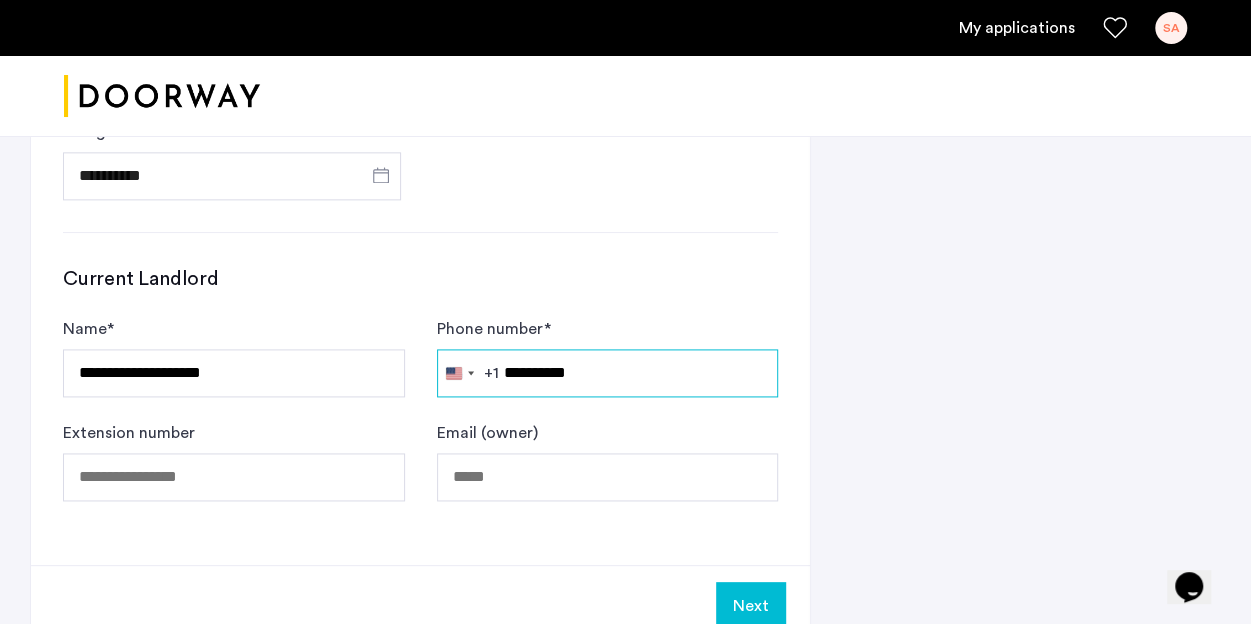 click on "**********" at bounding box center [608, 373] 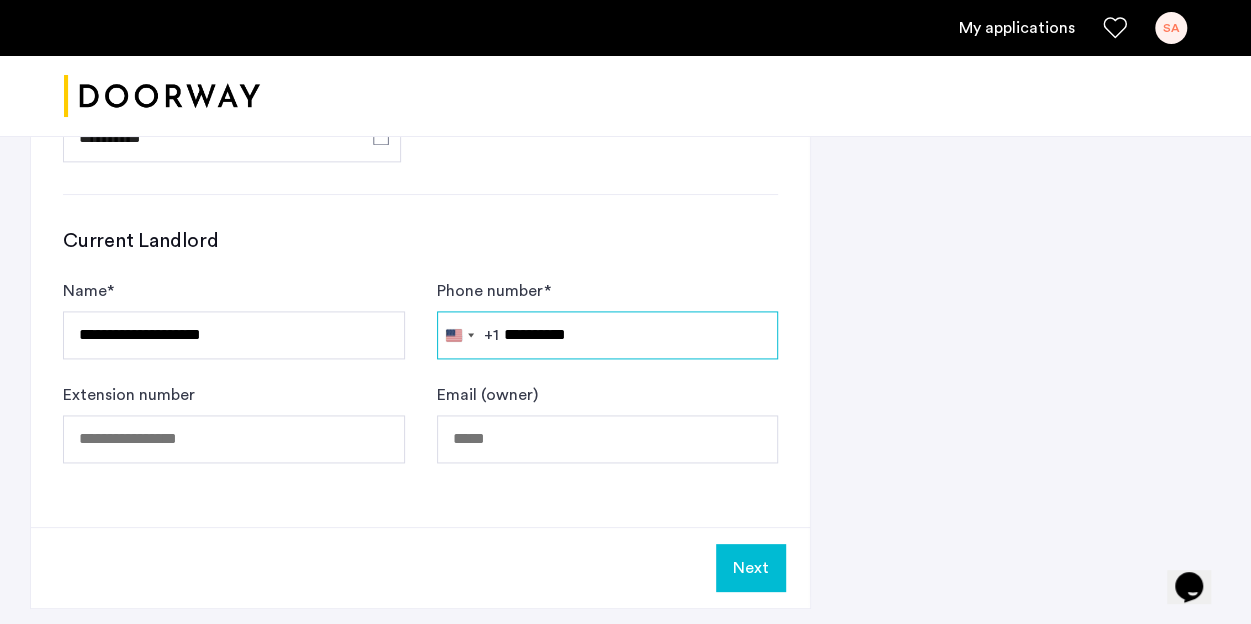 scroll, scrollTop: 1242, scrollLeft: 0, axis: vertical 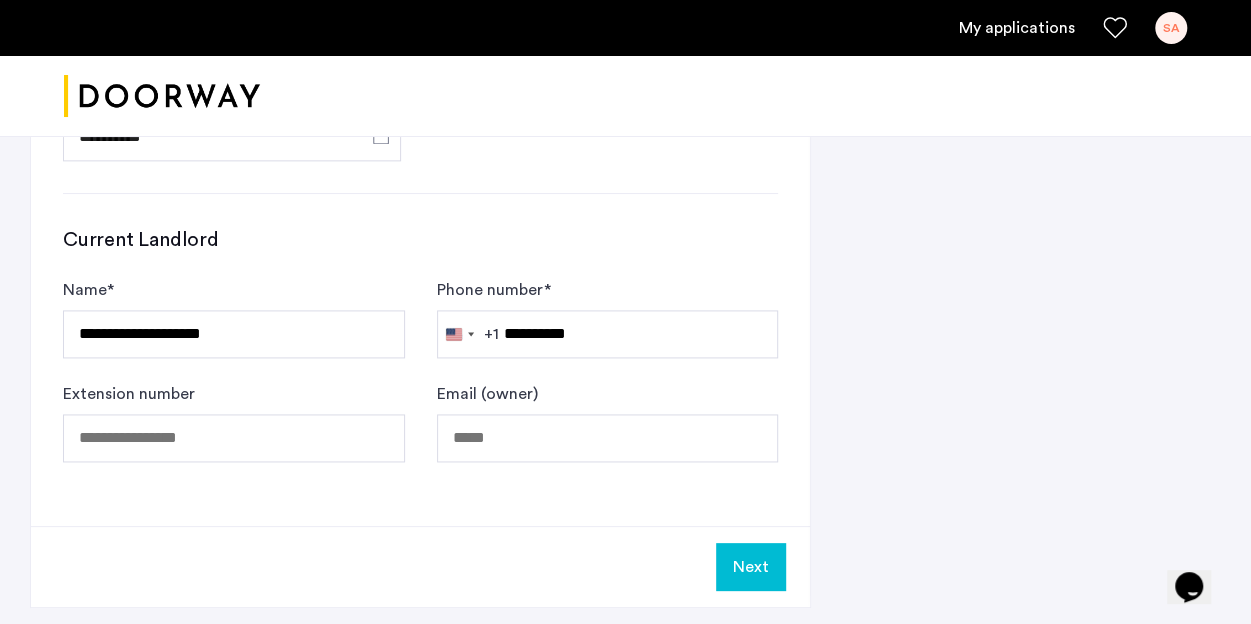 click on "Next" 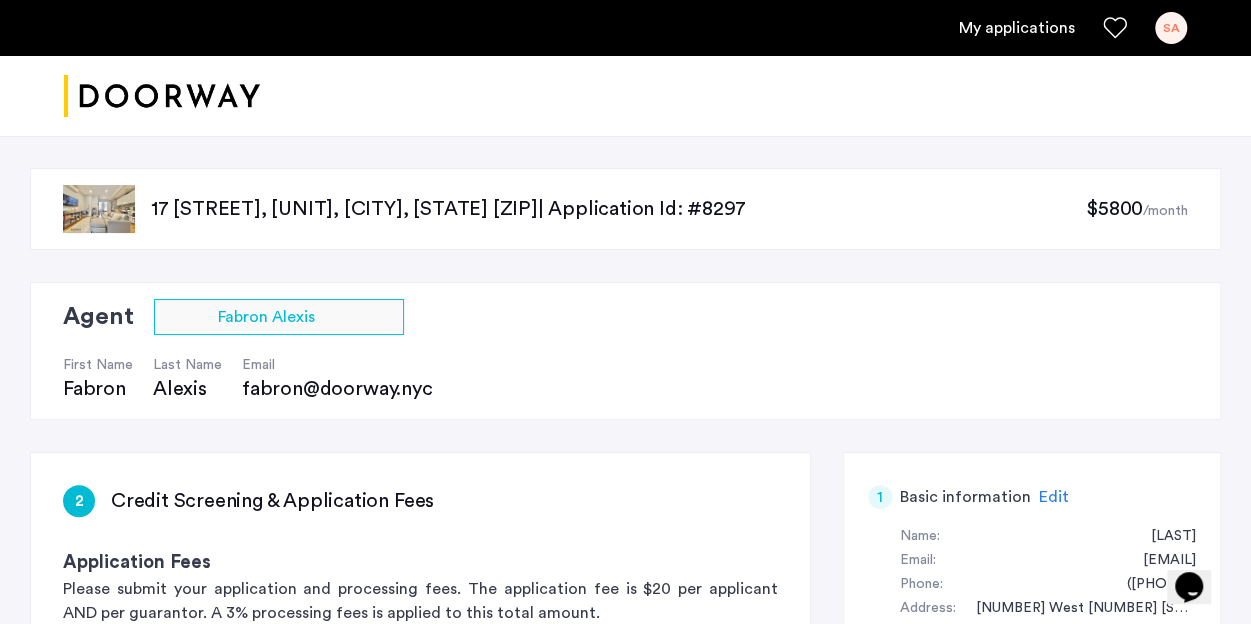 scroll, scrollTop: 276, scrollLeft: 0, axis: vertical 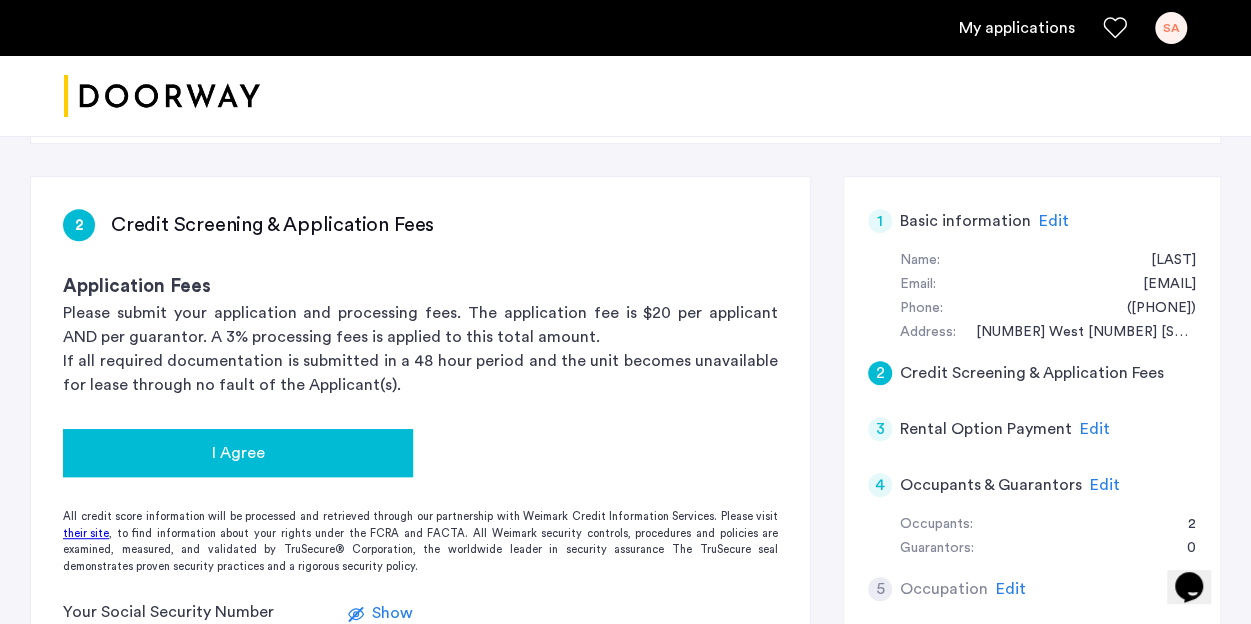 click on "I Agree" 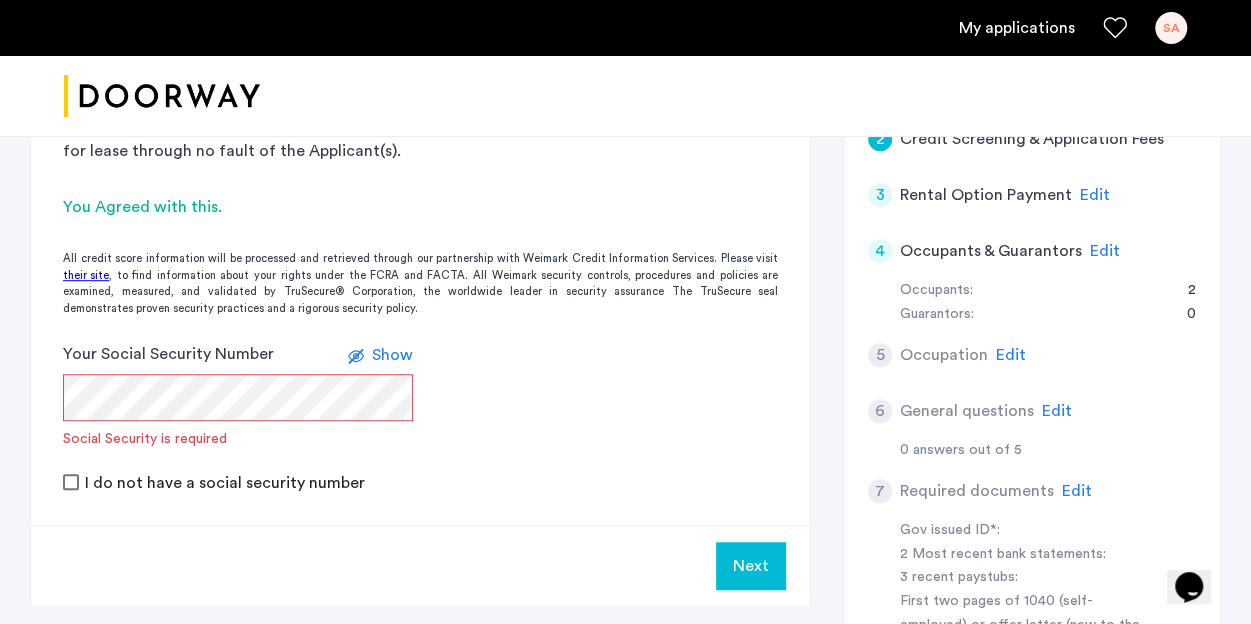 scroll, scrollTop: 514, scrollLeft: 0, axis: vertical 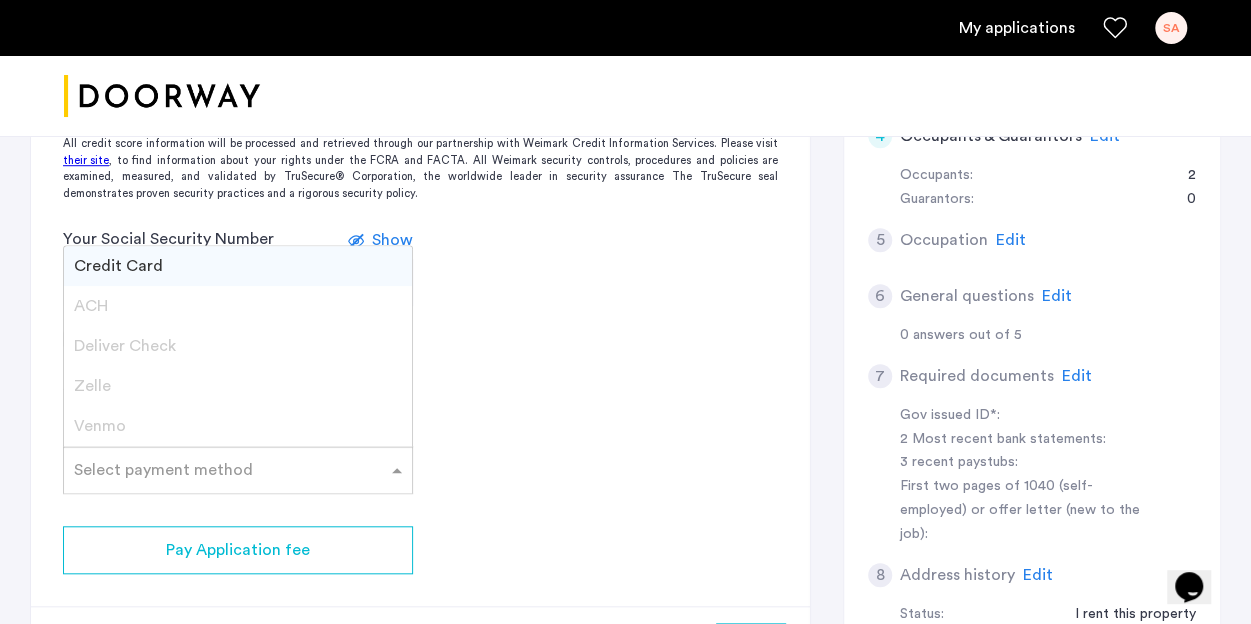 click 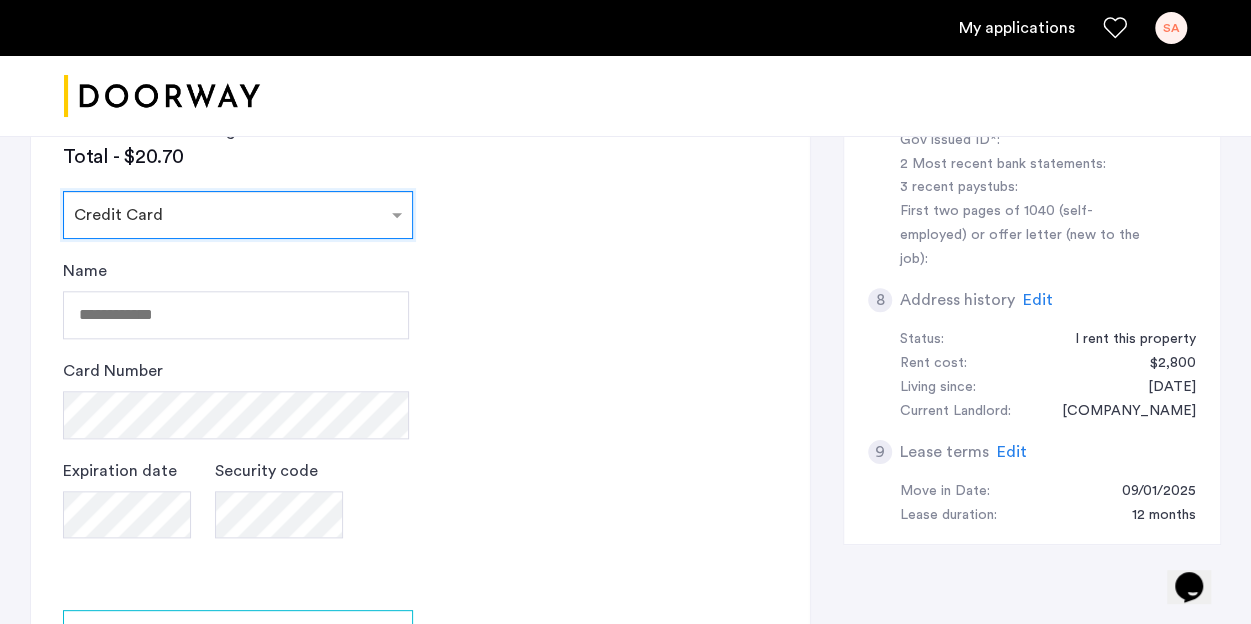 scroll, scrollTop: 901, scrollLeft: 0, axis: vertical 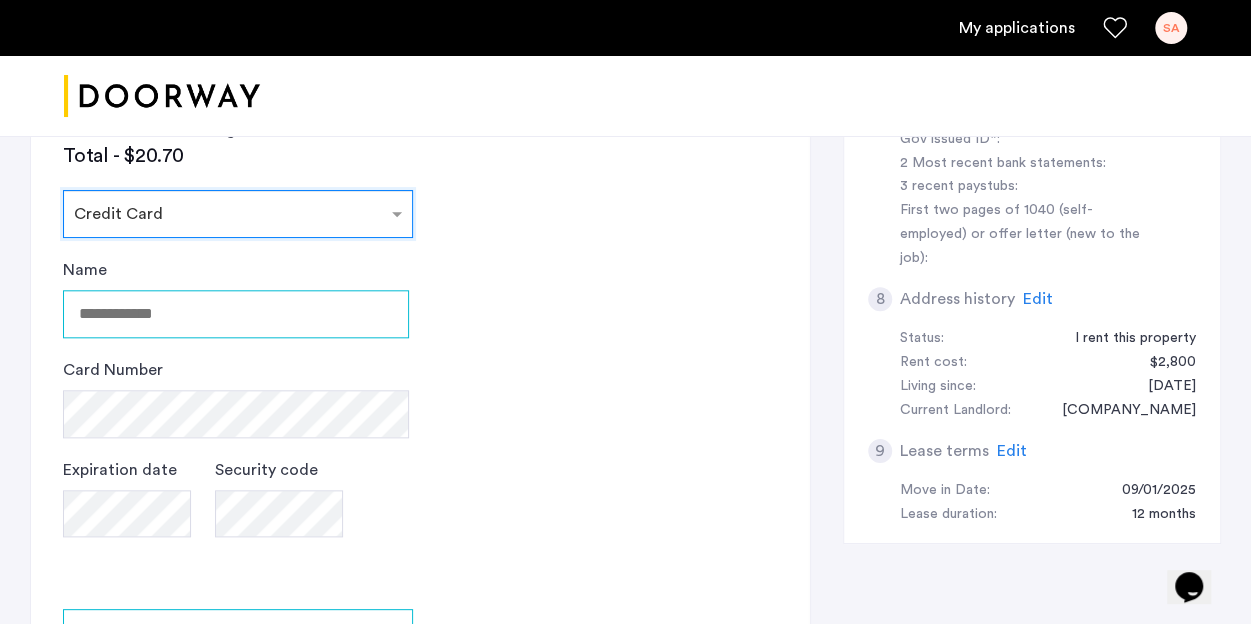 click on "Name" at bounding box center [236, 314] 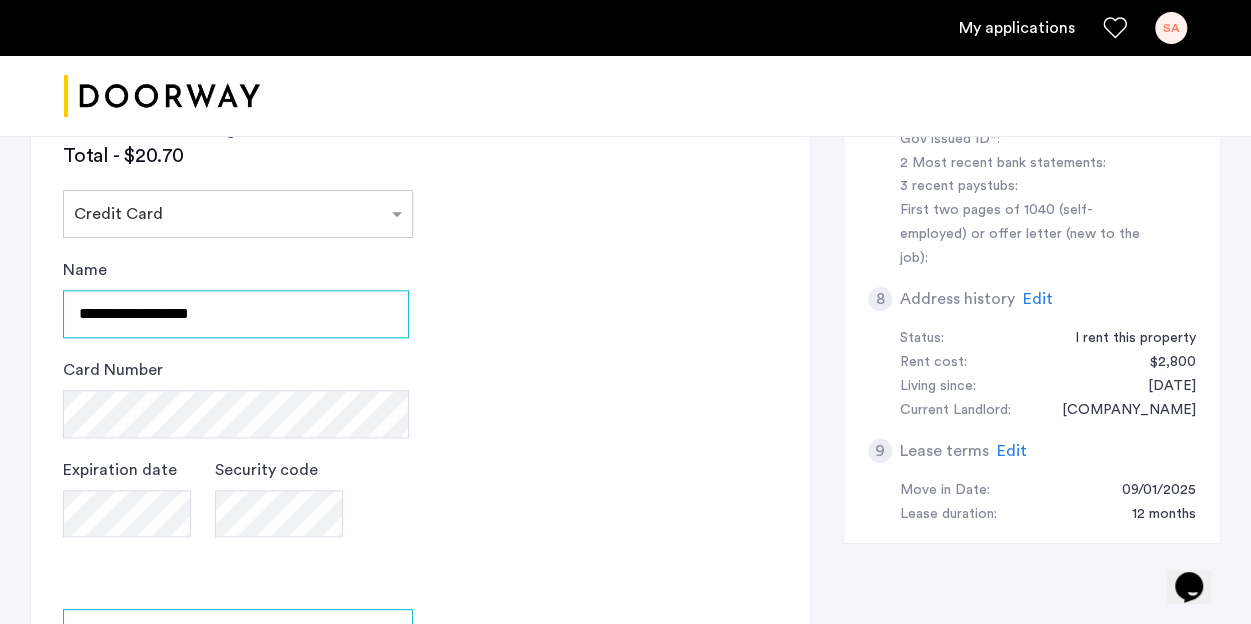 type on "**********" 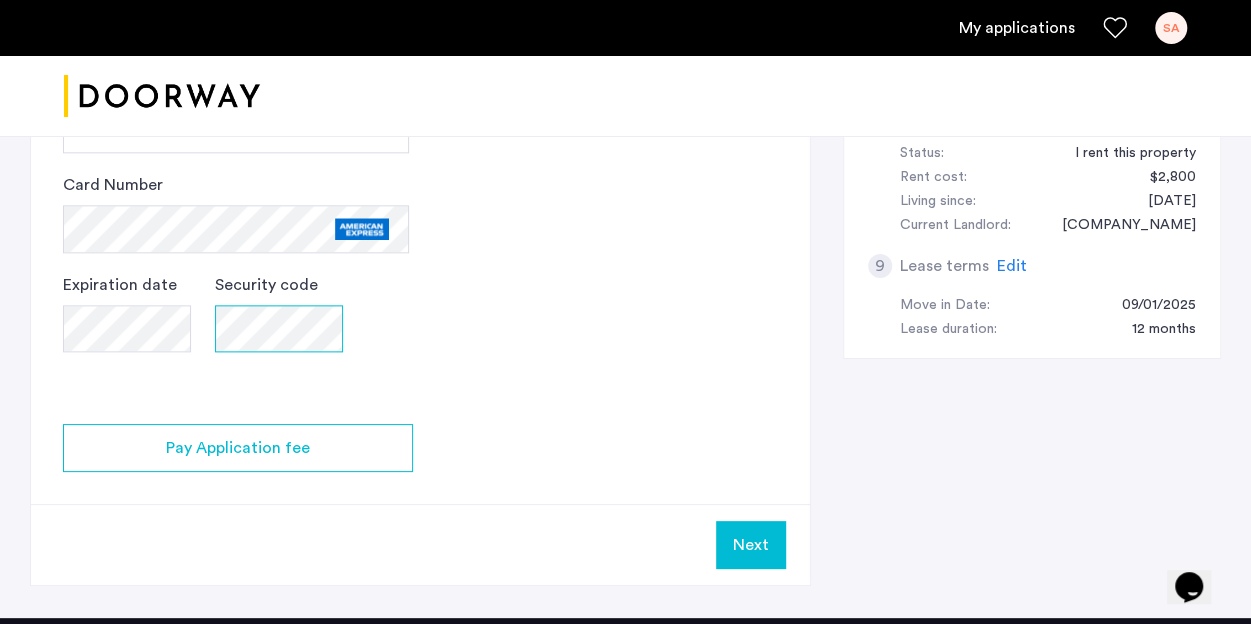 scroll, scrollTop: 1087, scrollLeft: 0, axis: vertical 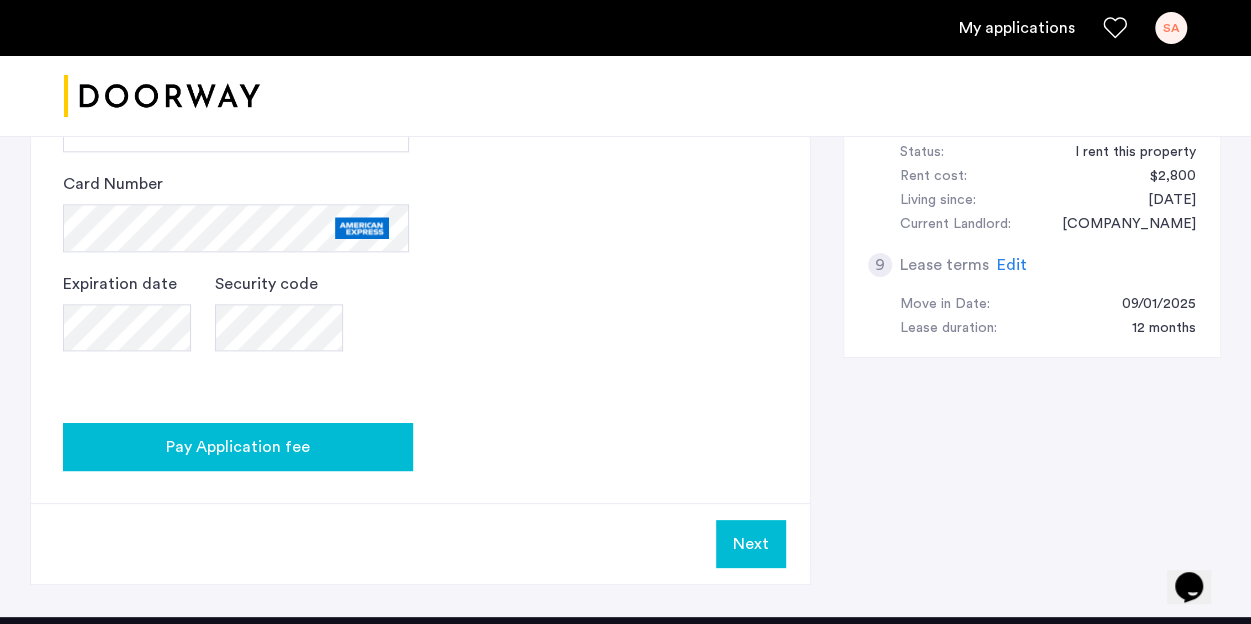 click on "Pay Application fee" 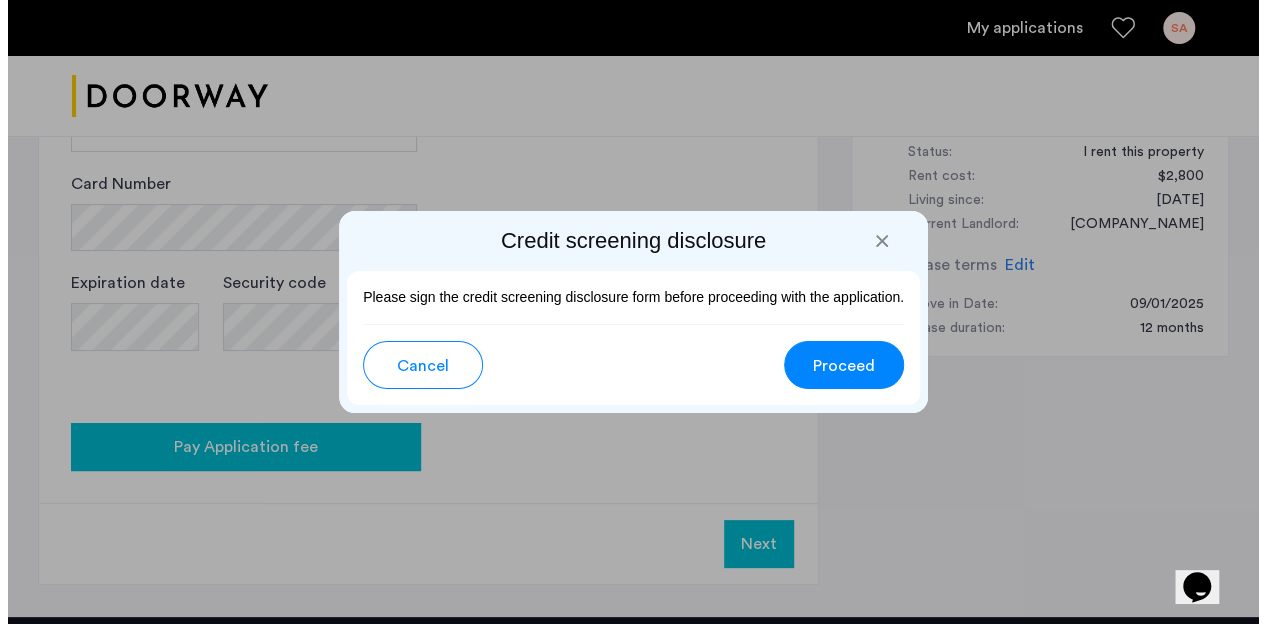 scroll, scrollTop: 0, scrollLeft: 0, axis: both 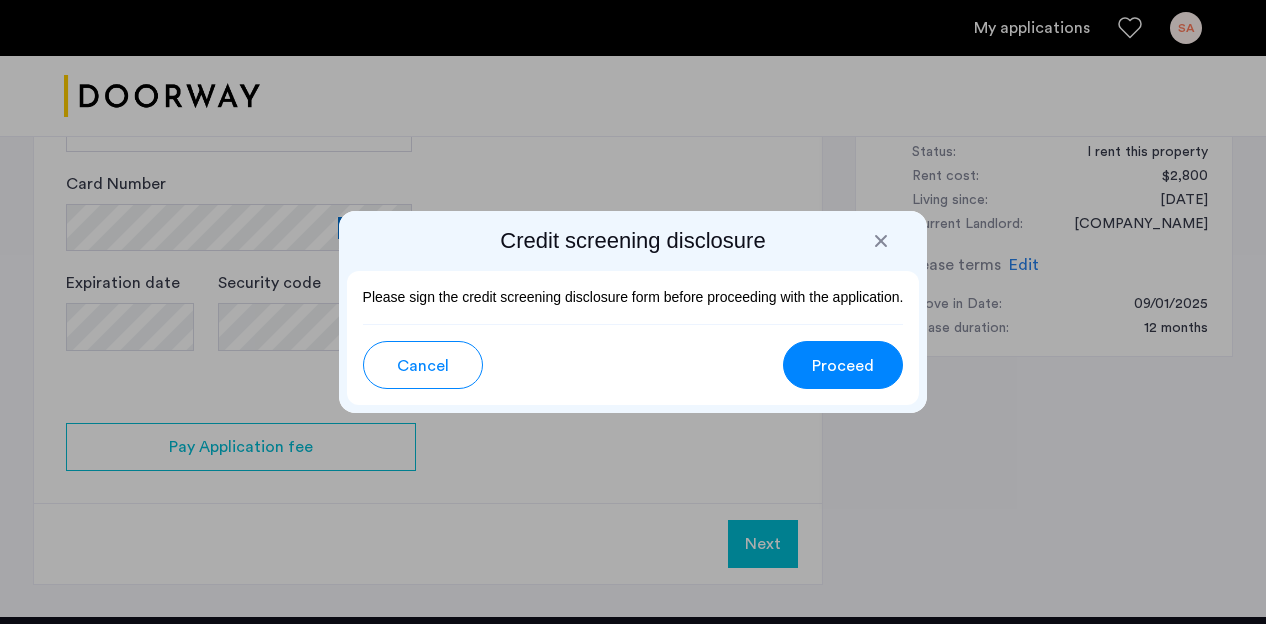 click on "Proceed" at bounding box center (843, 366) 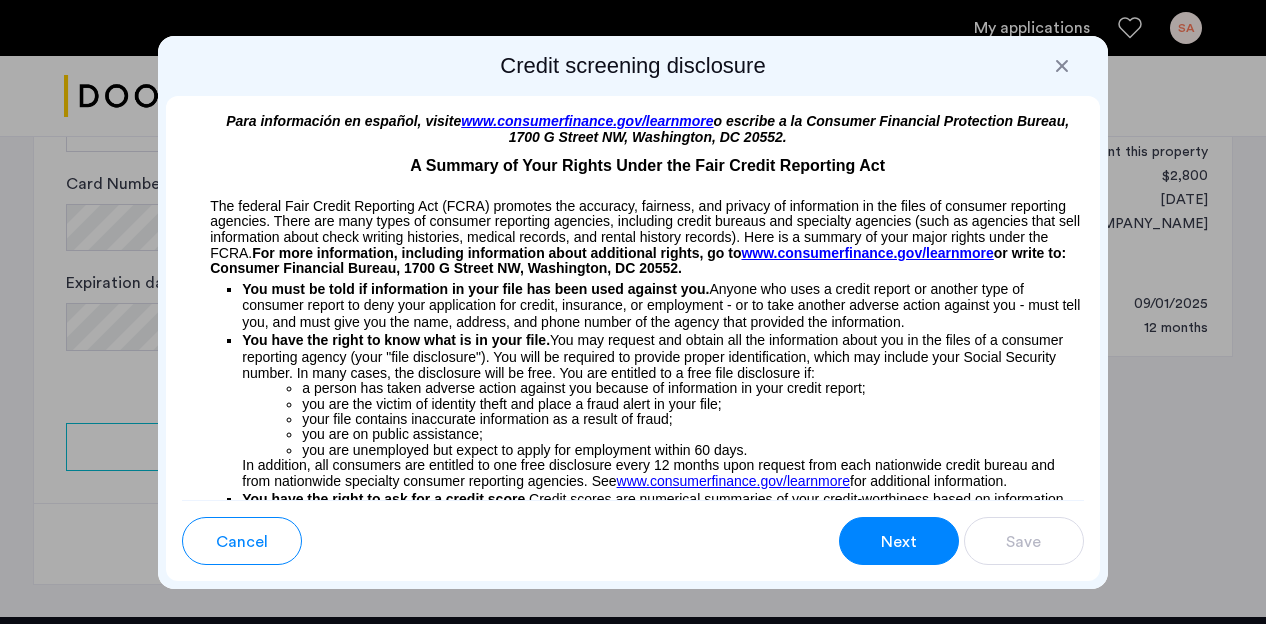 click on "Next" at bounding box center (899, 541) 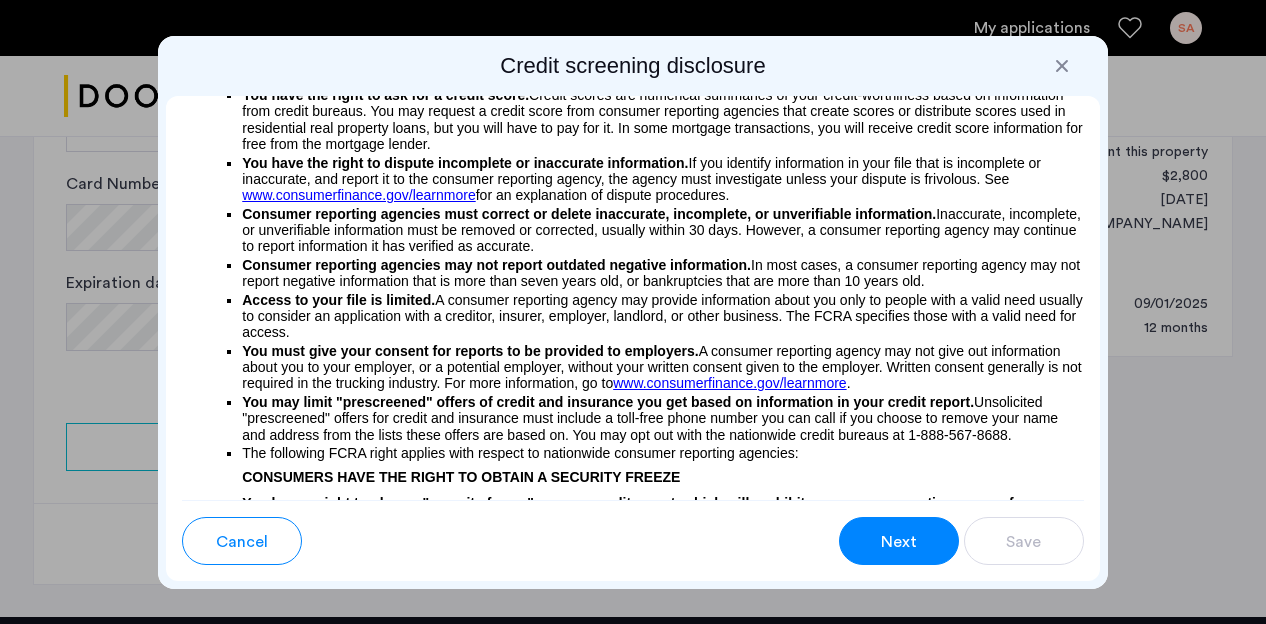 click on "Next" at bounding box center (899, 541) 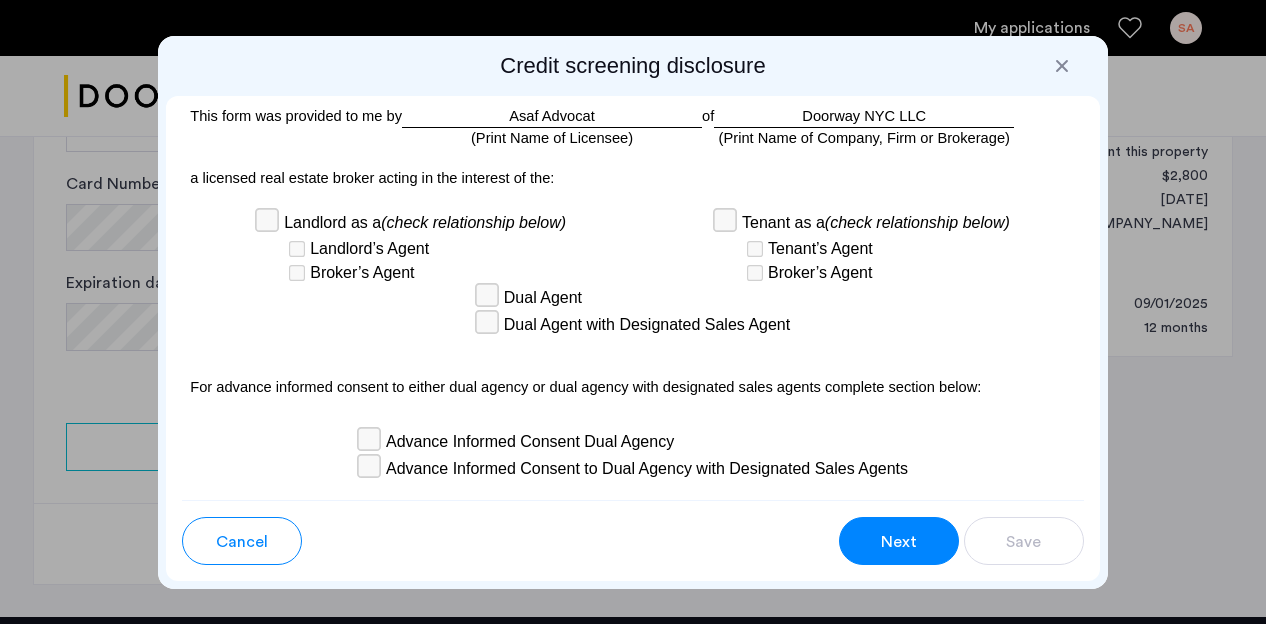 scroll, scrollTop: 6437, scrollLeft: 0, axis: vertical 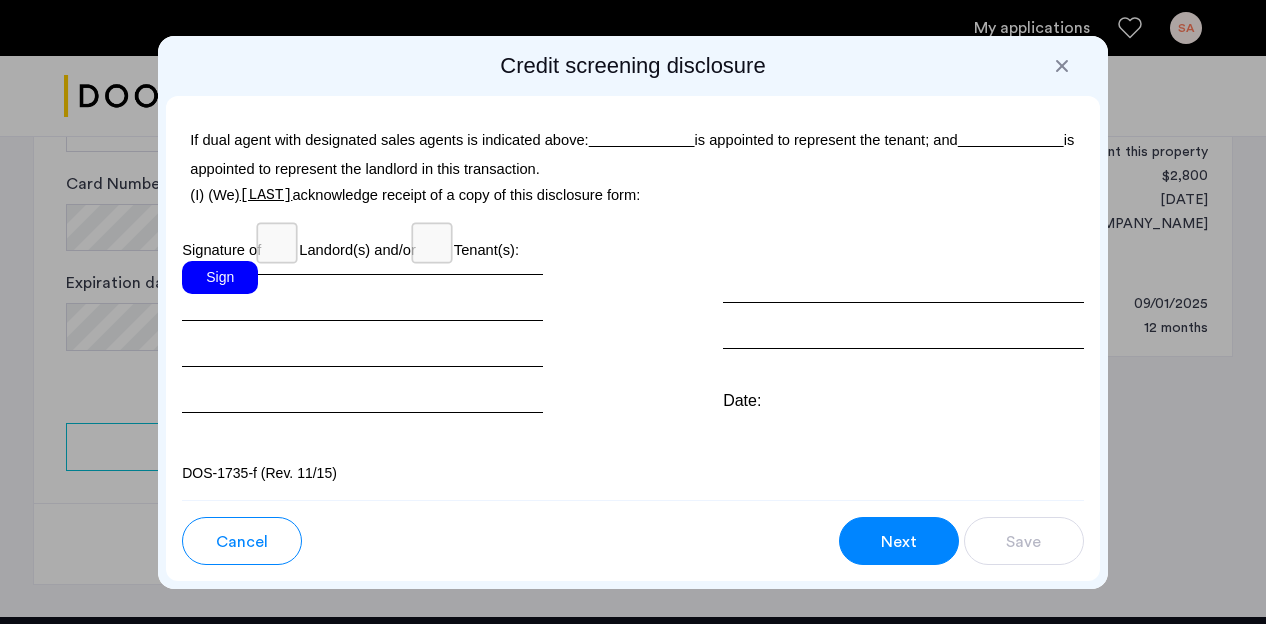 click on "Sign" at bounding box center [220, 277] 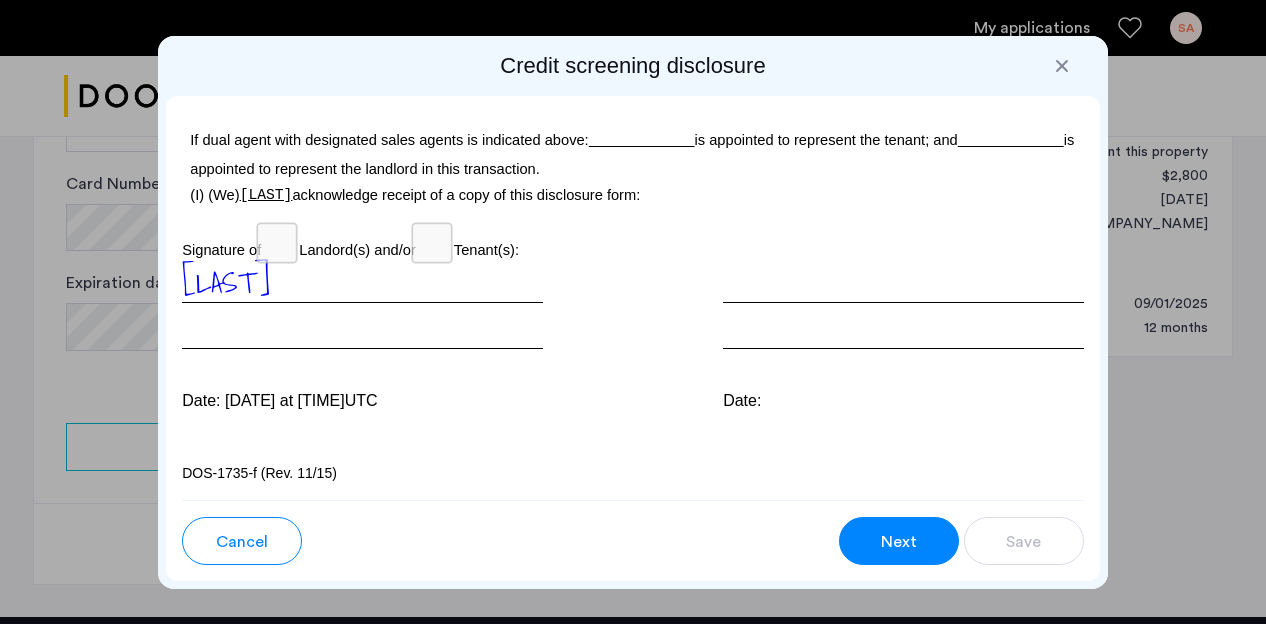 click on "Next" at bounding box center [899, 541] 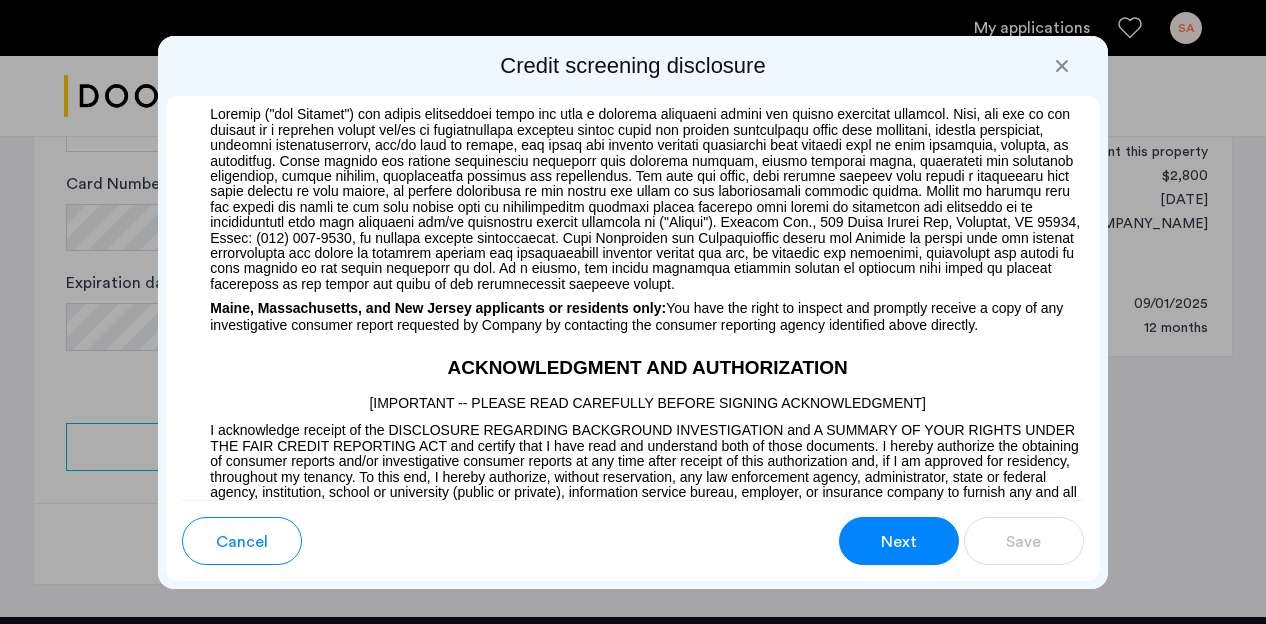 scroll, scrollTop: 1742, scrollLeft: 0, axis: vertical 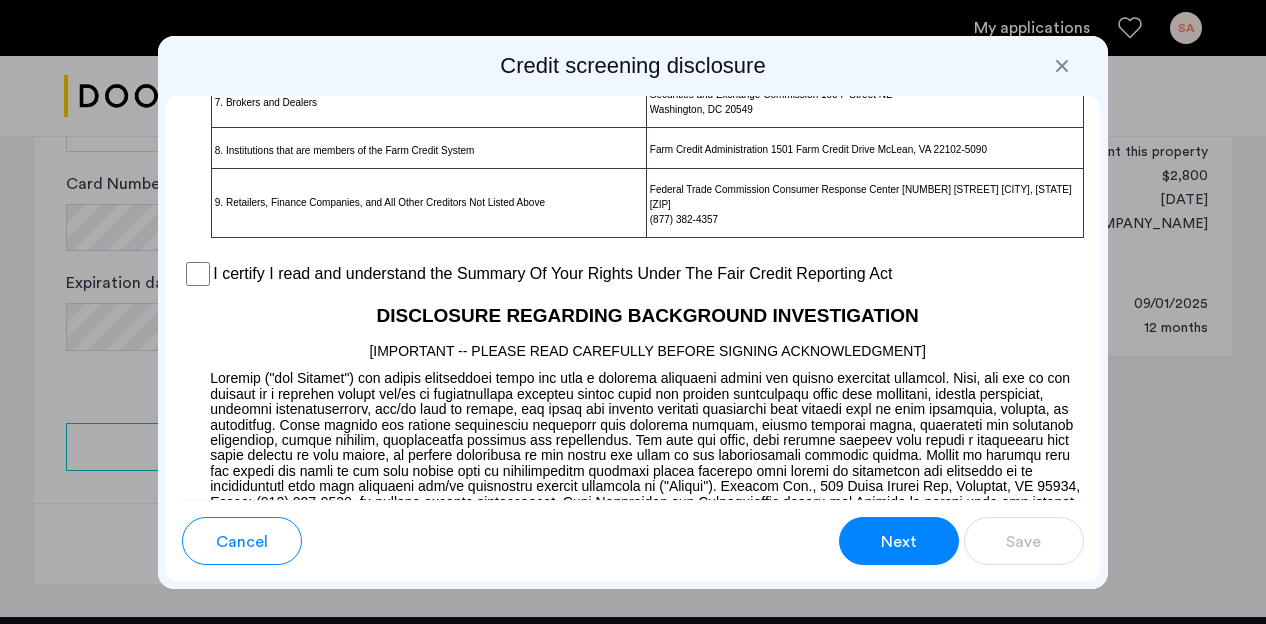 click on "I certify I read and understand the Summary Of Your Rights Under The Fair Credit Reporting Act" at bounding box center [552, 274] 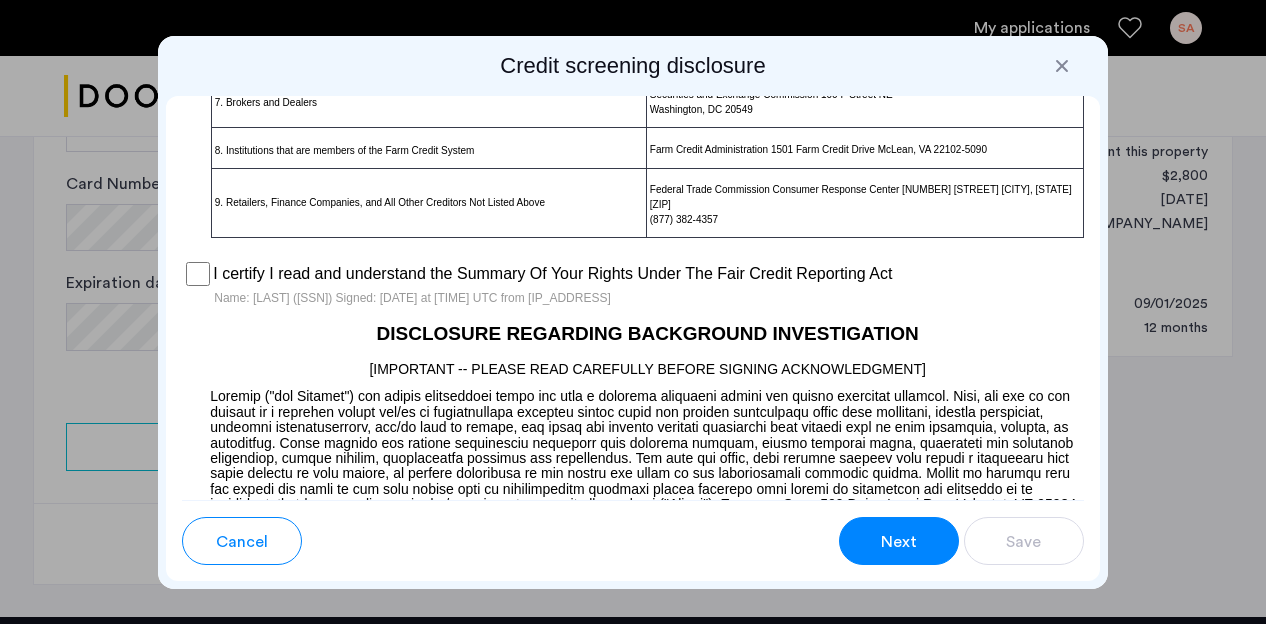 click on "Next" at bounding box center [899, 541] 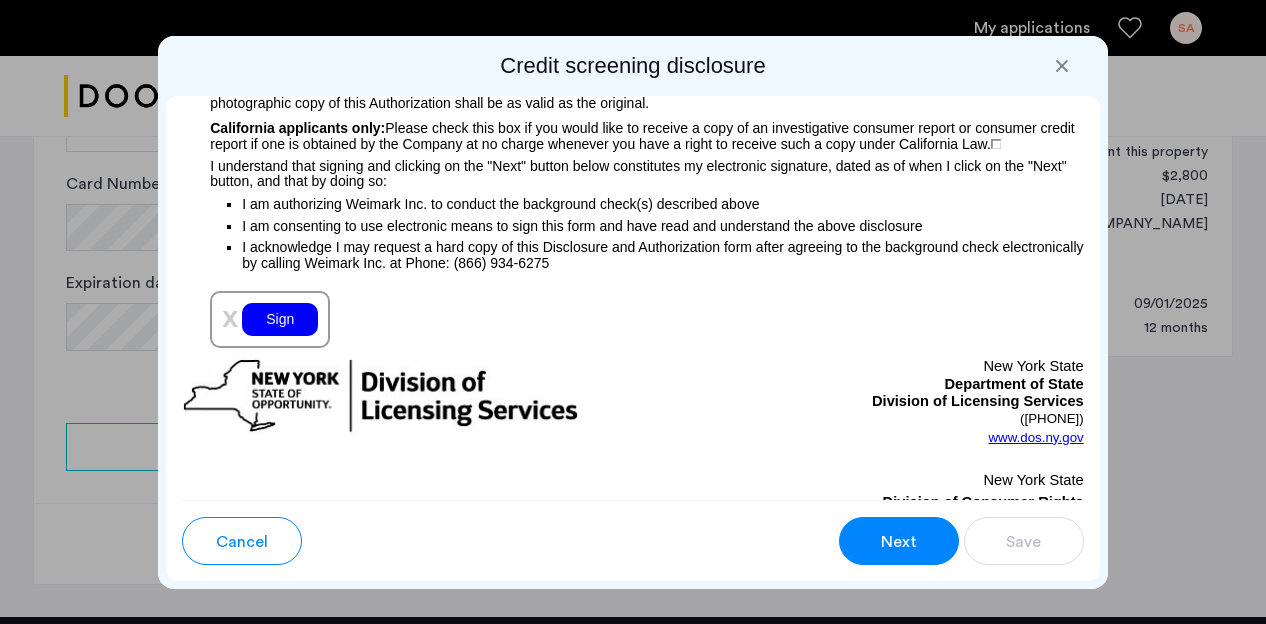 scroll, scrollTop: 2505, scrollLeft: 0, axis: vertical 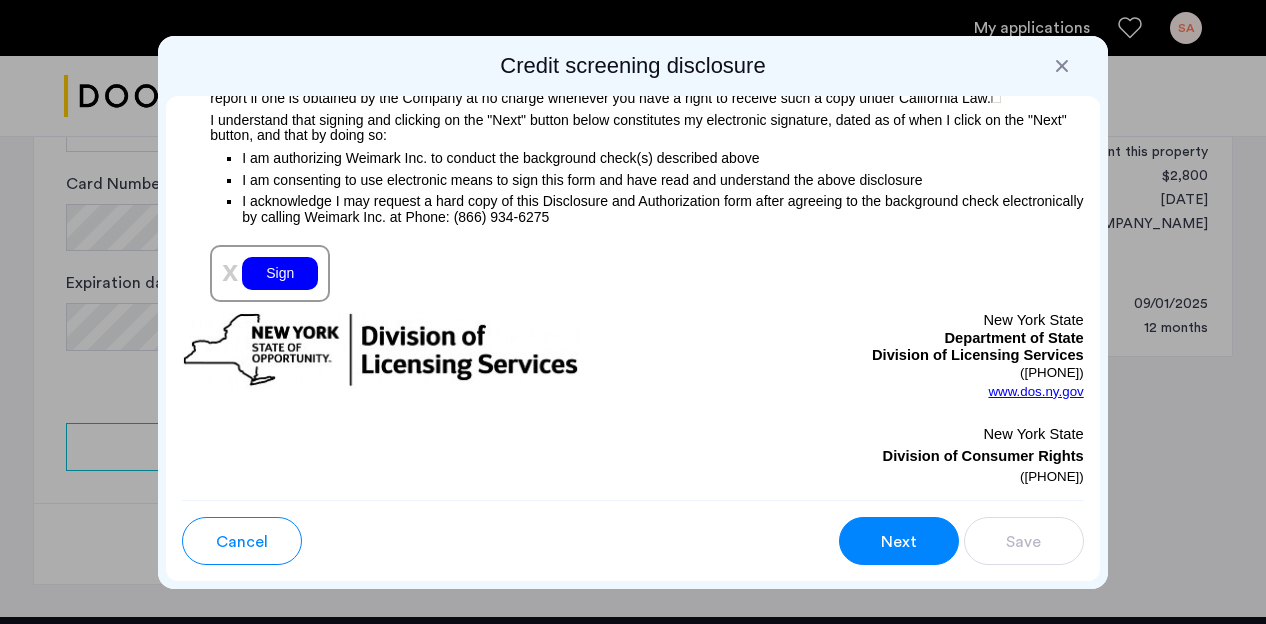 click on "Sign" at bounding box center [280, 273] 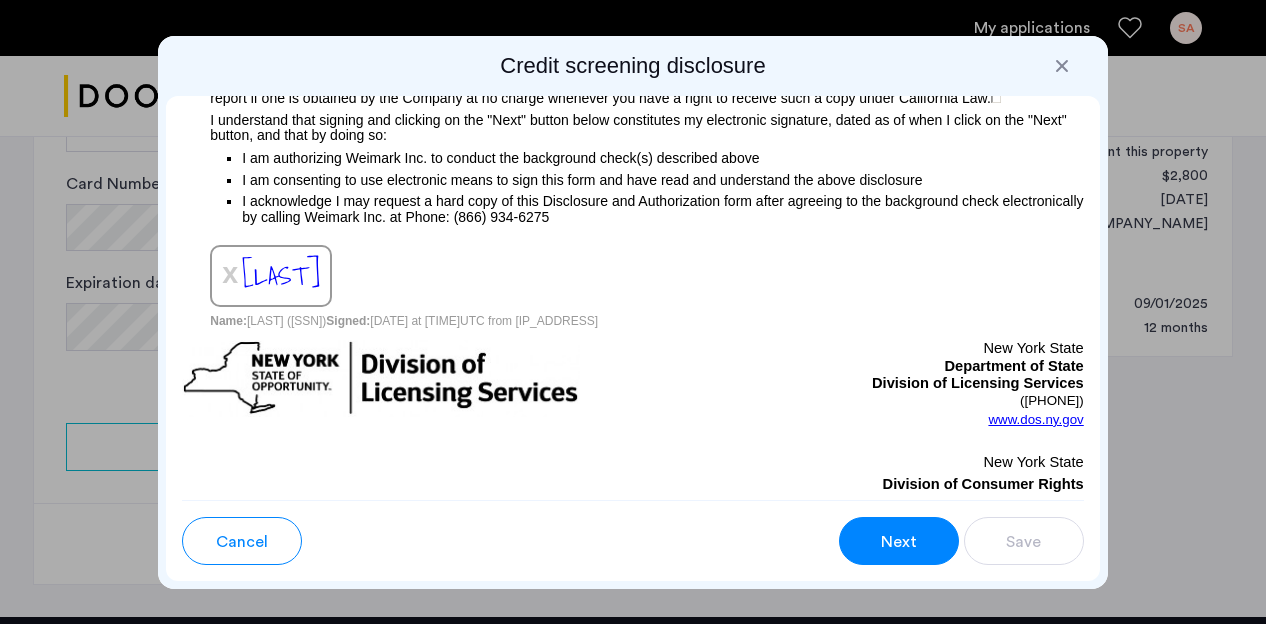 click on "Next" at bounding box center [899, 541] 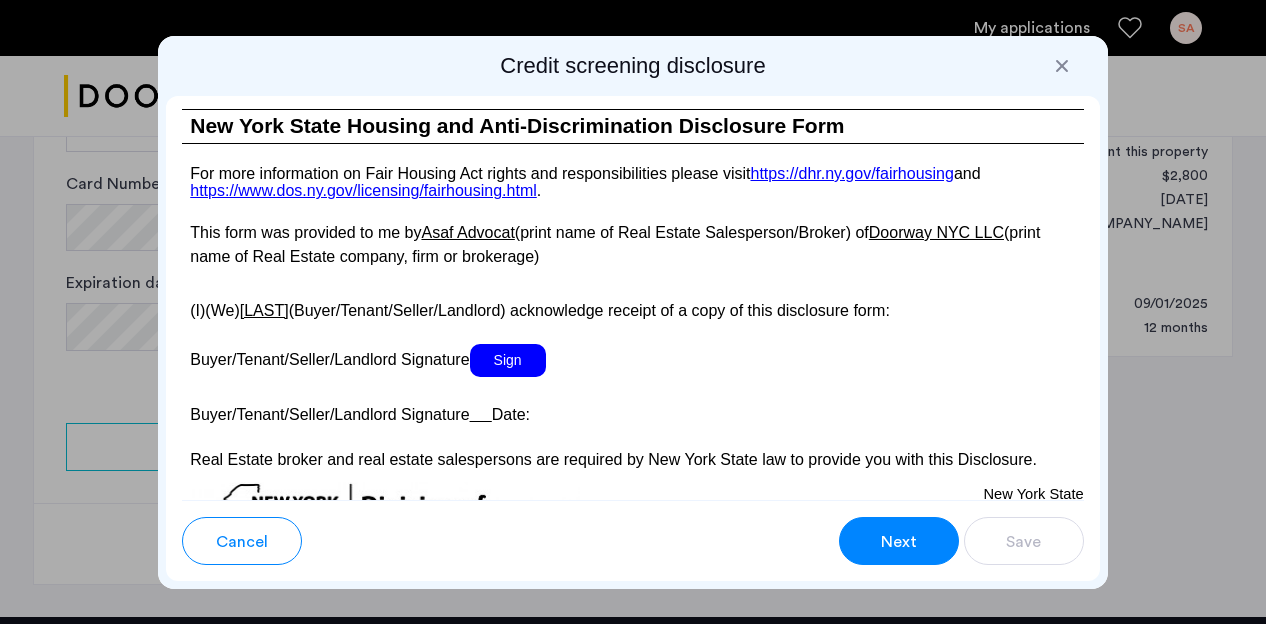scroll, scrollTop: 4024, scrollLeft: 0, axis: vertical 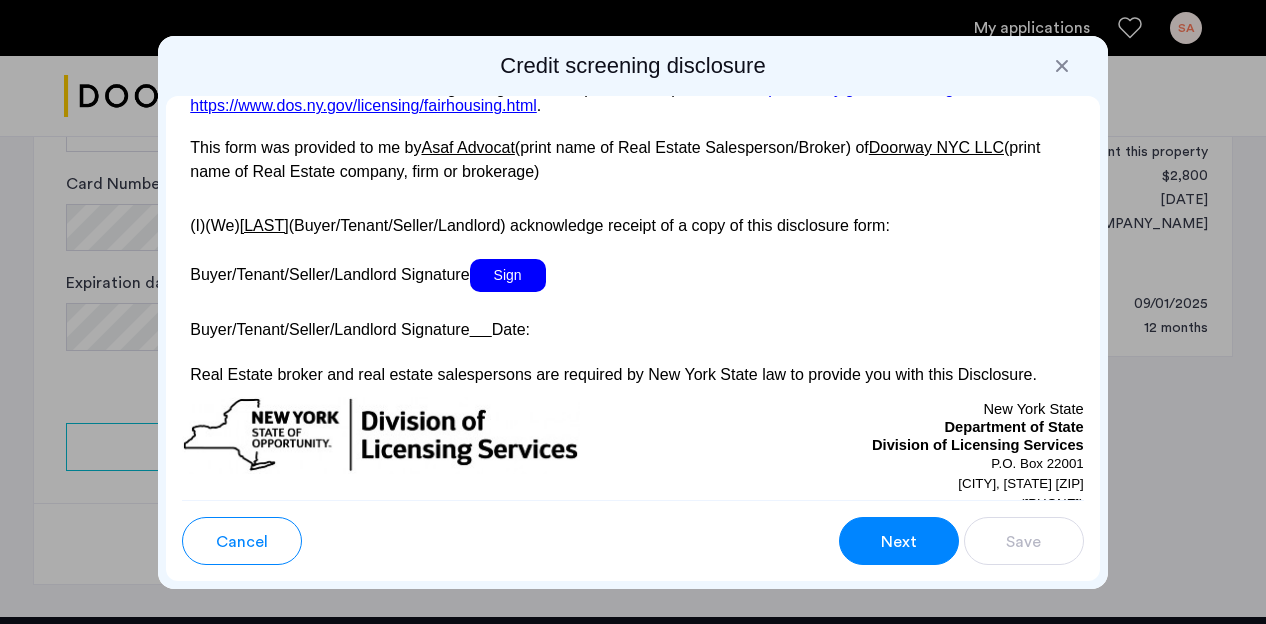 click on "Sign" at bounding box center [508, 275] 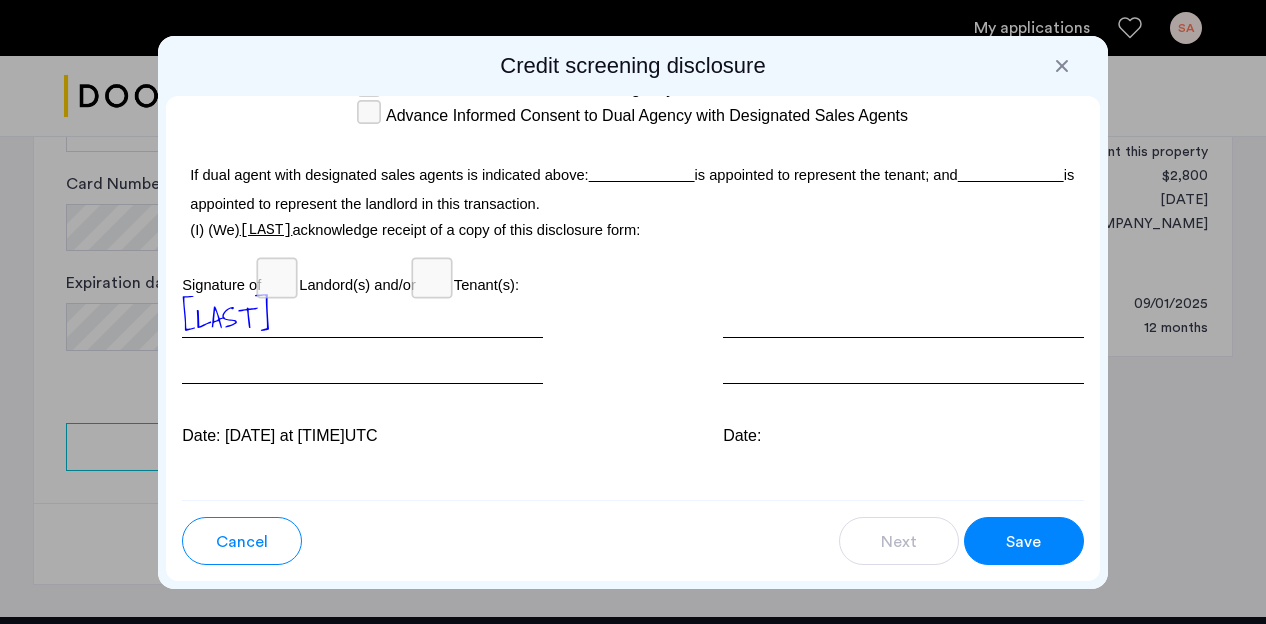 scroll, scrollTop: 6486, scrollLeft: 0, axis: vertical 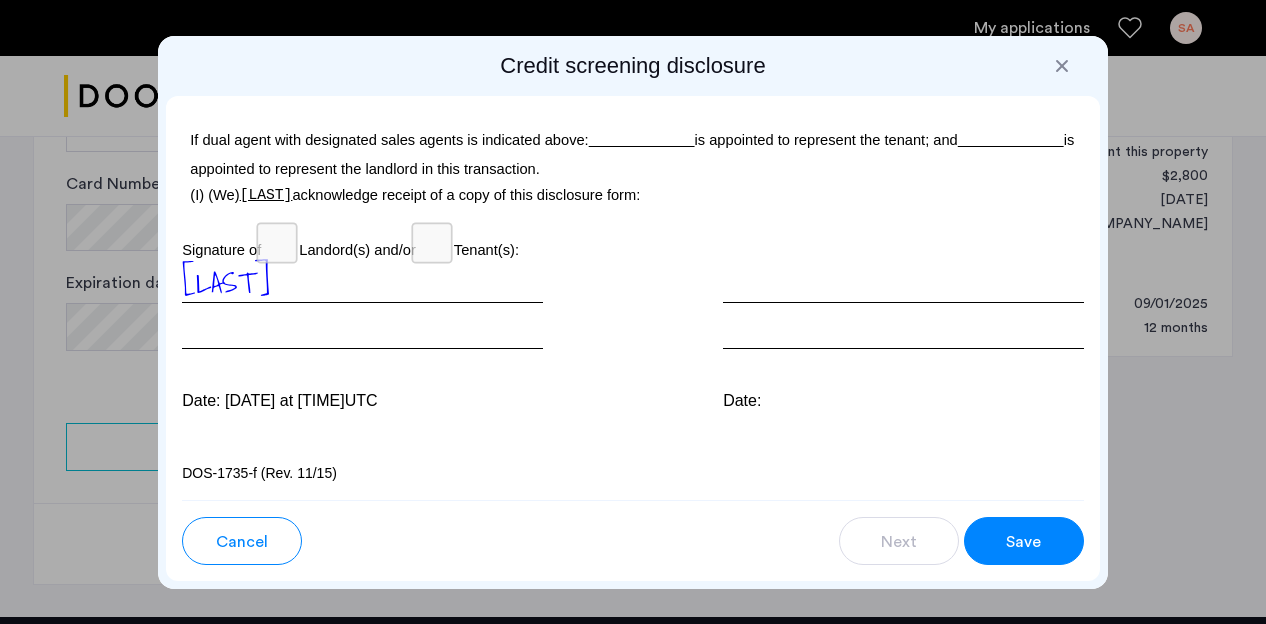 click on "Save" at bounding box center [1023, 542] 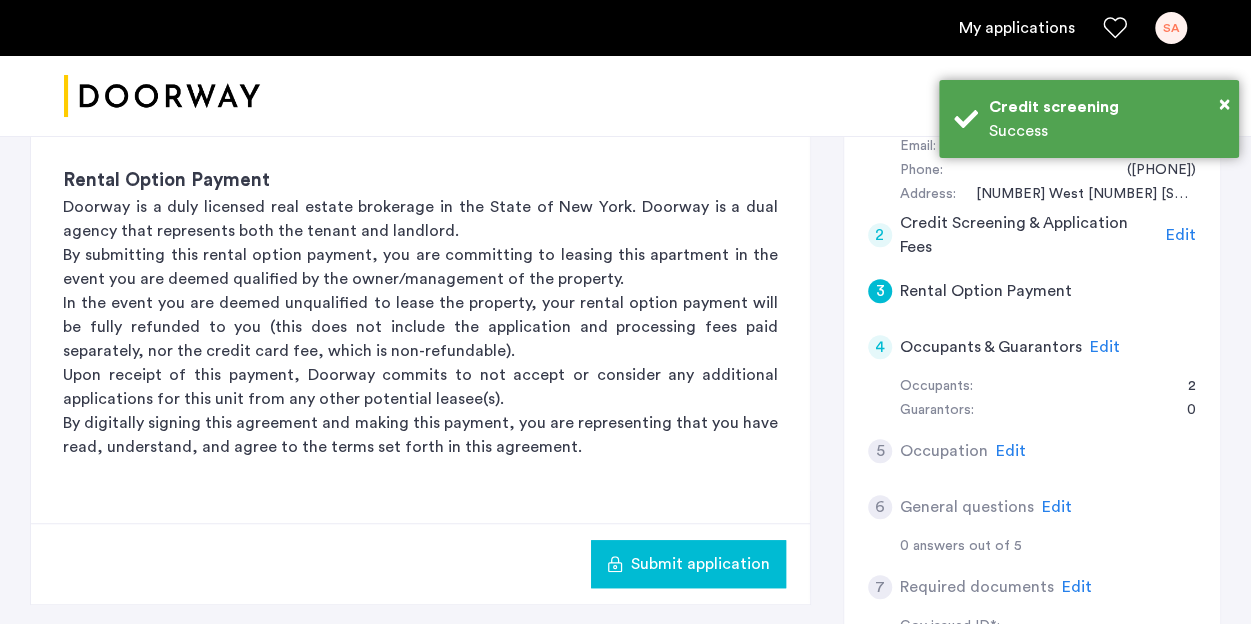 scroll, scrollTop: 416, scrollLeft: 0, axis: vertical 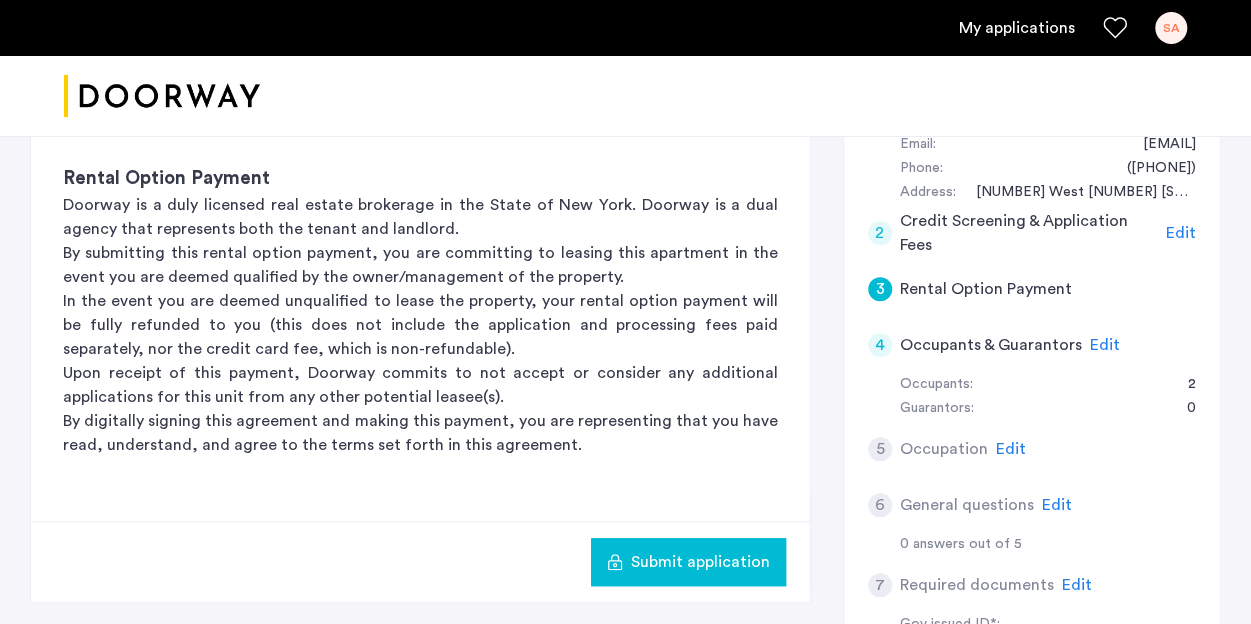 click on "Submit application" 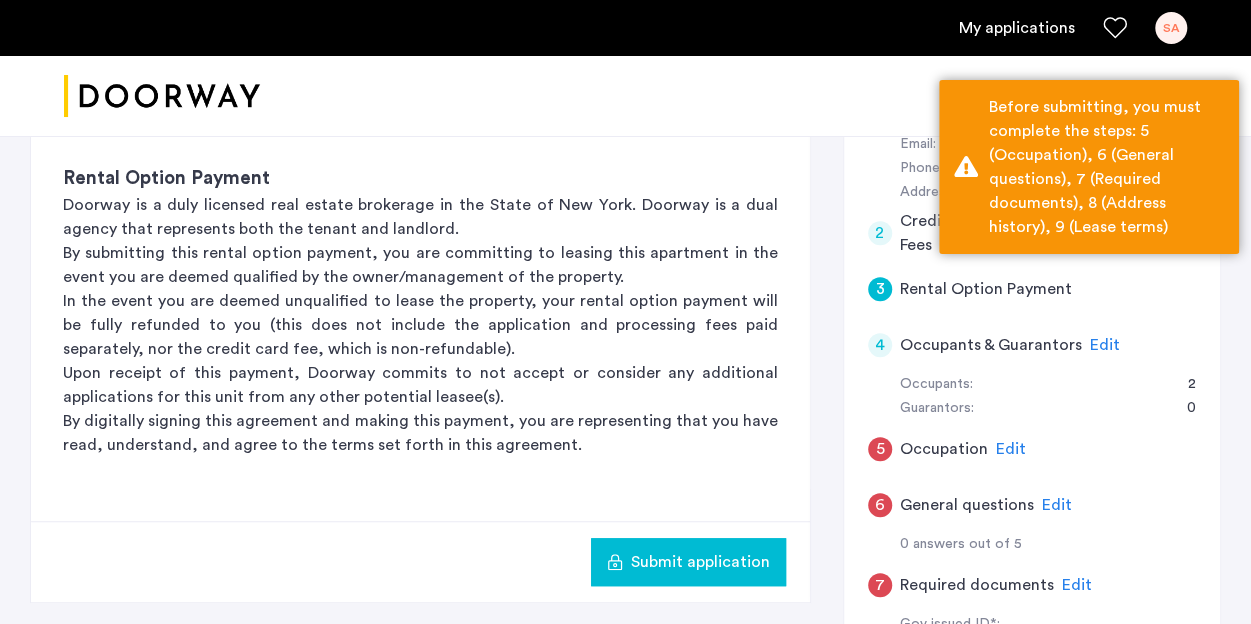 scroll, scrollTop: 272, scrollLeft: 0, axis: vertical 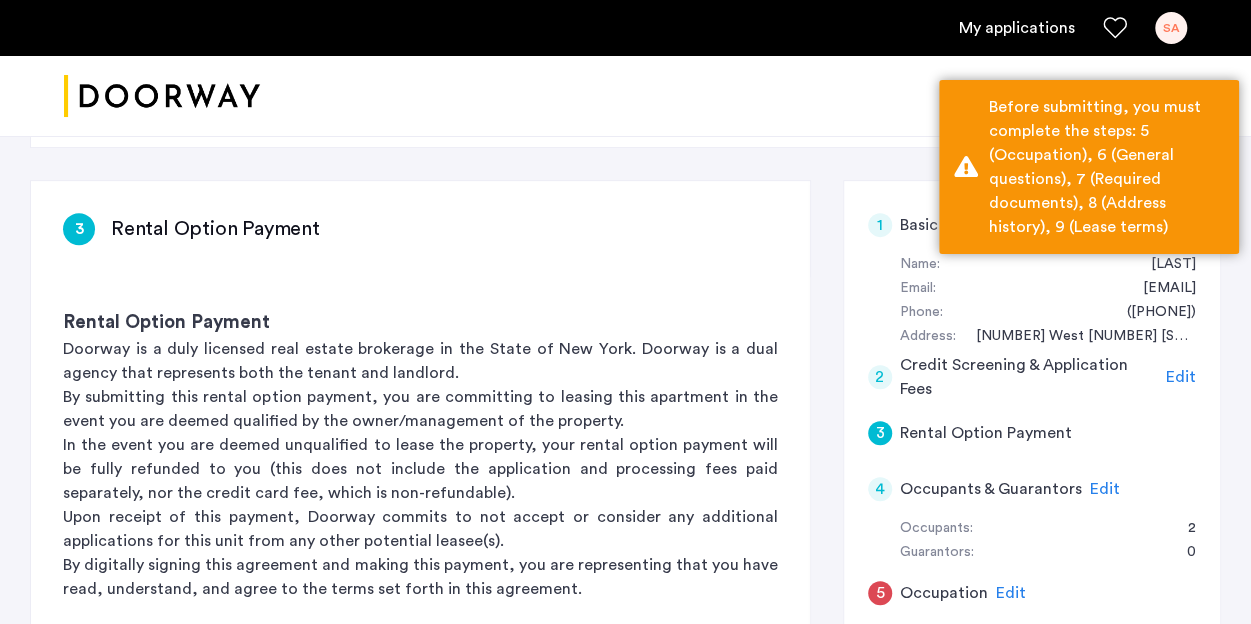 click on "3 Rental Option Payment" 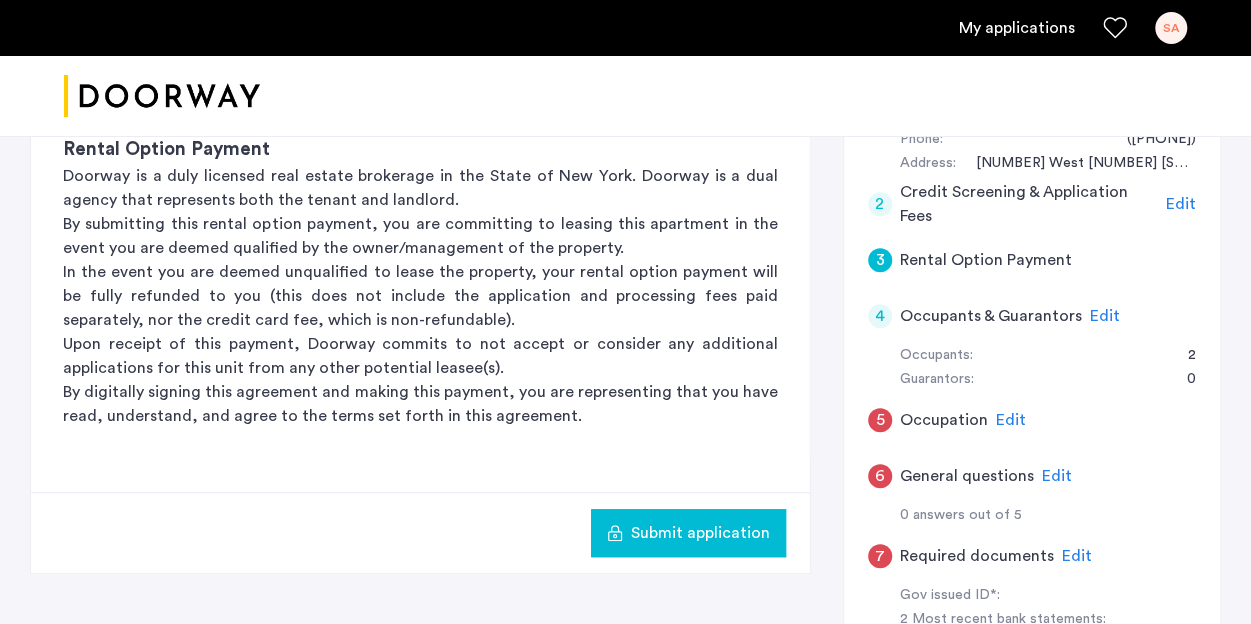 scroll, scrollTop: 446, scrollLeft: 0, axis: vertical 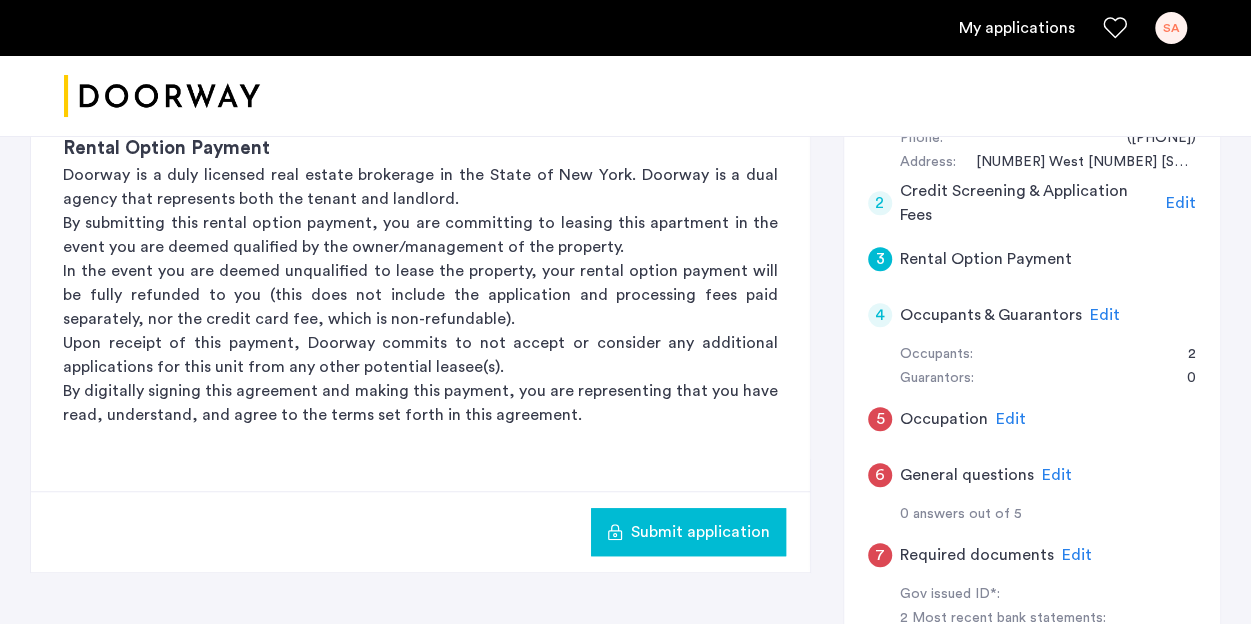 click on "5 Occupation Edit" 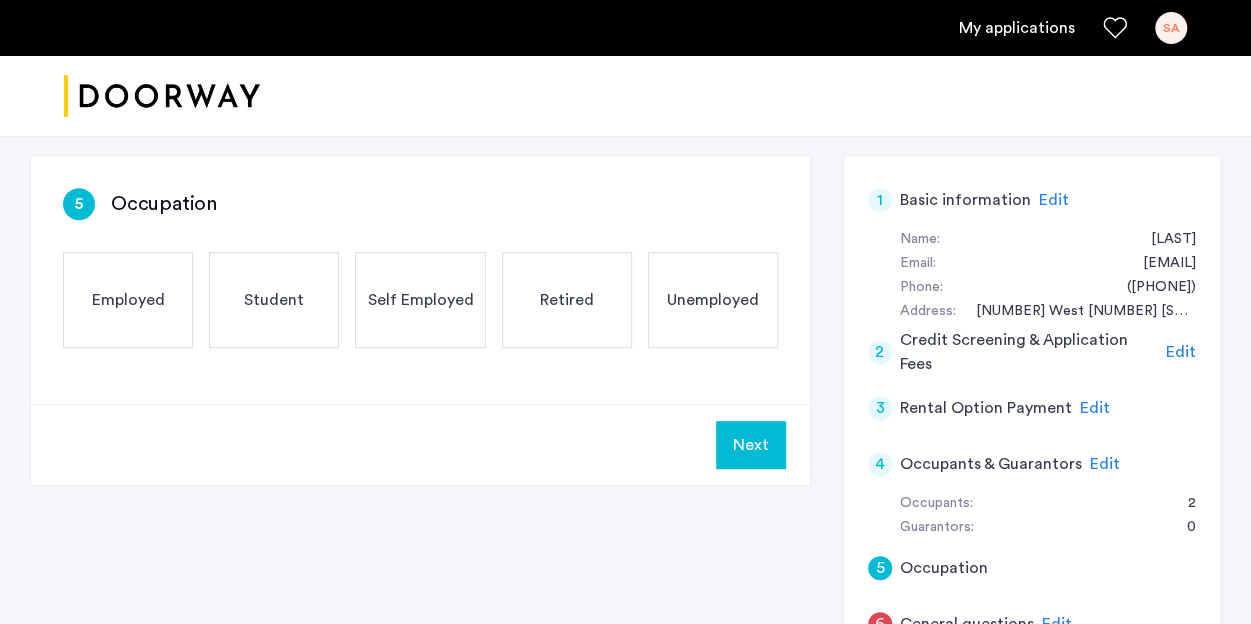 scroll, scrollTop: 296, scrollLeft: 0, axis: vertical 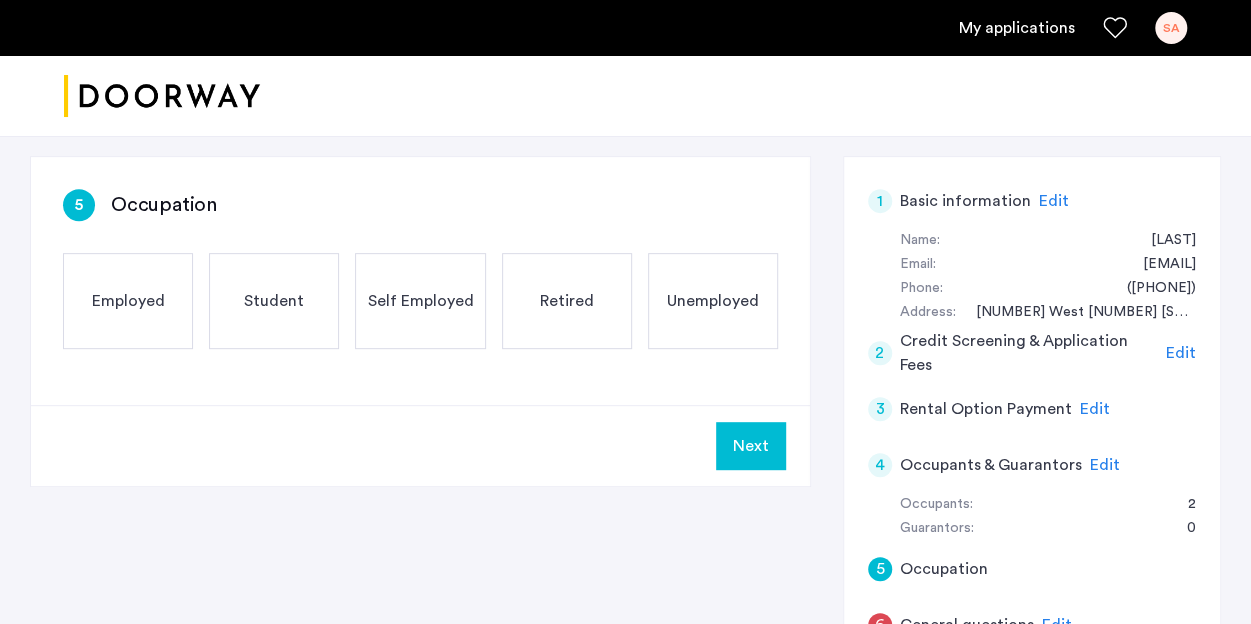 click on "Employed" 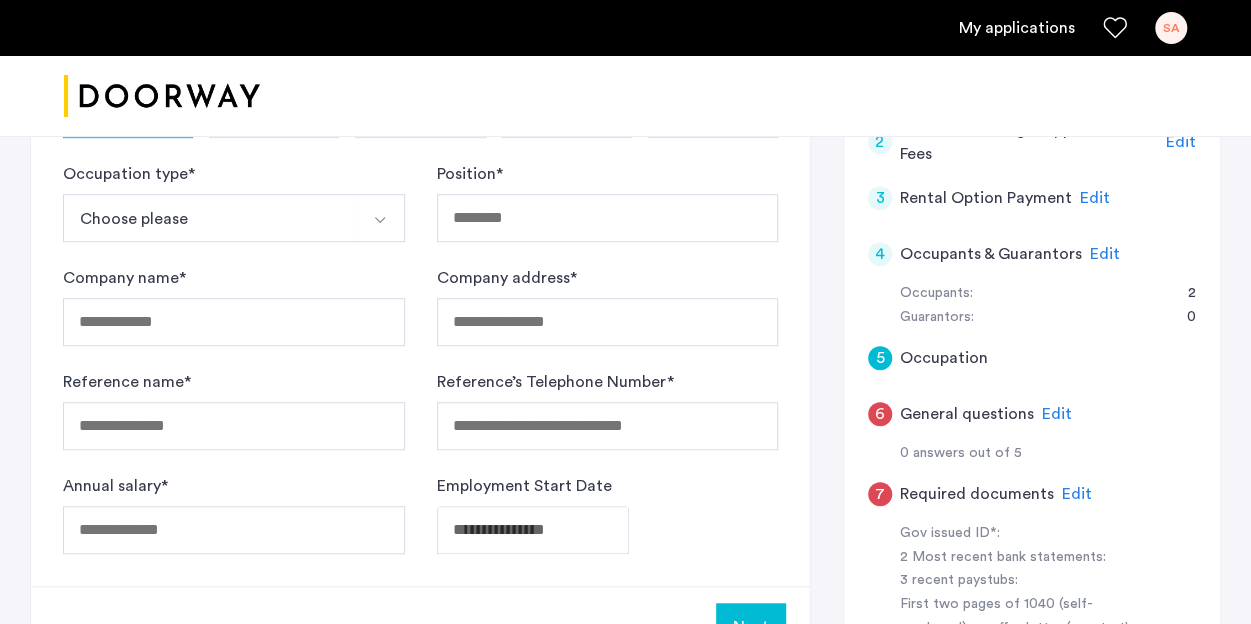 scroll, scrollTop: 509, scrollLeft: 0, axis: vertical 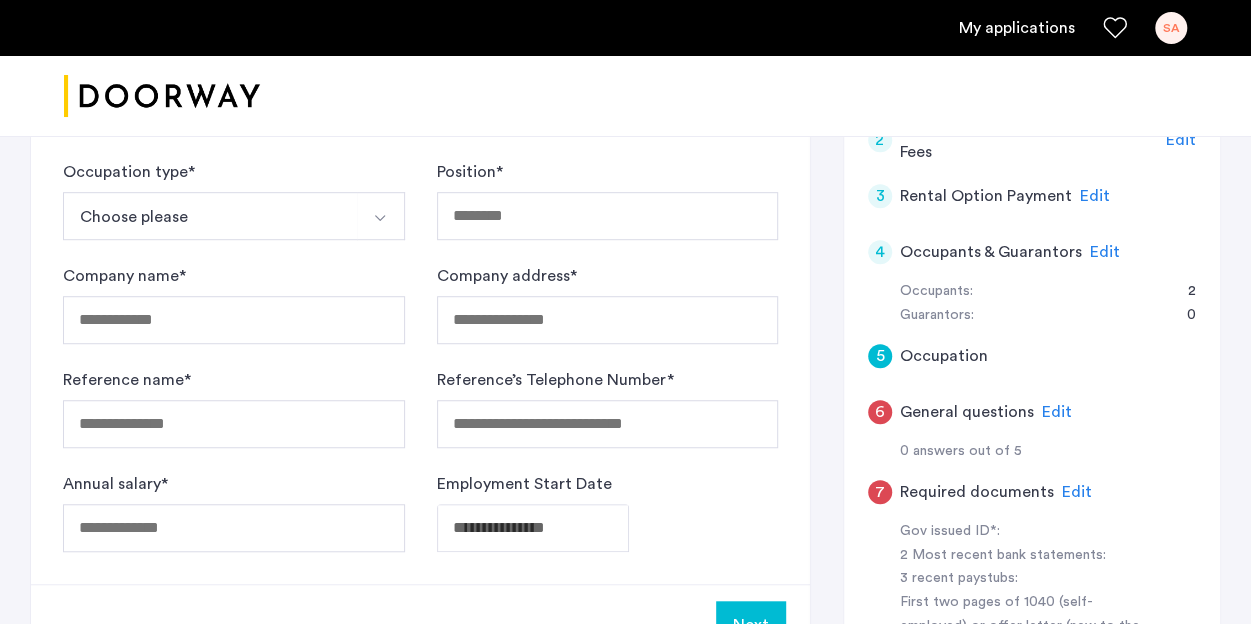 click on "Choose please" at bounding box center (210, 216) 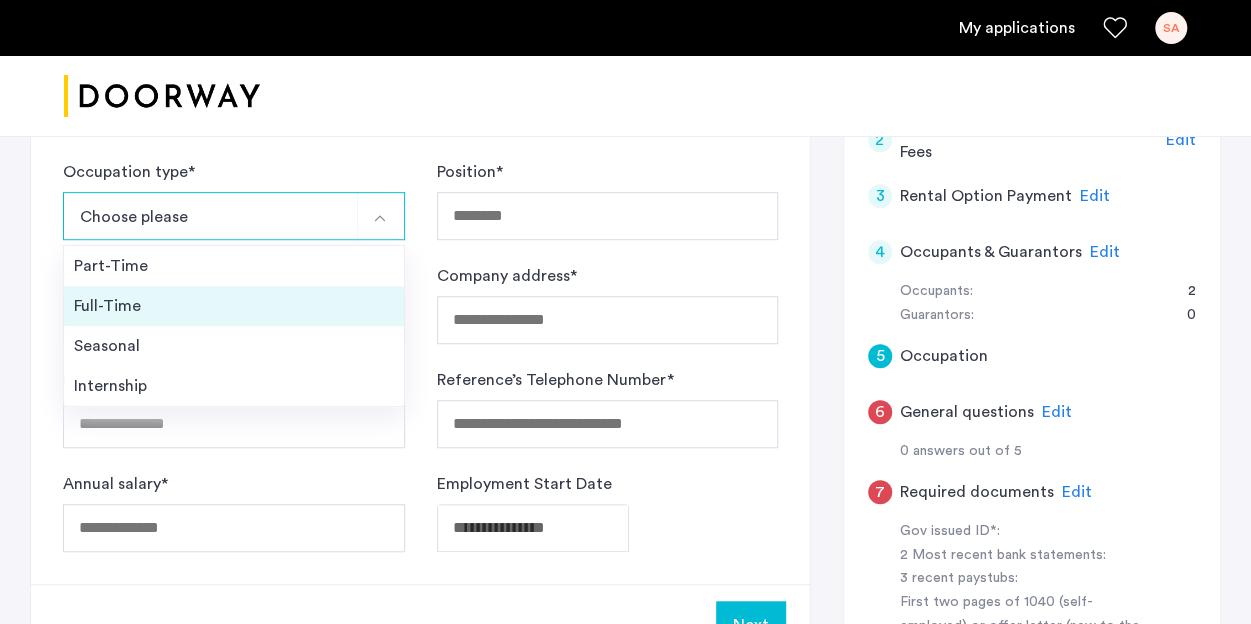 click on "Full-Time" at bounding box center (234, 306) 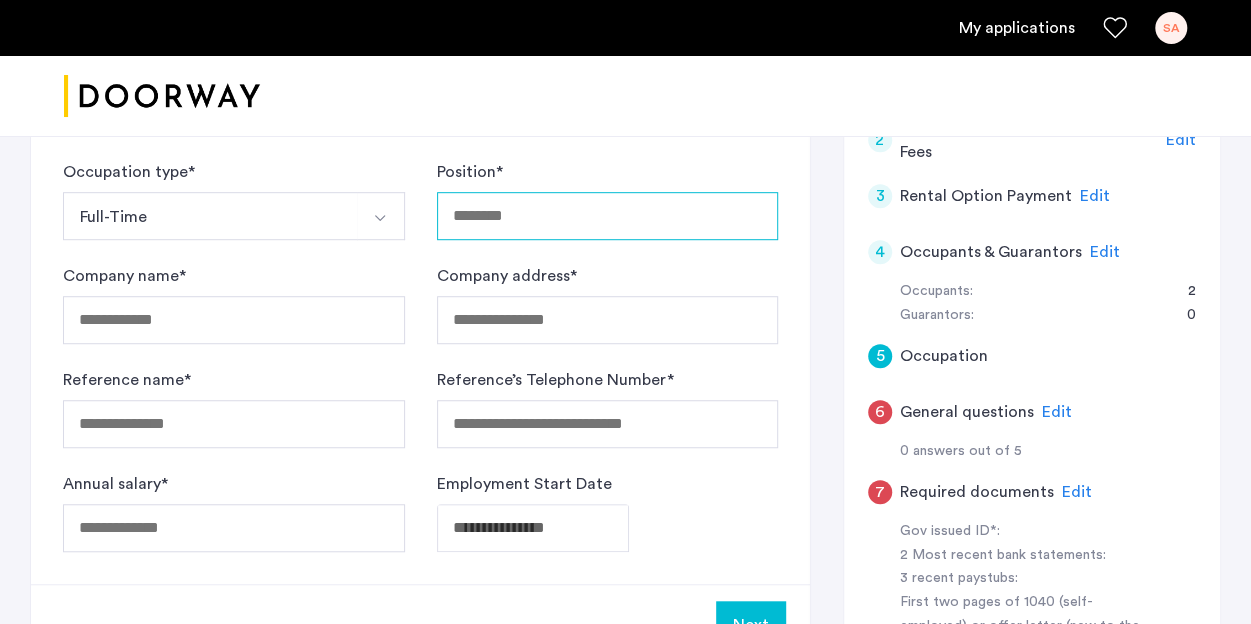 click on "Position  *" at bounding box center (608, 216) 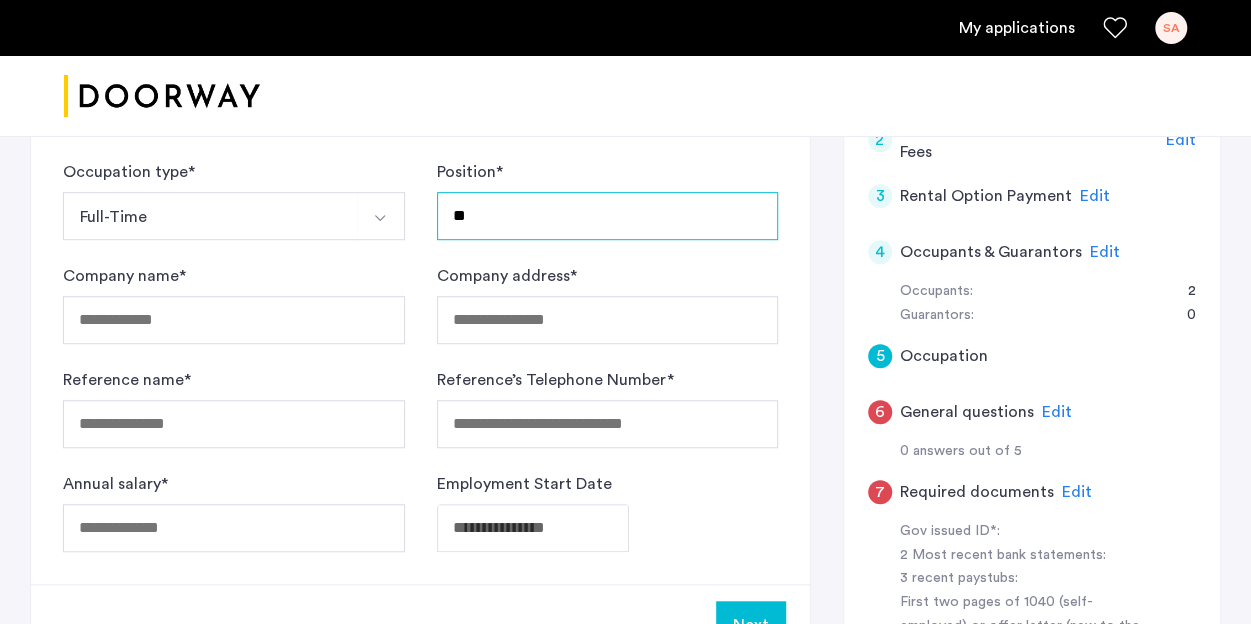 type on "*" 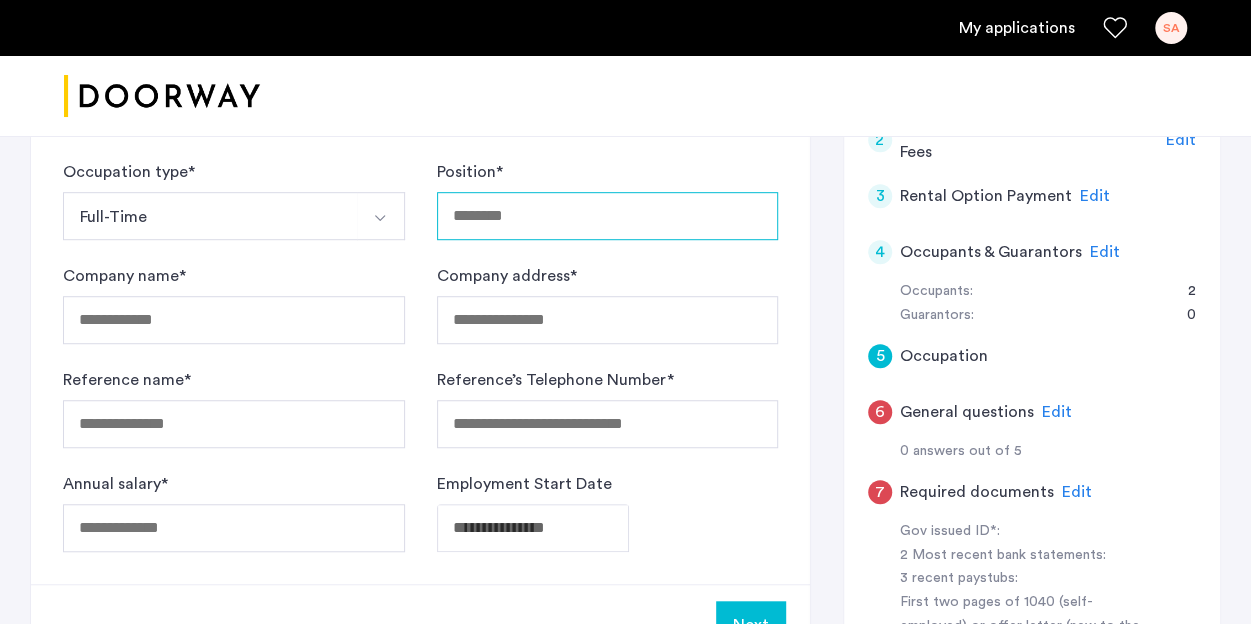 type on "*" 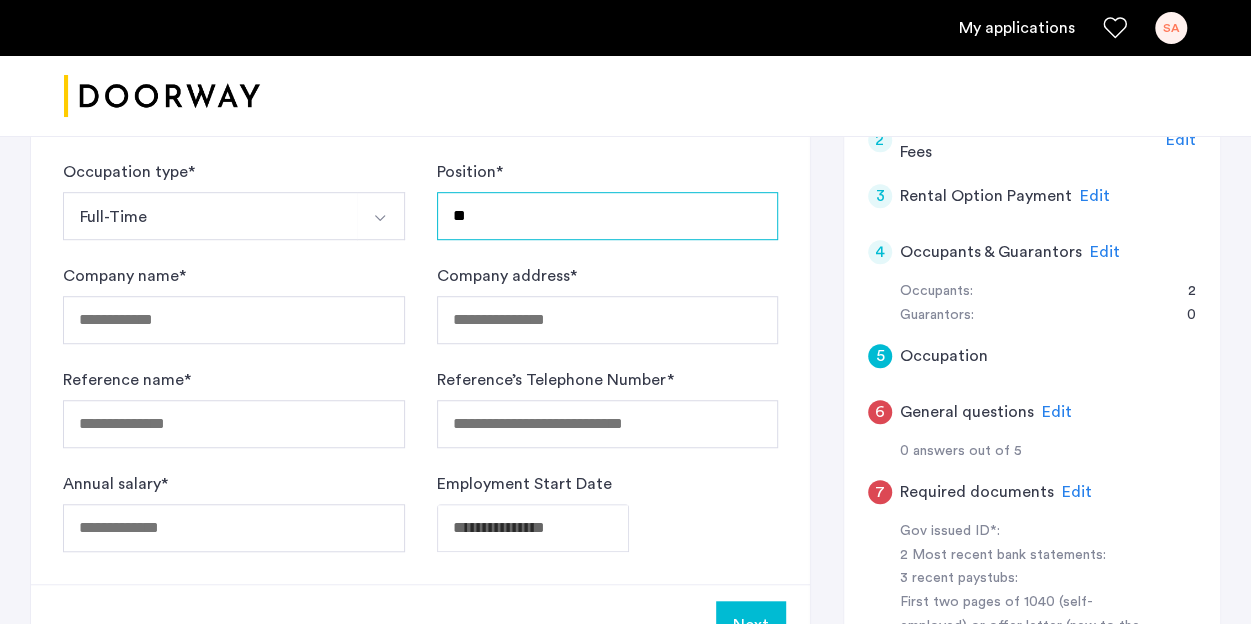 type on "*" 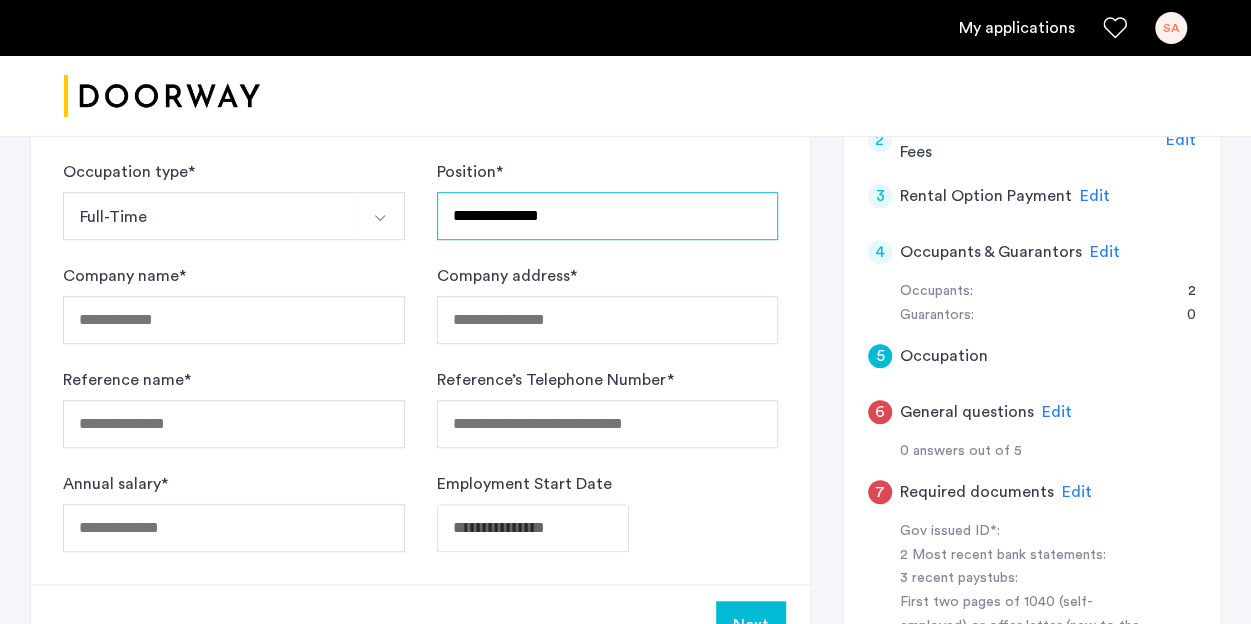 type on "**********" 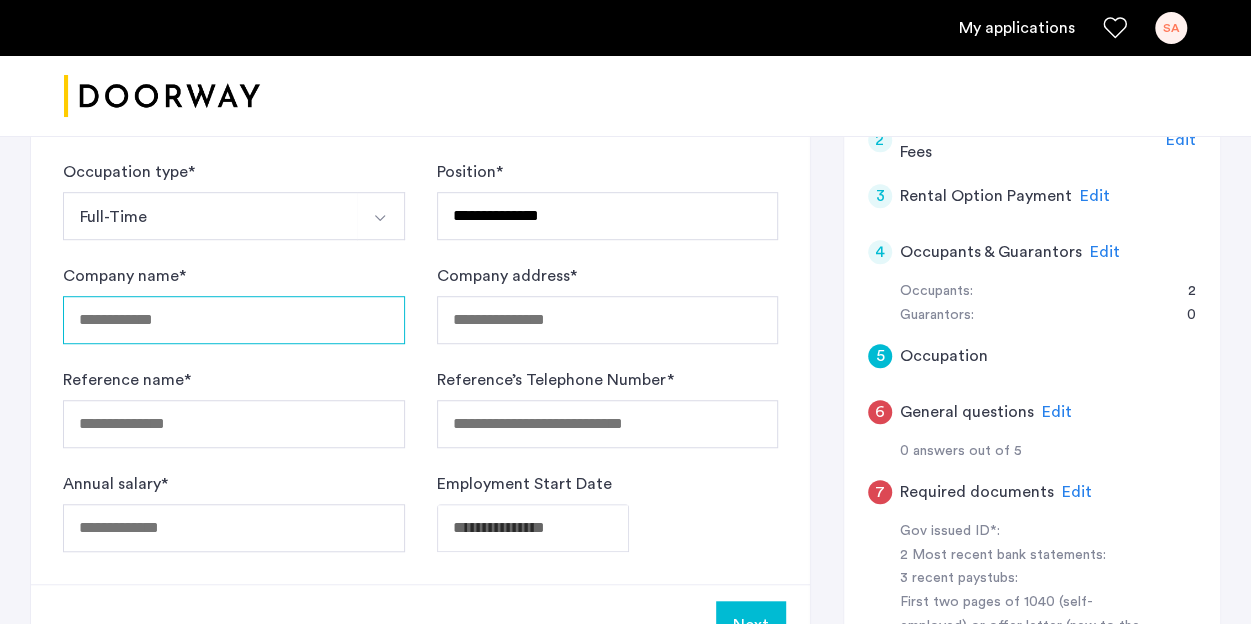 click on "Company name  *" at bounding box center (234, 320) 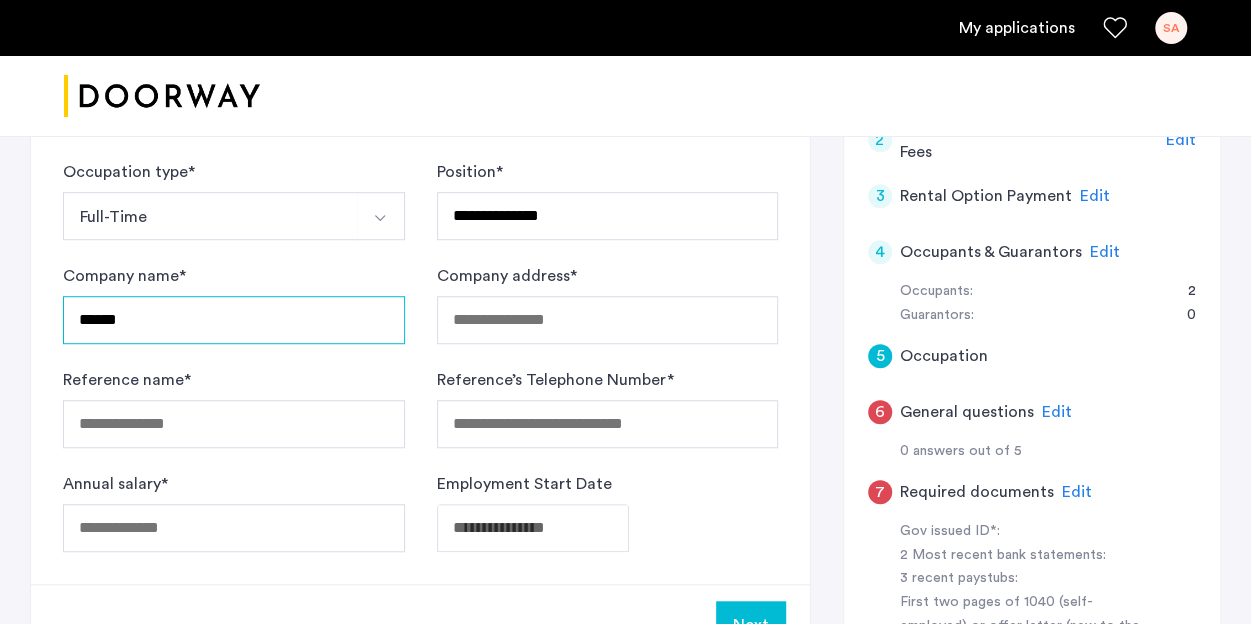 type on "******" 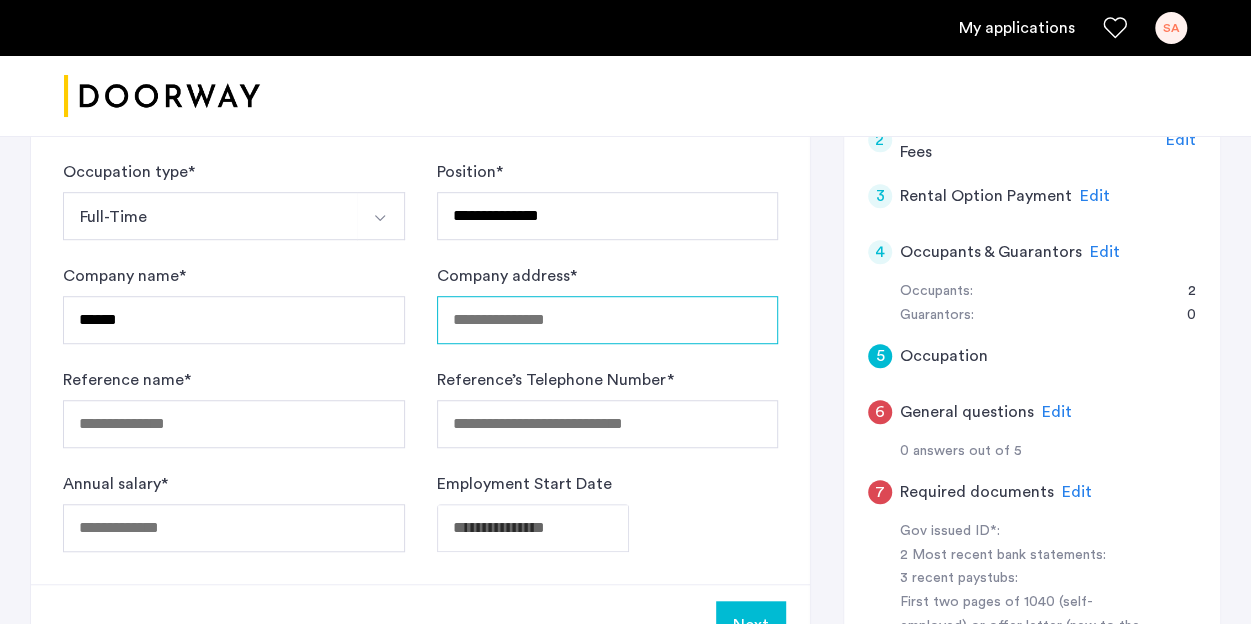 click on "Company address  *" at bounding box center (608, 320) 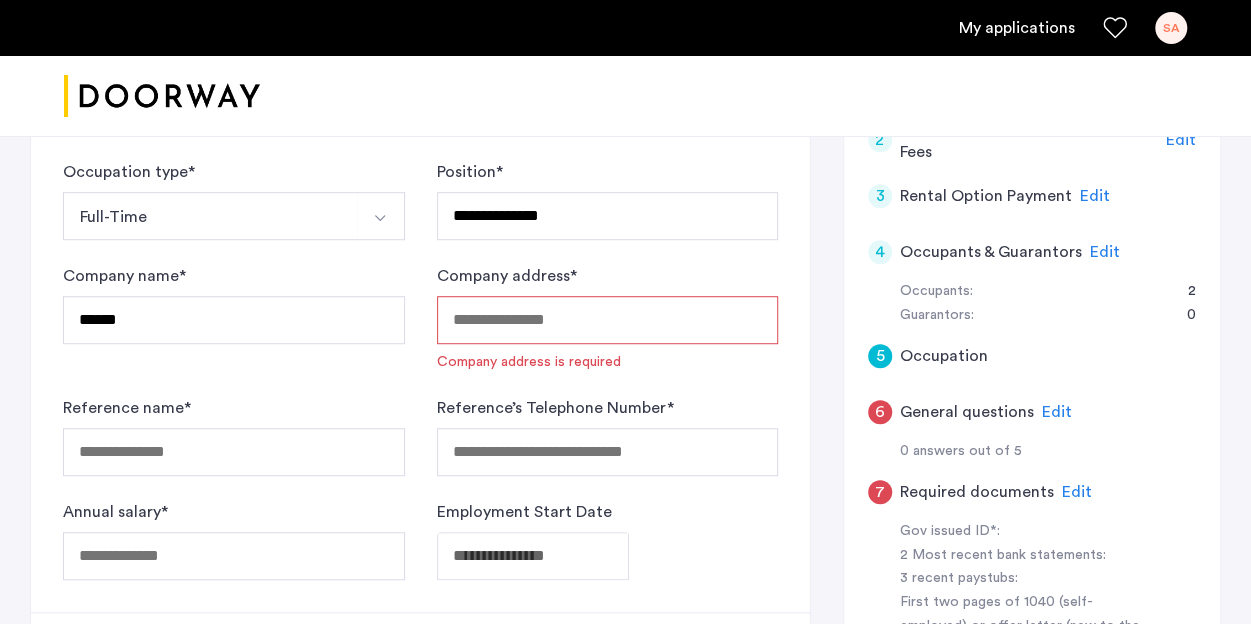 paste on "**********" 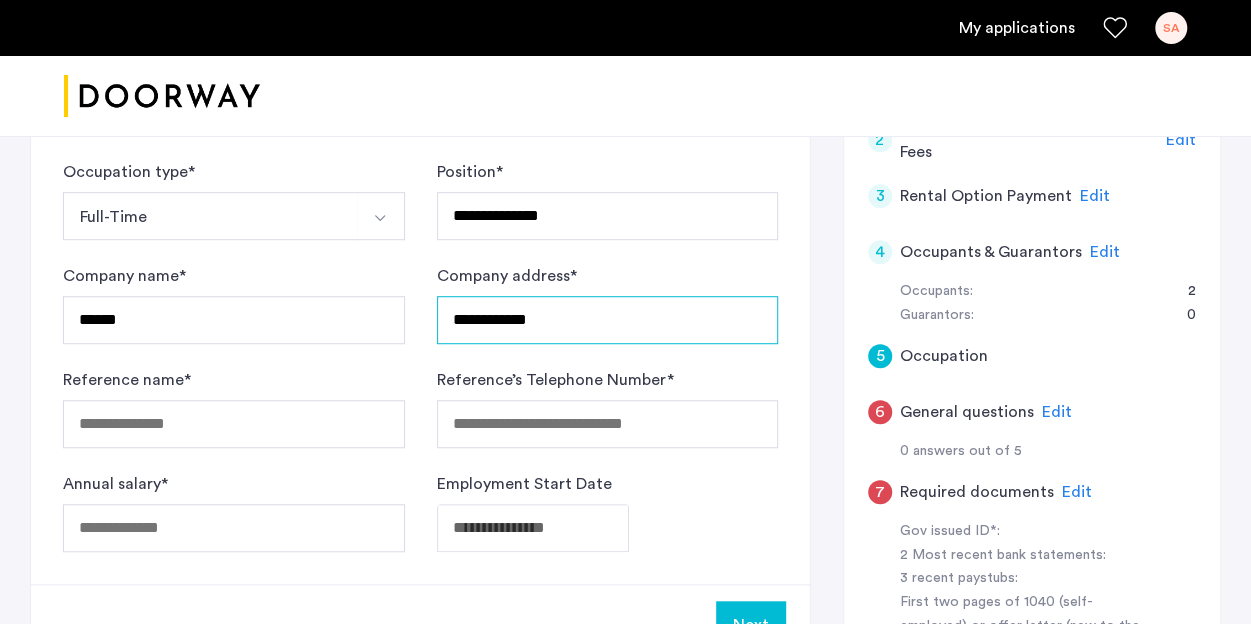 type on "**********" 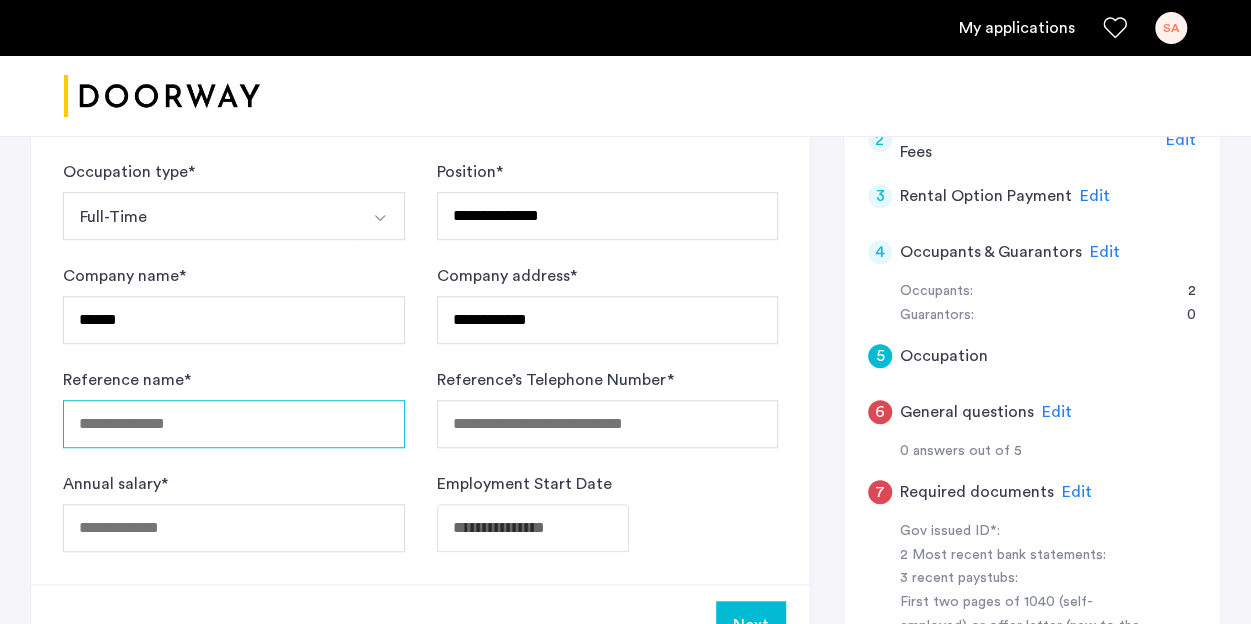 click on "Reference name  *" at bounding box center (234, 424) 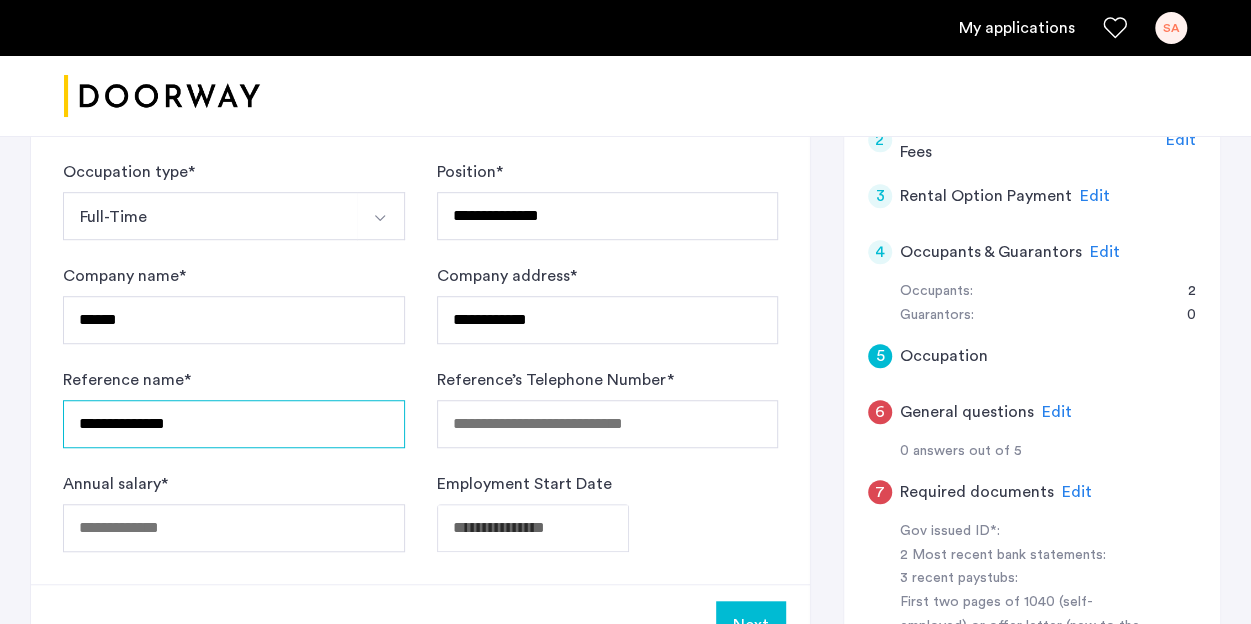 type on "**********" 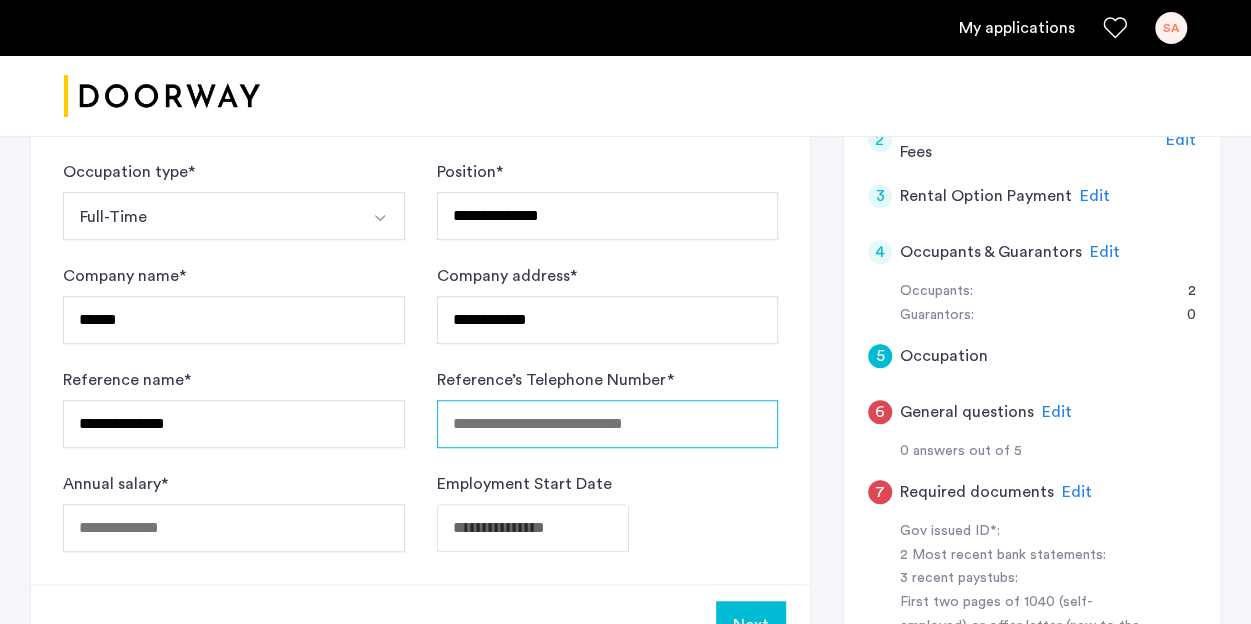 click on "Reference’s Telephone Number  *" at bounding box center (608, 424) 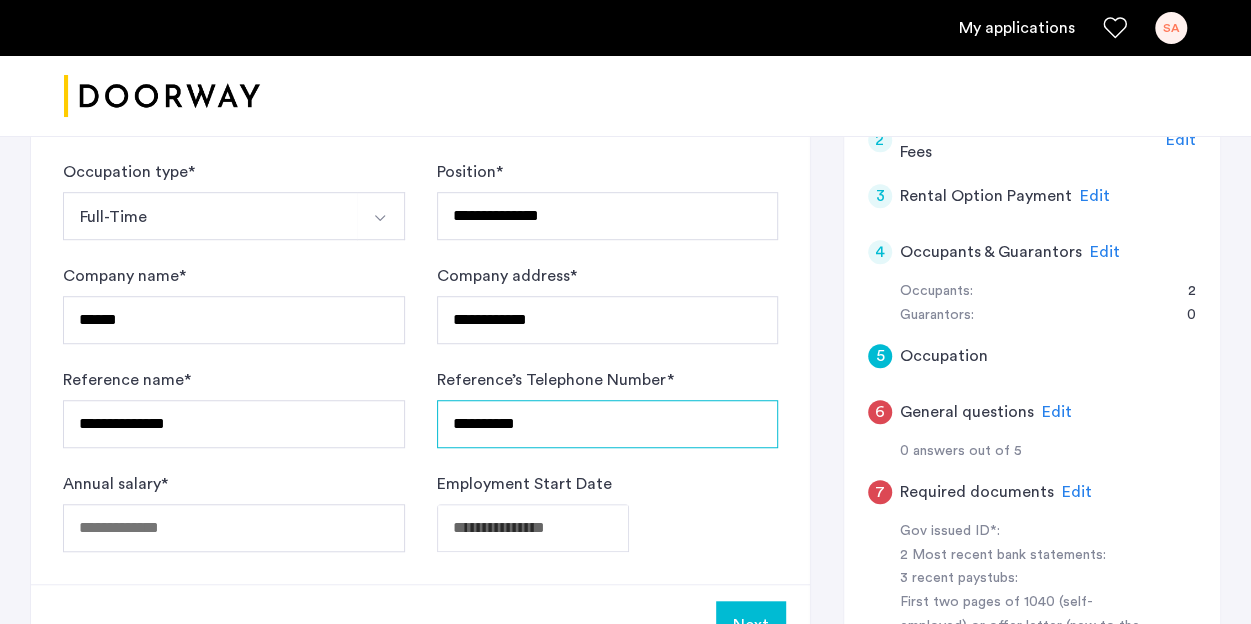 type on "**********" 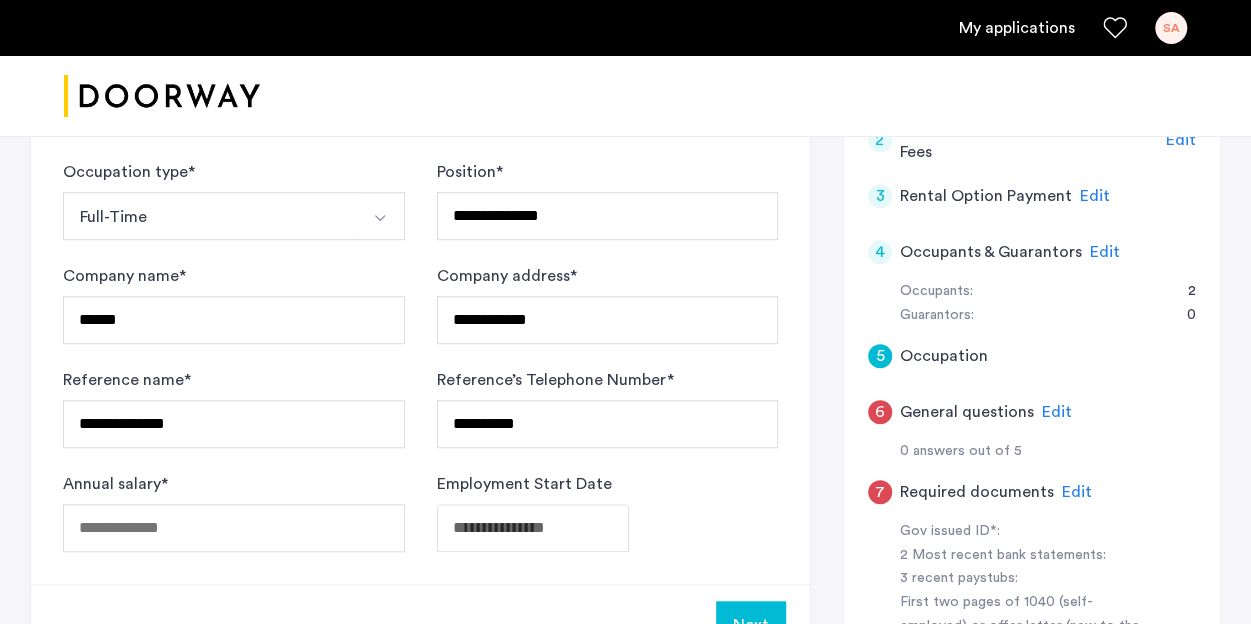 click on "Annual salary  *" 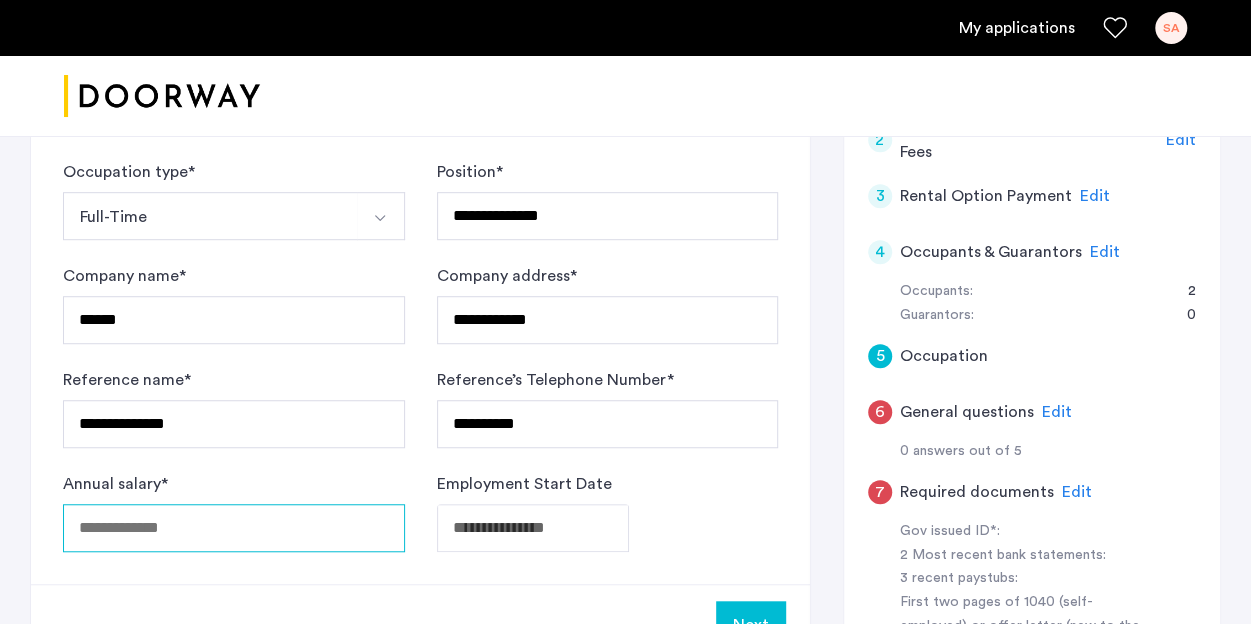 click on "Annual salary  *" at bounding box center [234, 528] 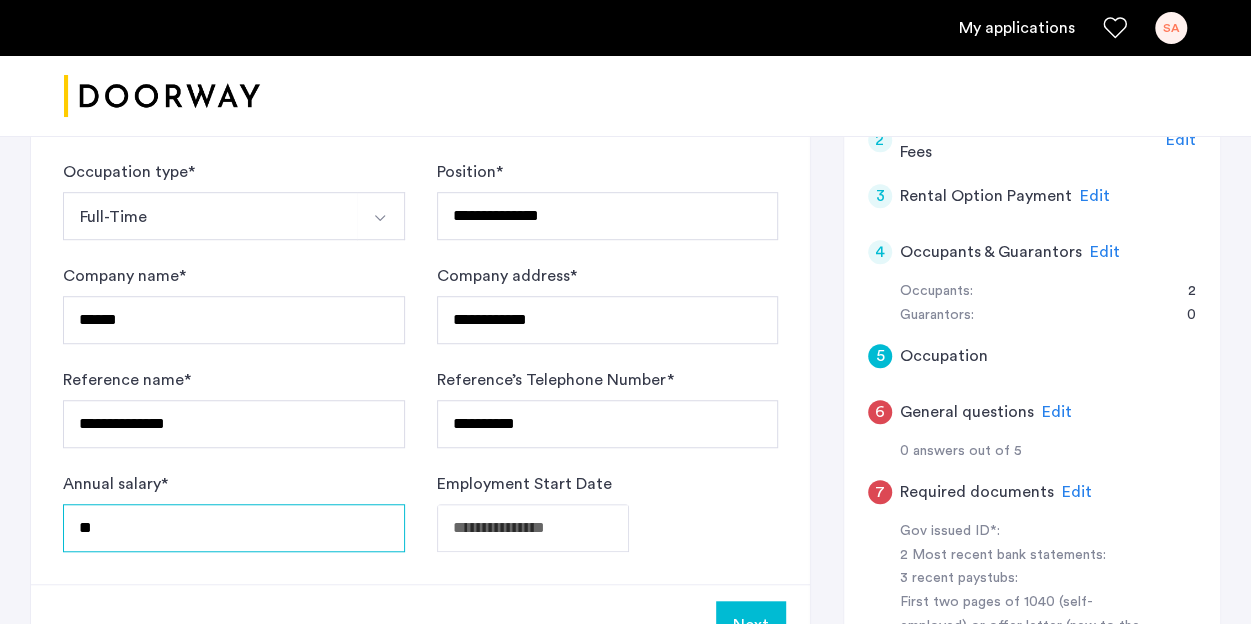 type on "*" 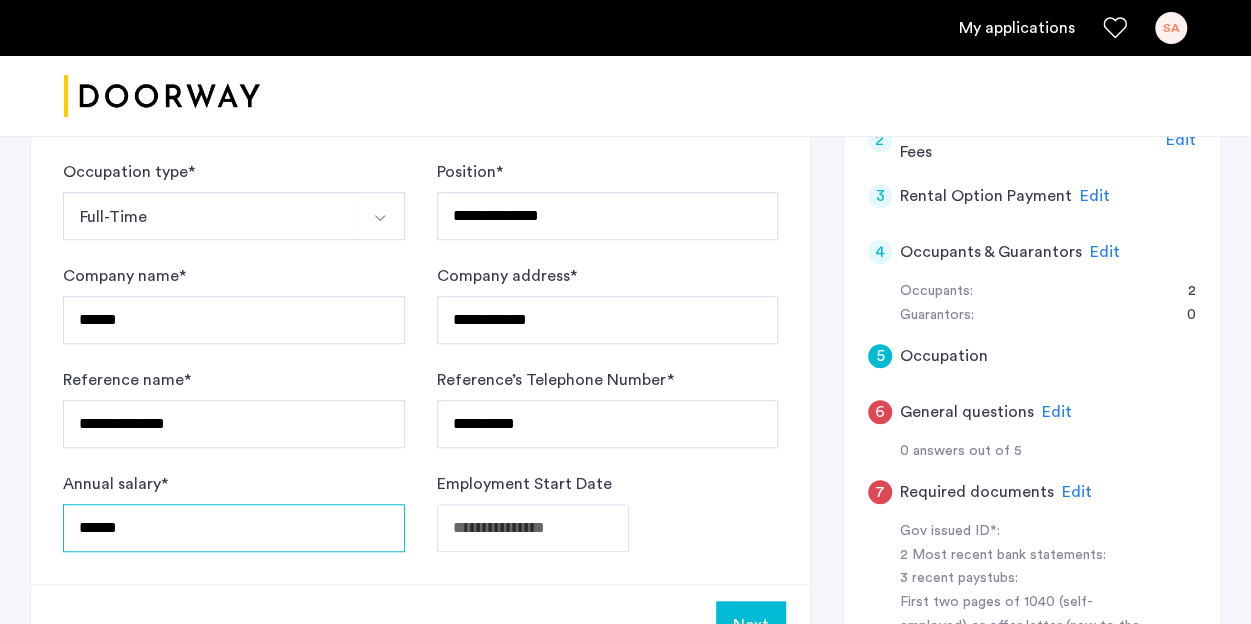 type on "******" 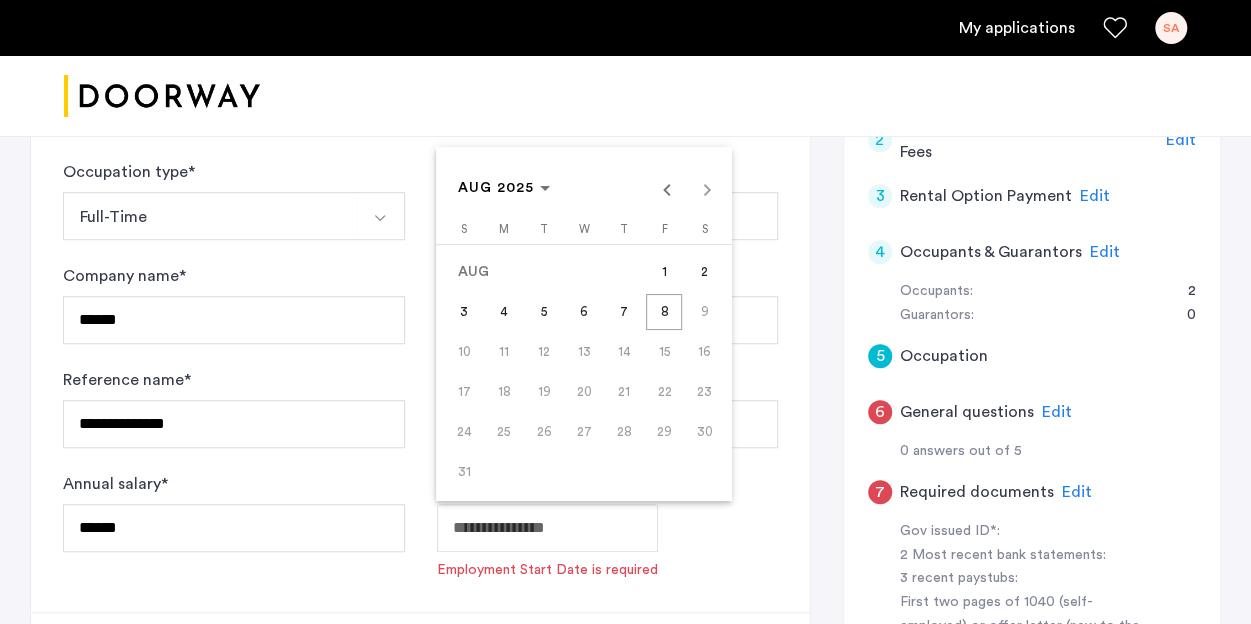 click on "**********" at bounding box center [625, -197] 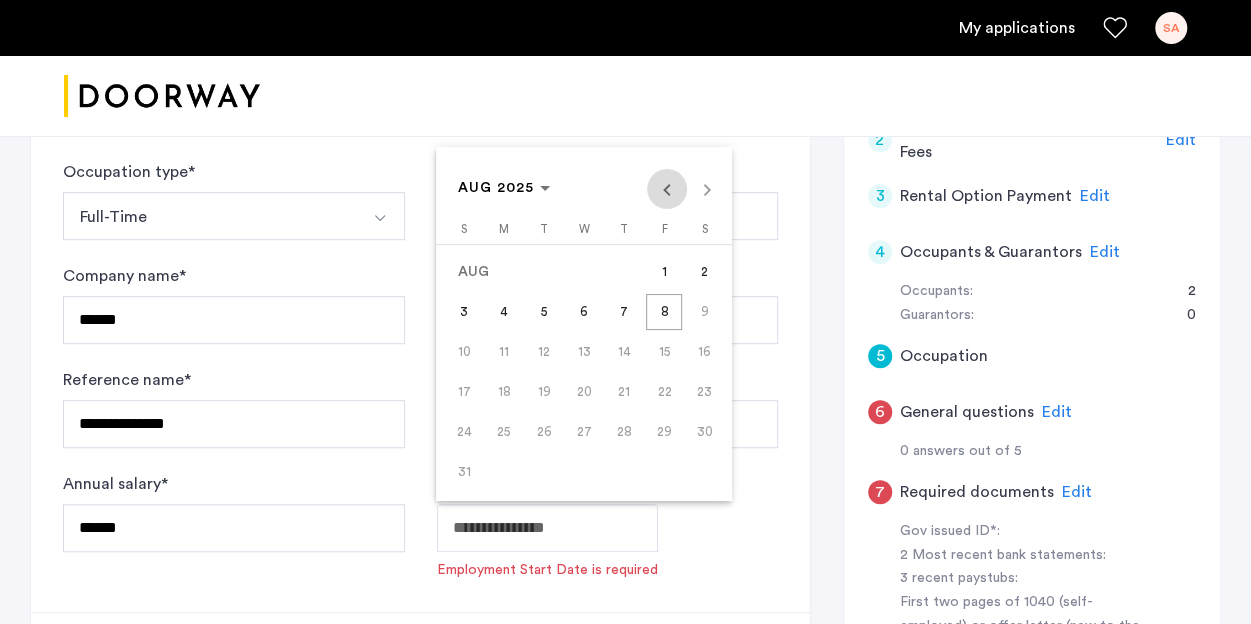 click at bounding box center [667, 189] 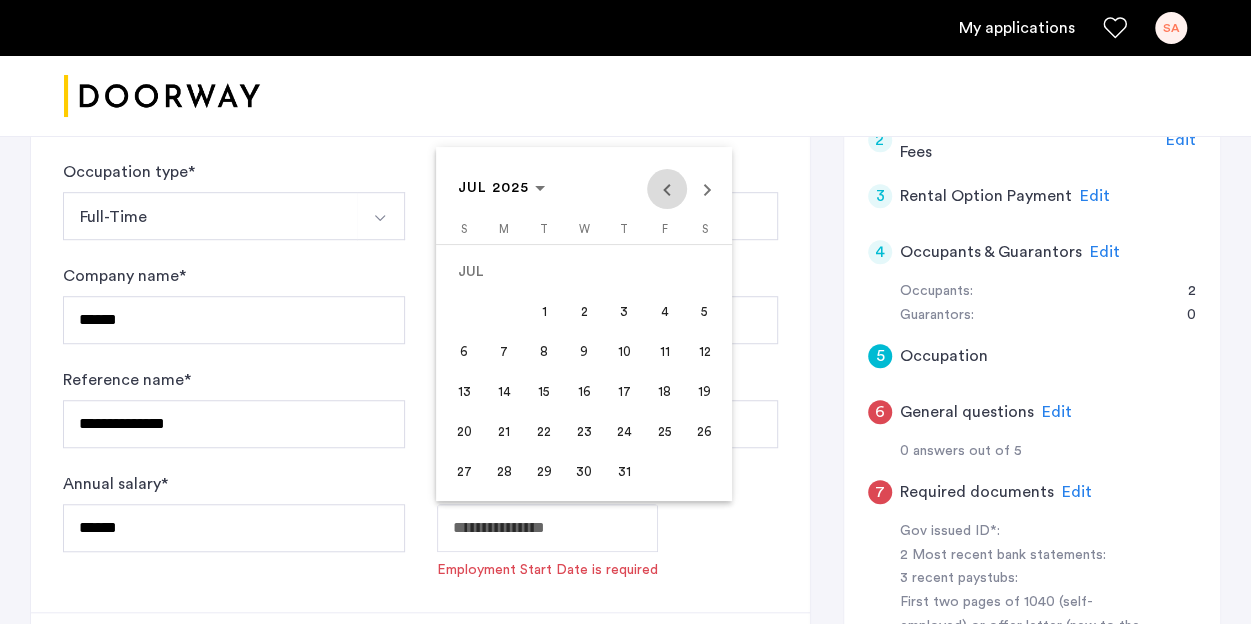 click at bounding box center [667, 189] 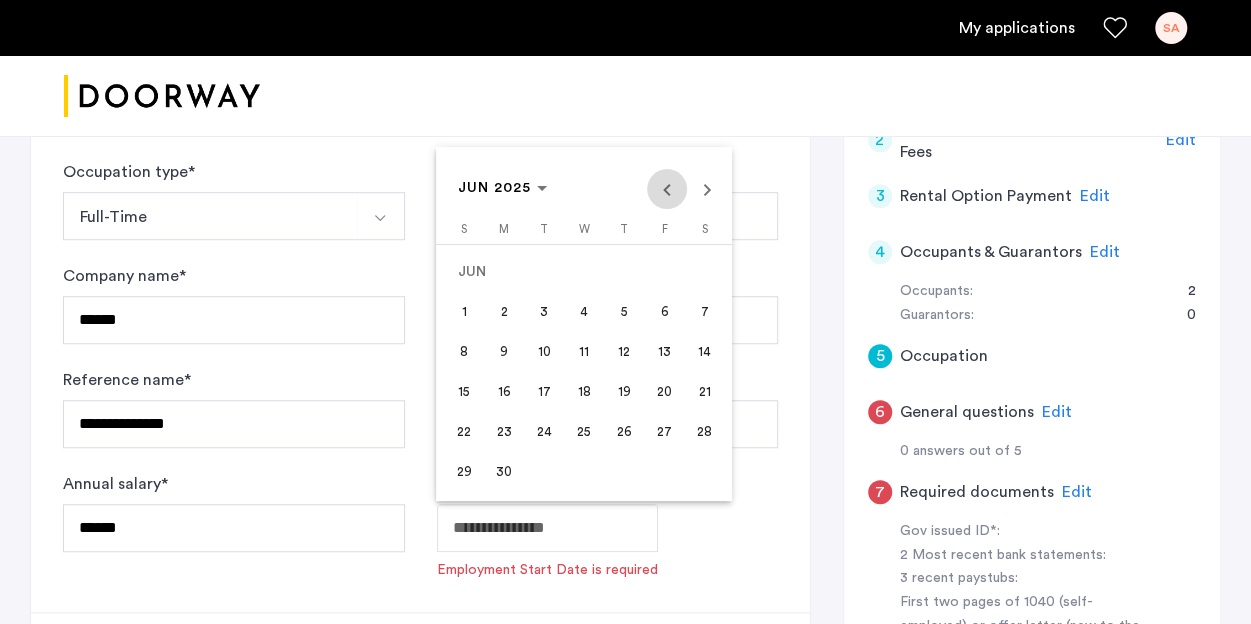 click at bounding box center [667, 189] 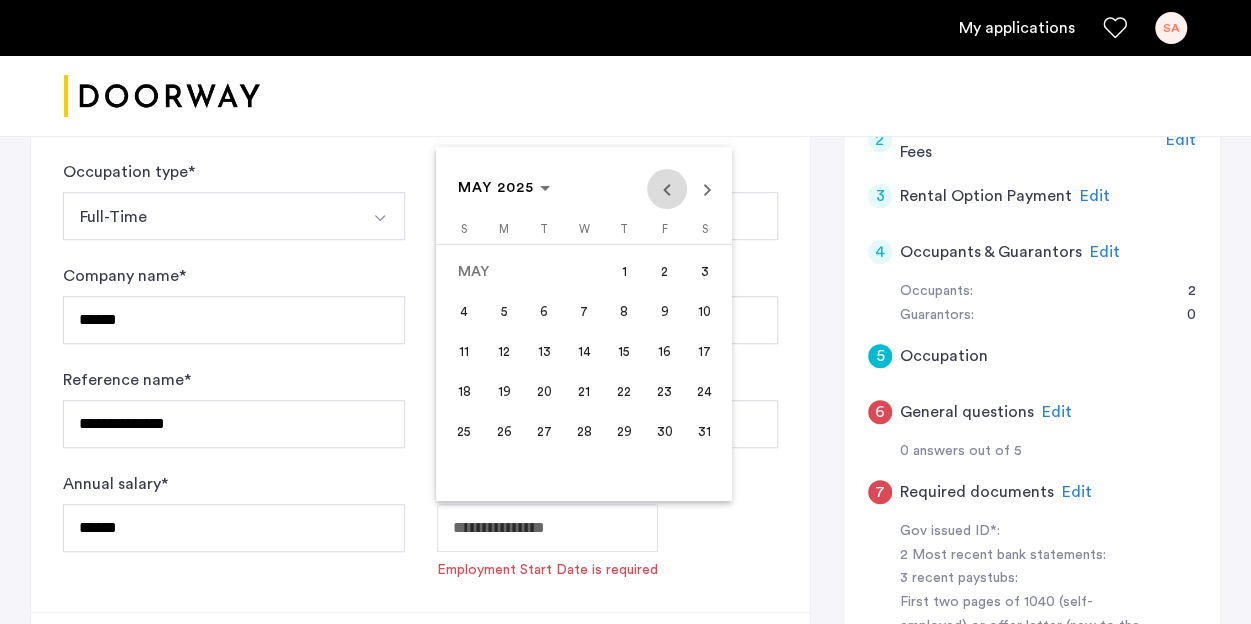 click at bounding box center [667, 189] 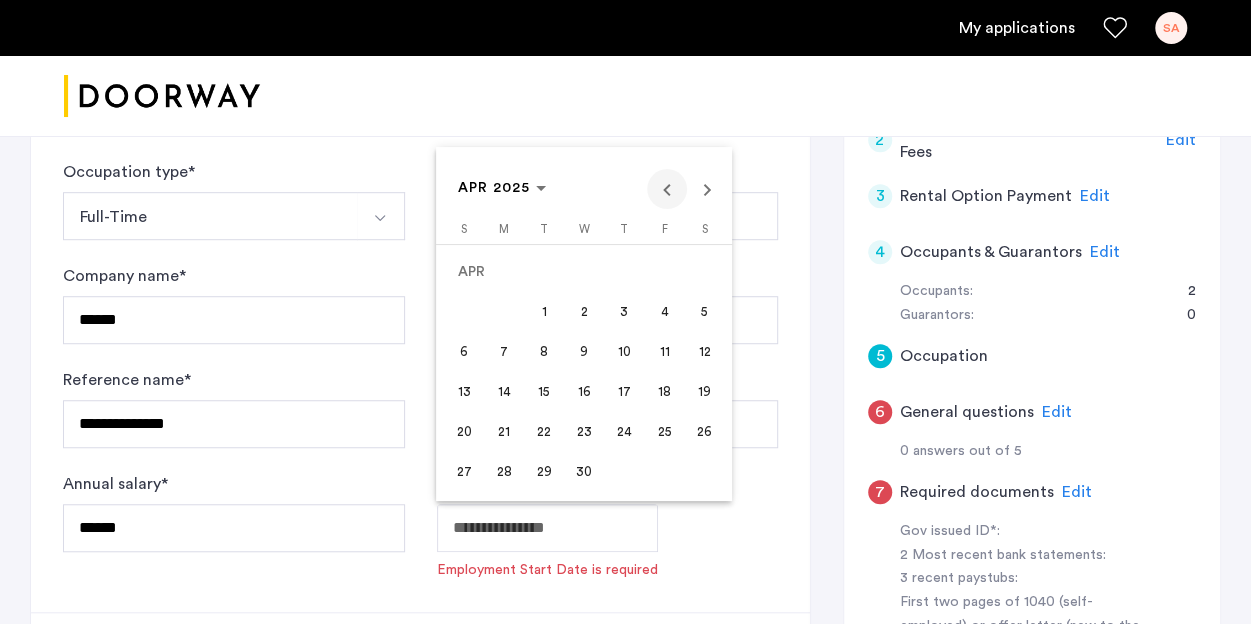 click at bounding box center (667, 189) 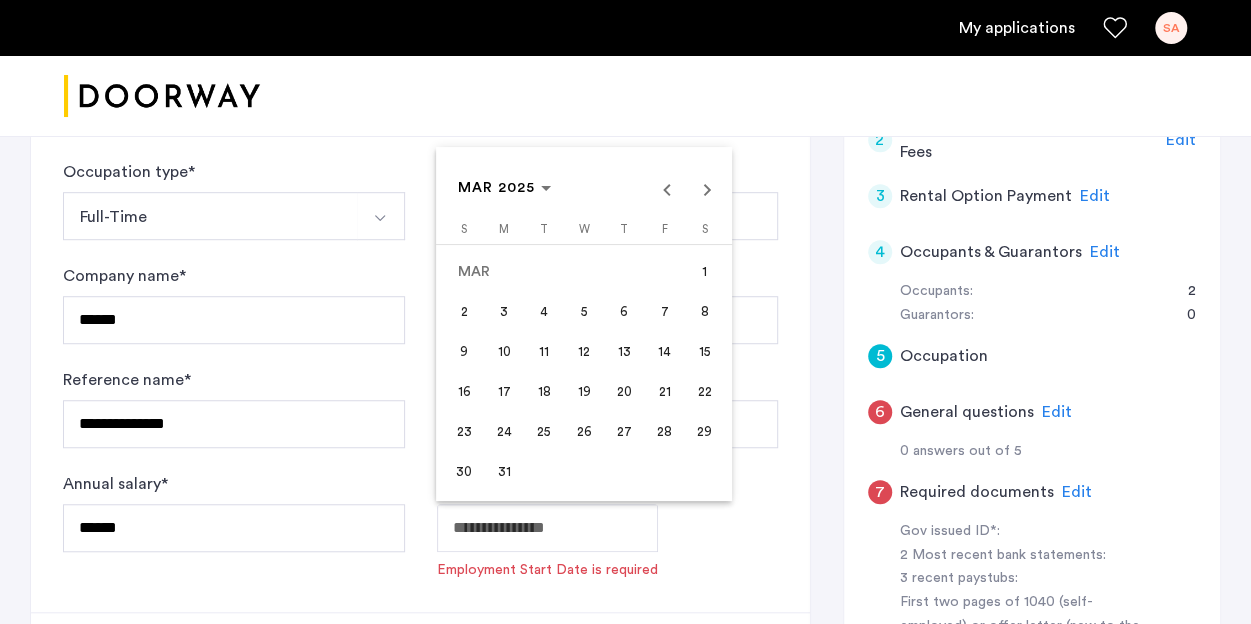 click on "24" at bounding box center [504, 432] 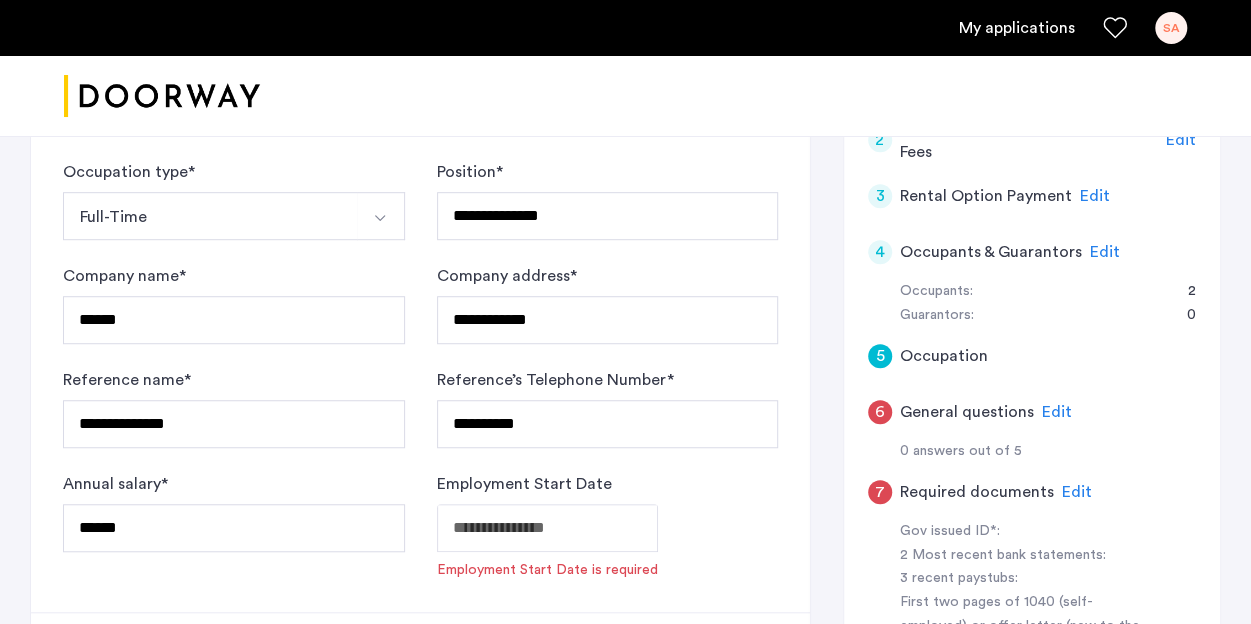 type on "**********" 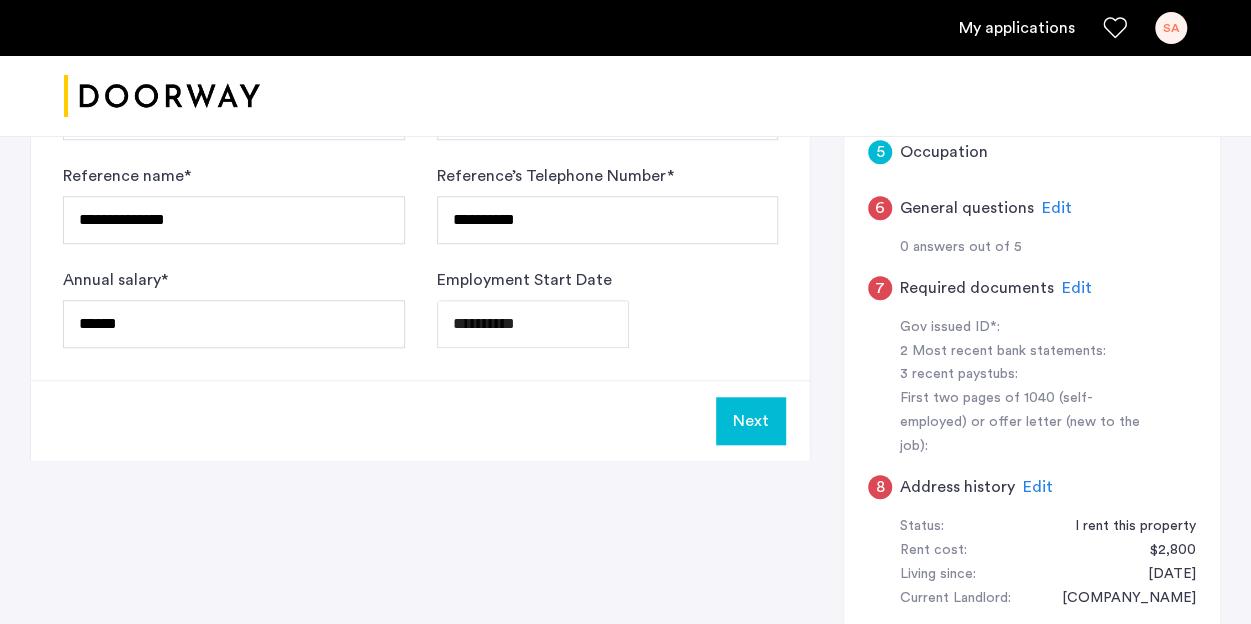 scroll, scrollTop: 714, scrollLeft: 0, axis: vertical 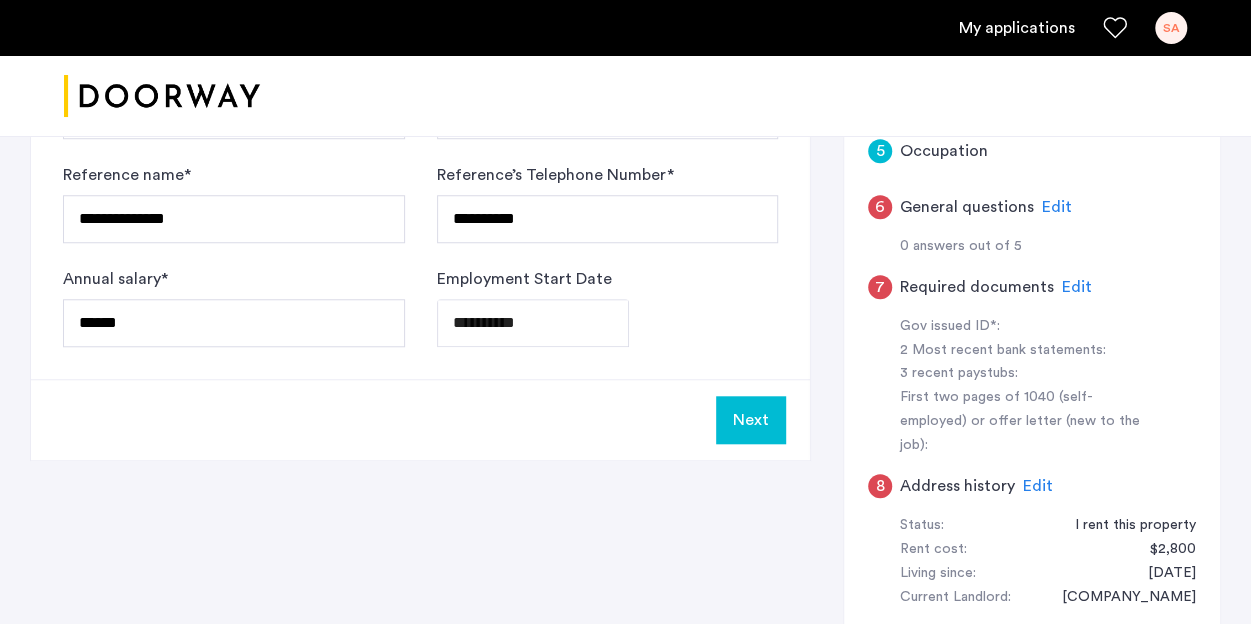 click on "Next" 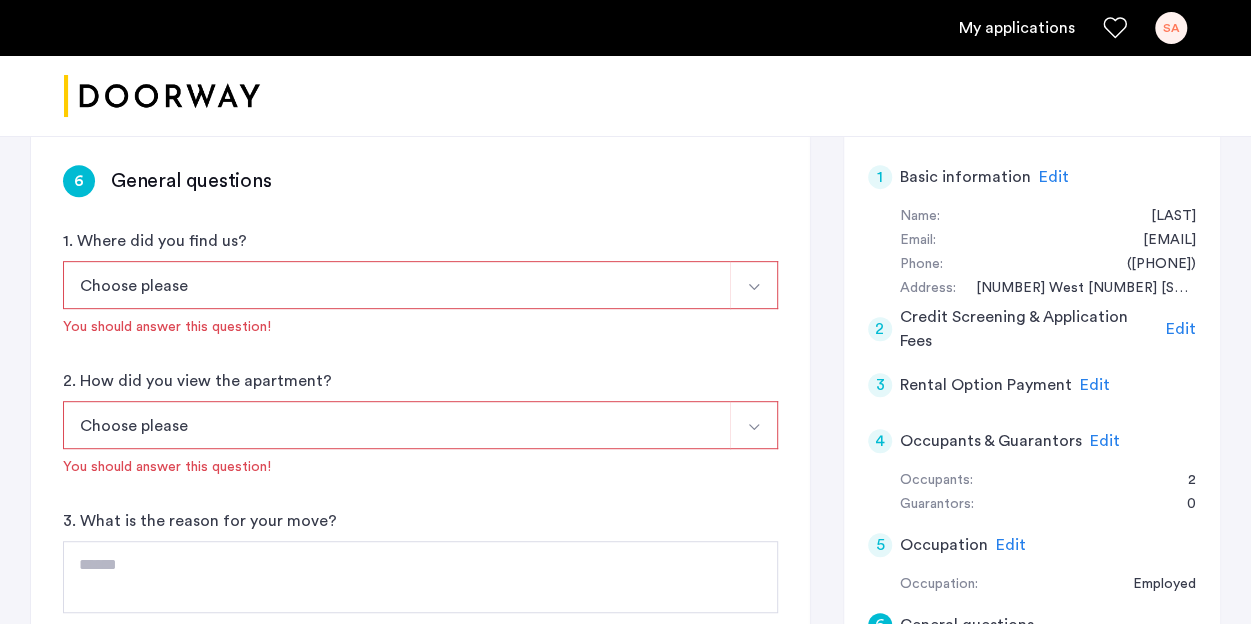 scroll, scrollTop: 322, scrollLeft: 0, axis: vertical 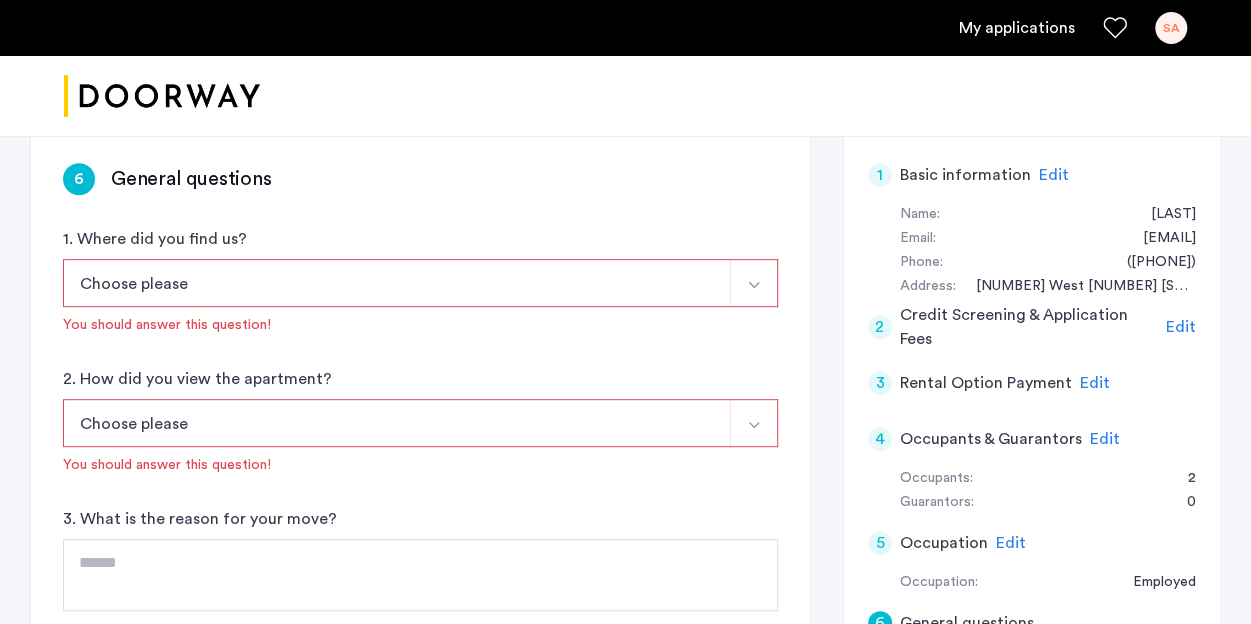 click on "Choose please" at bounding box center (397, 283) 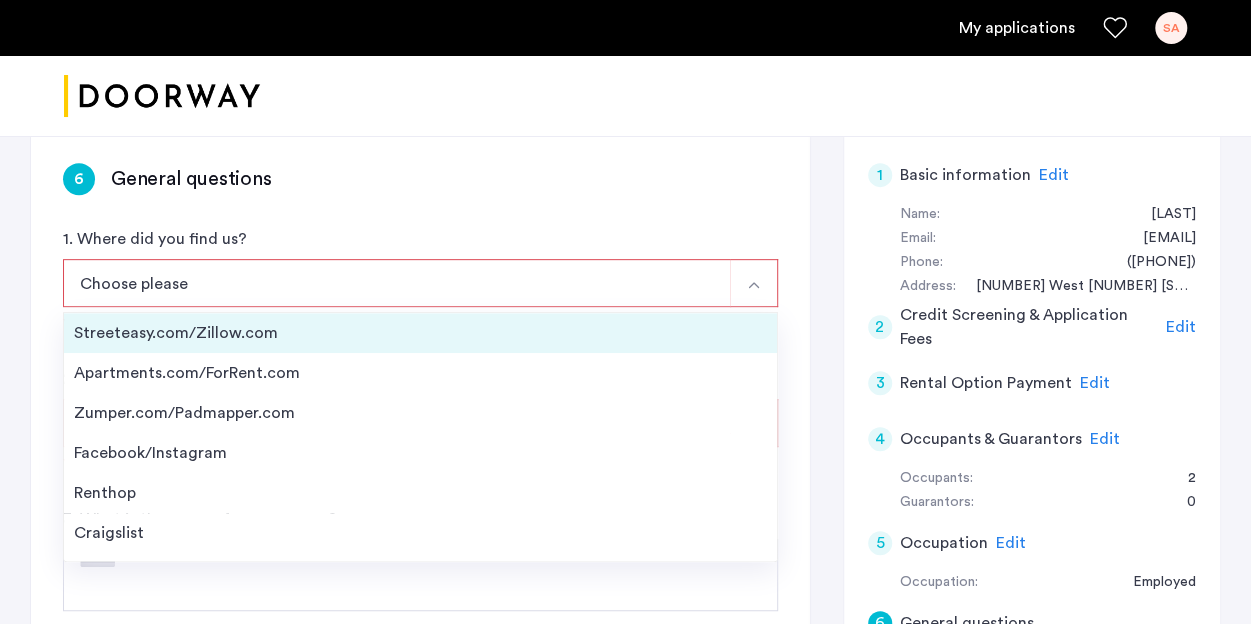 scroll, scrollTop: 31, scrollLeft: 0, axis: vertical 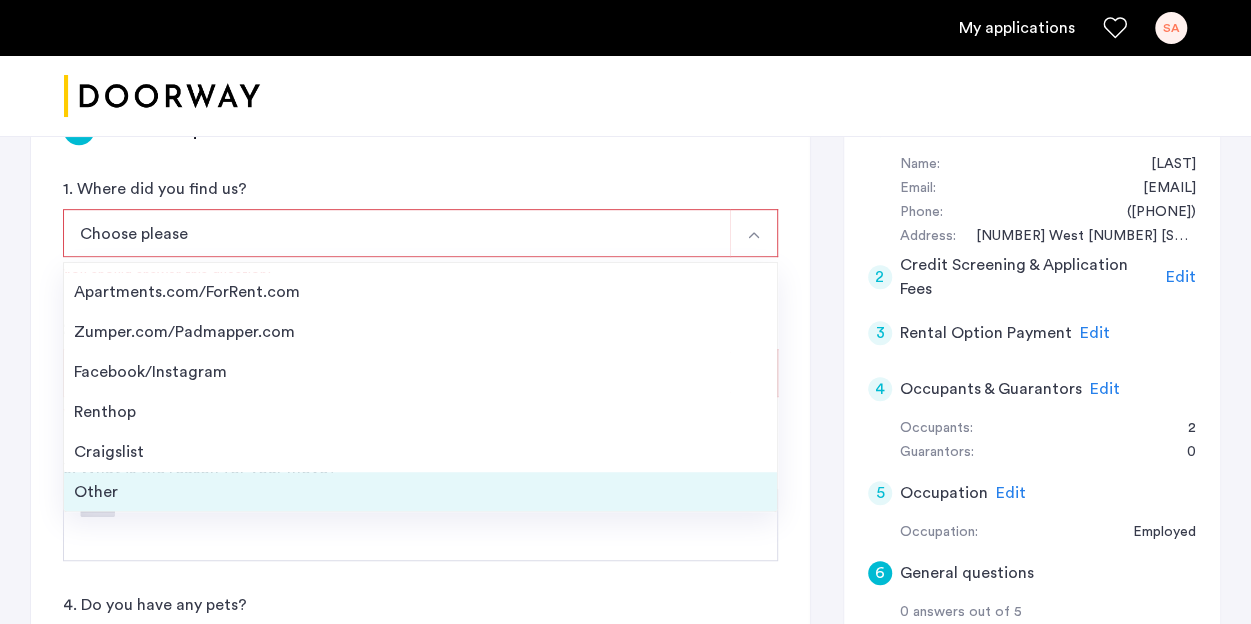 click on "Other" at bounding box center [420, 492] 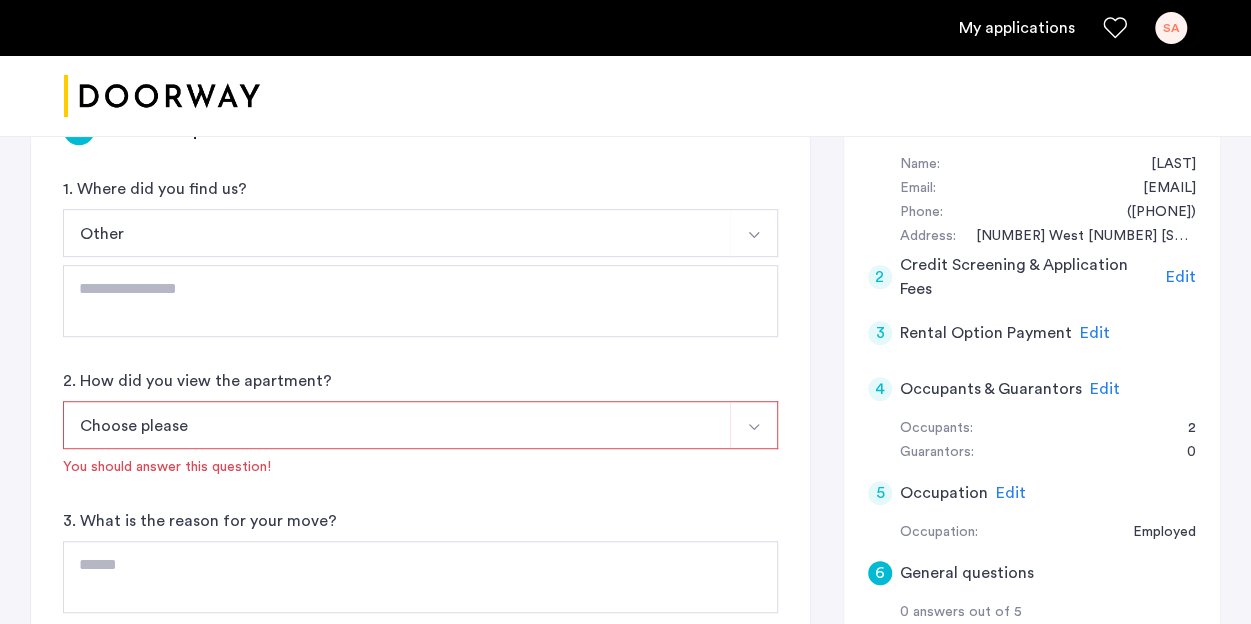 click on "Choose please" at bounding box center [397, 425] 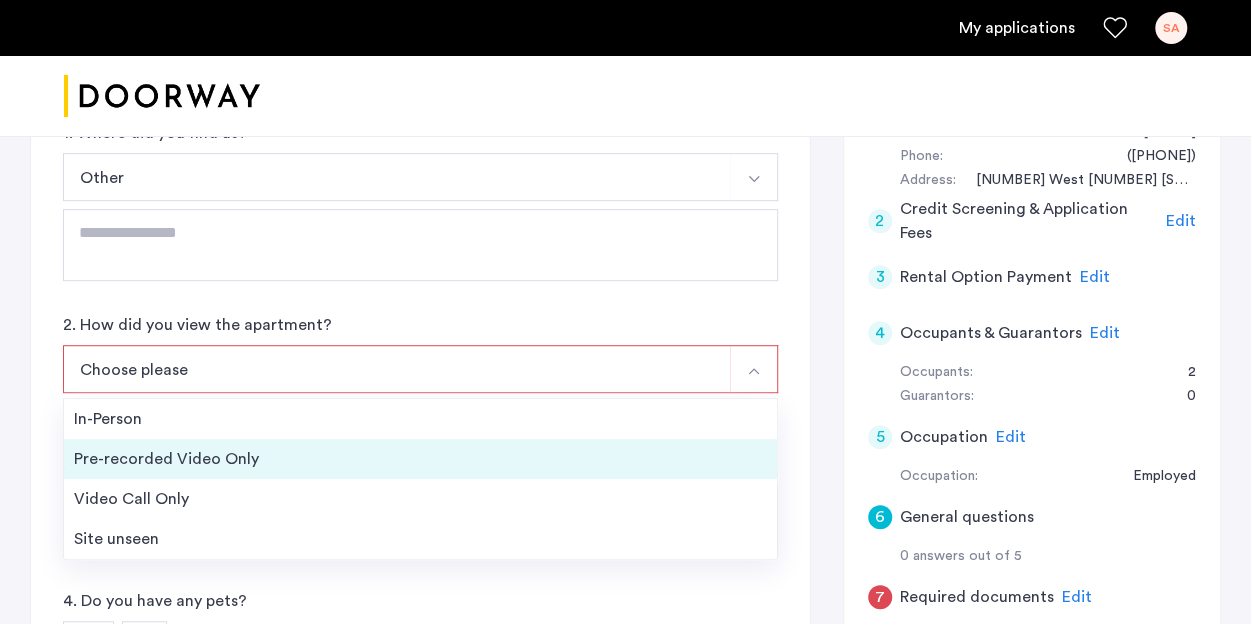 scroll, scrollTop: 430, scrollLeft: 0, axis: vertical 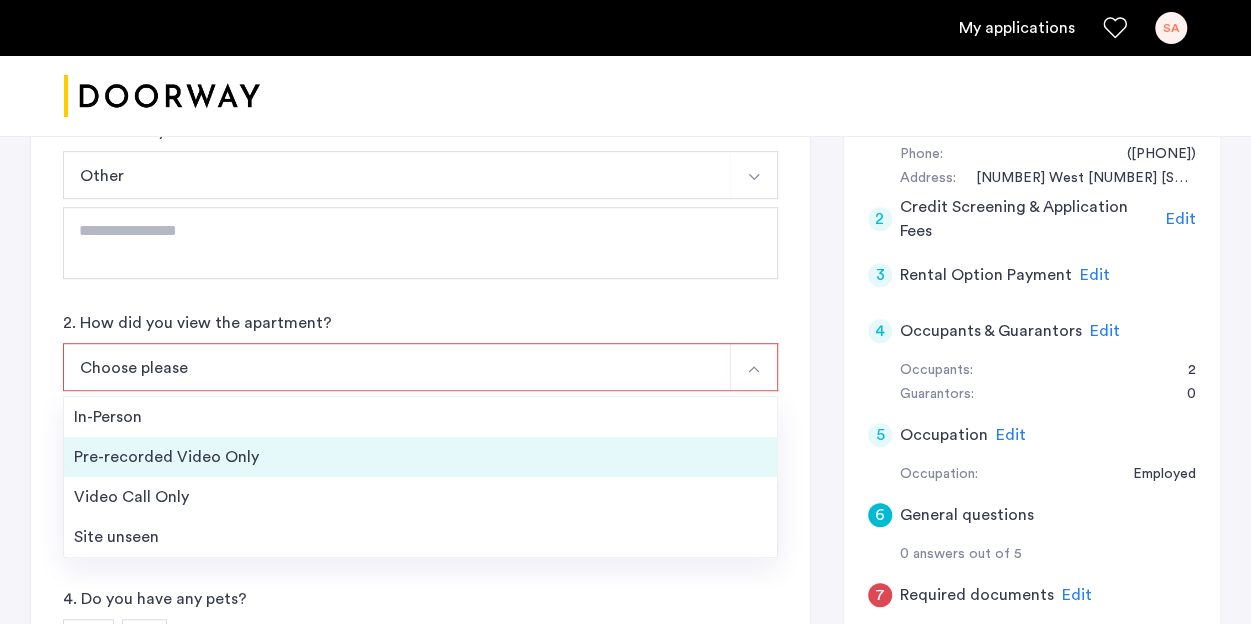 click on "Pre-recorded Video Only" at bounding box center [420, 457] 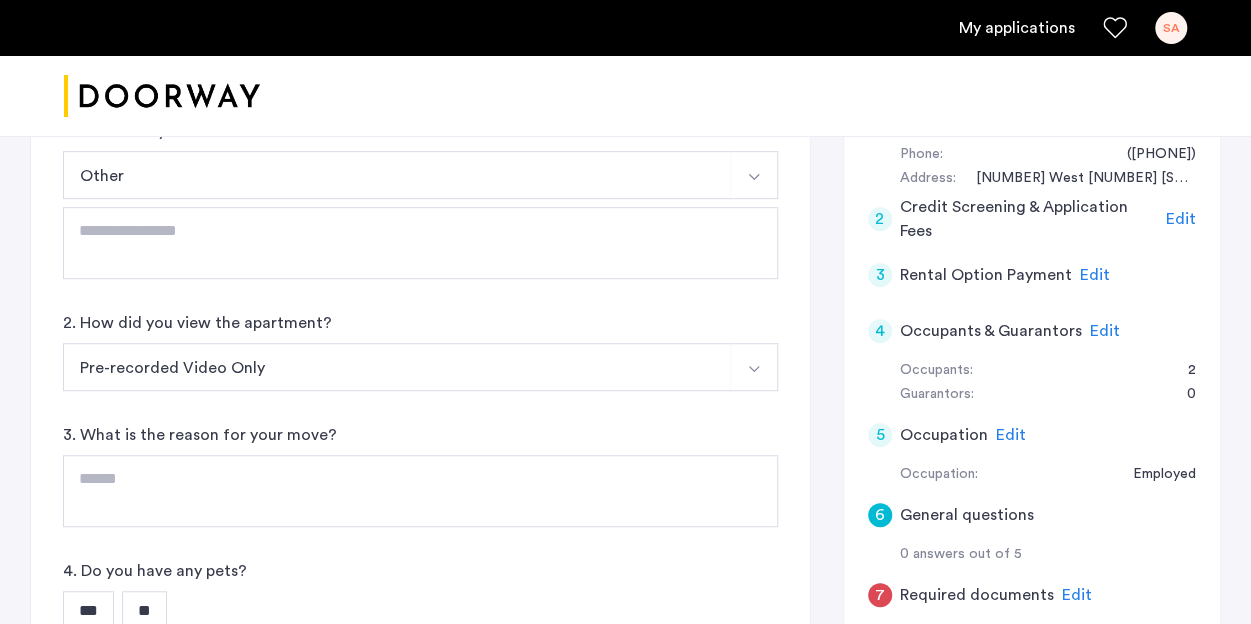 scroll, scrollTop: 490, scrollLeft: 0, axis: vertical 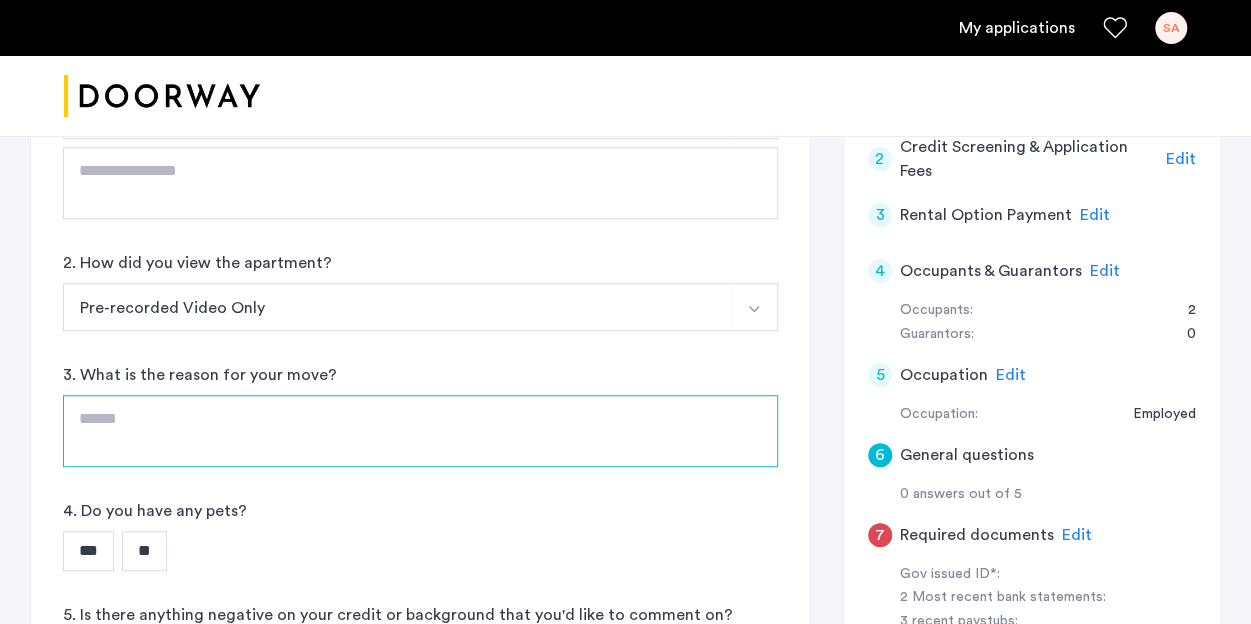 click 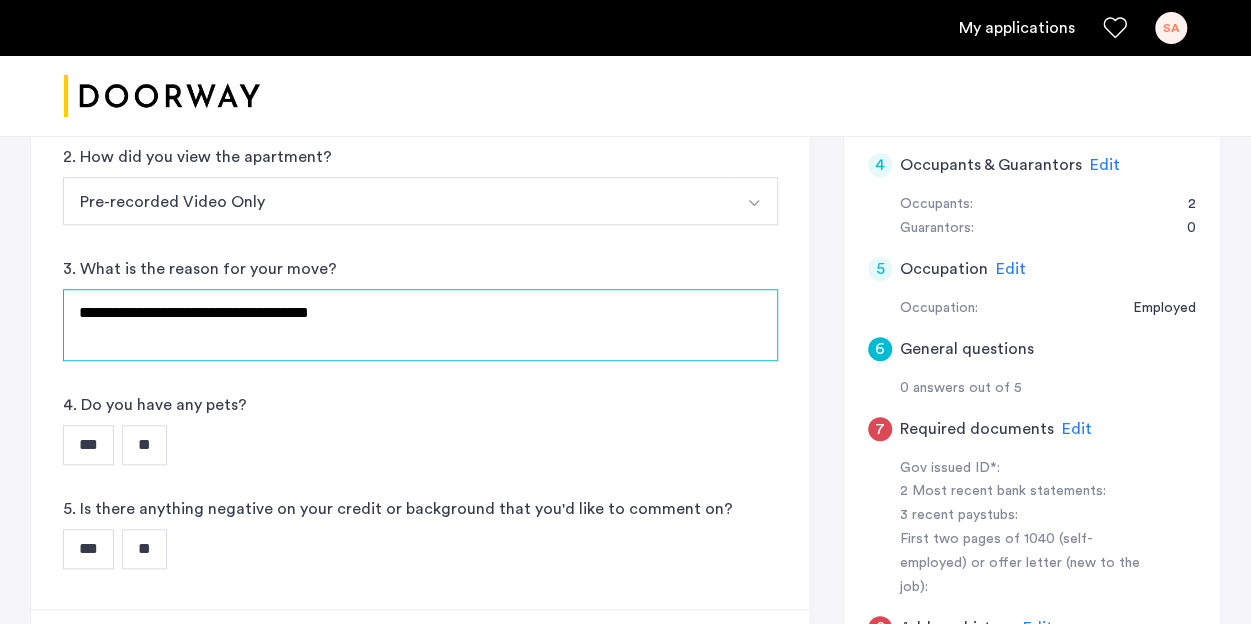 scroll, scrollTop: 598, scrollLeft: 0, axis: vertical 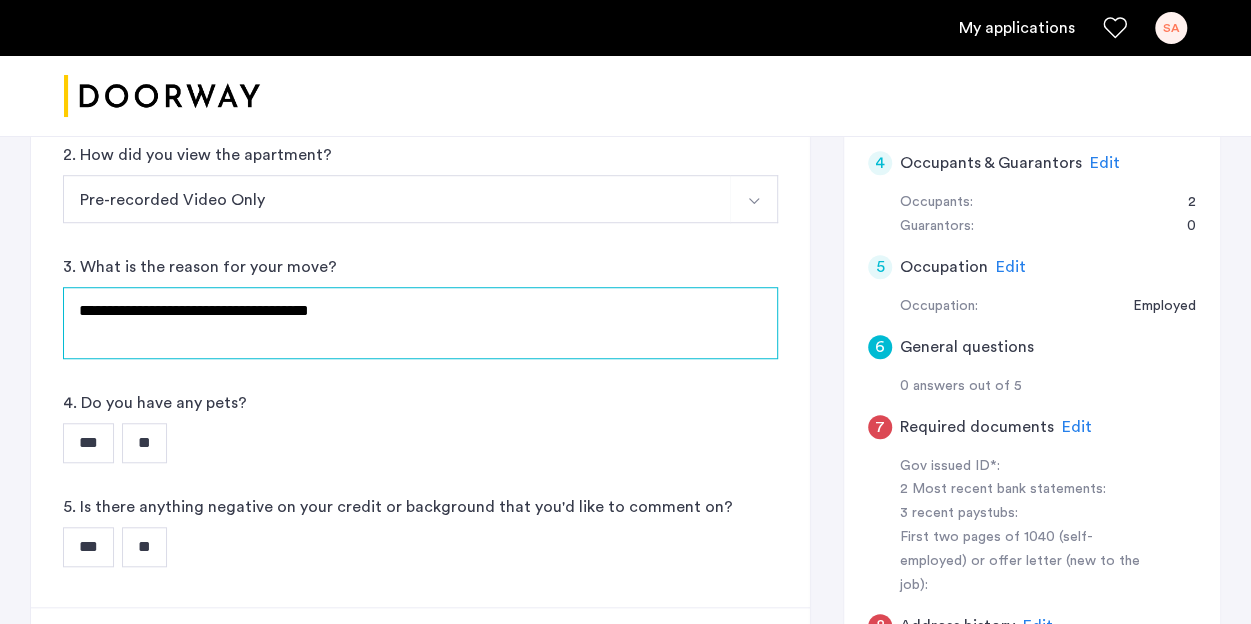 type on "**********" 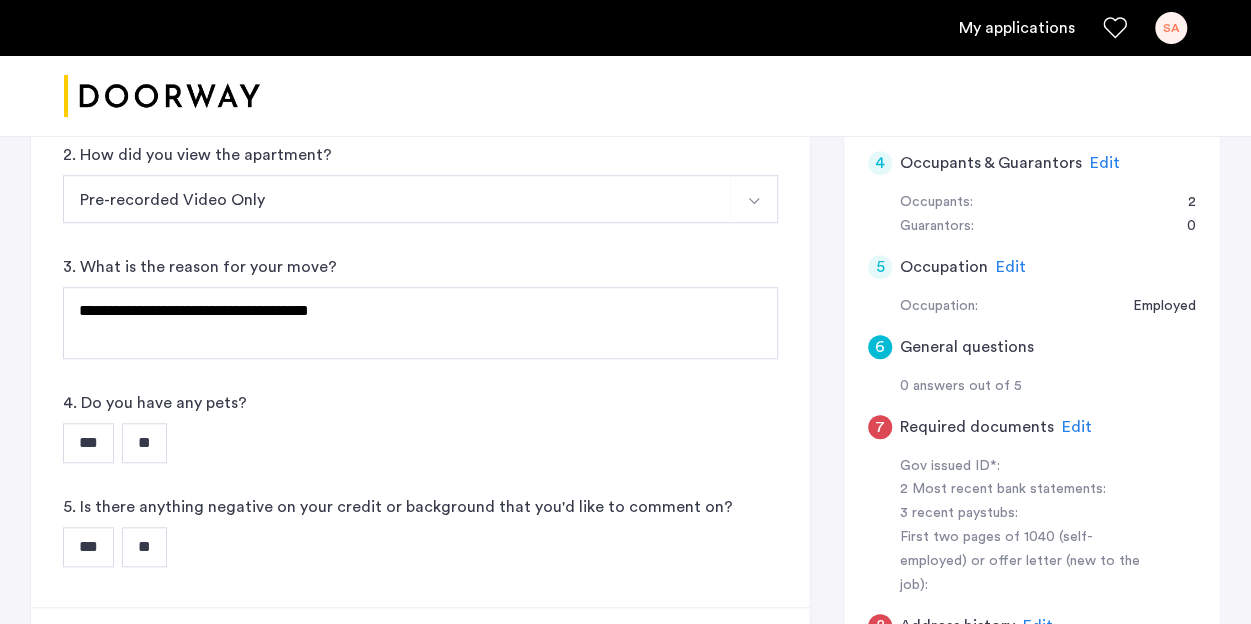 click on "**" at bounding box center [144, 443] 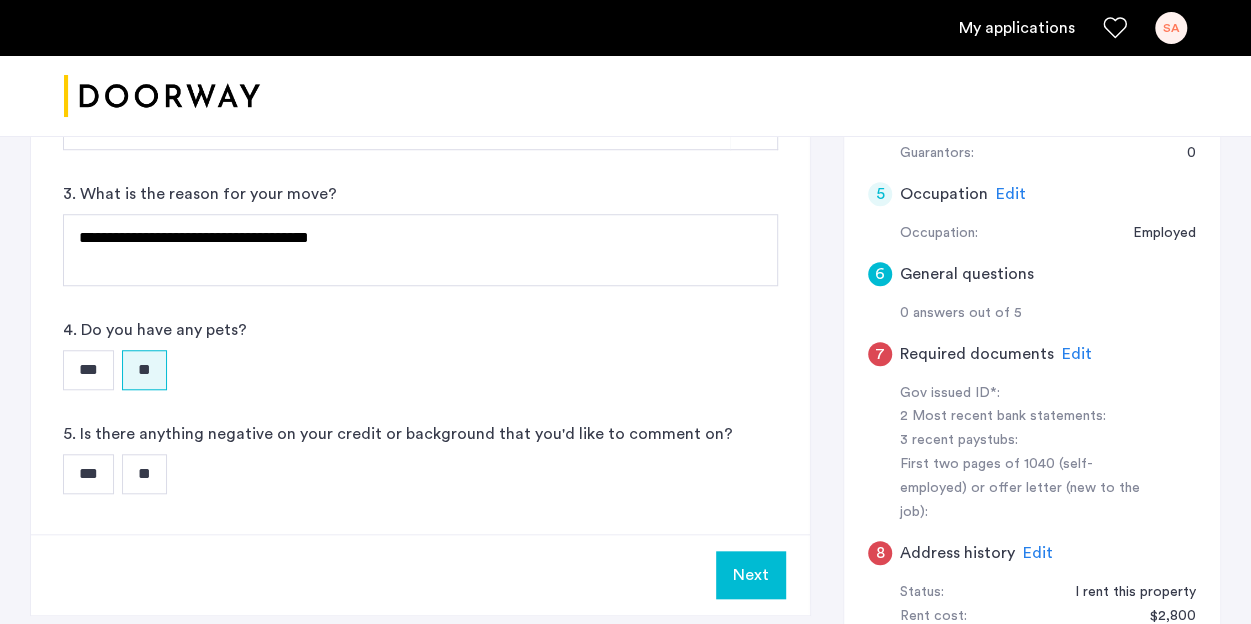 scroll, scrollTop: 672, scrollLeft: 0, axis: vertical 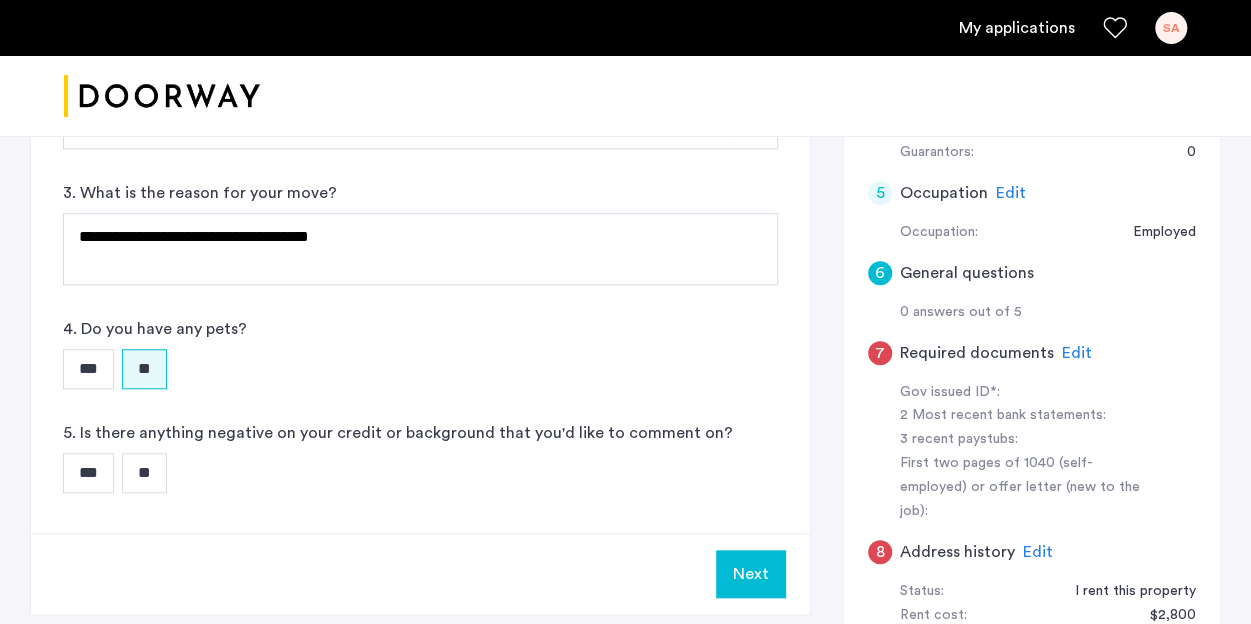 click on "**" at bounding box center [144, 473] 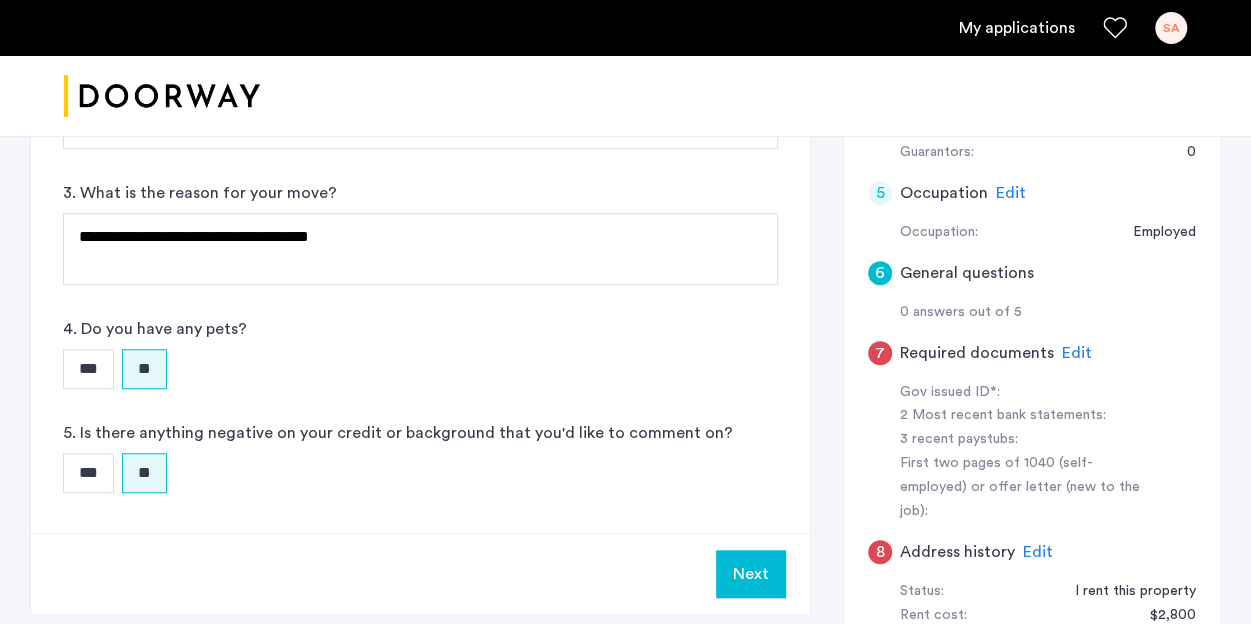 click on "Next" at bounding box center (751, 574) 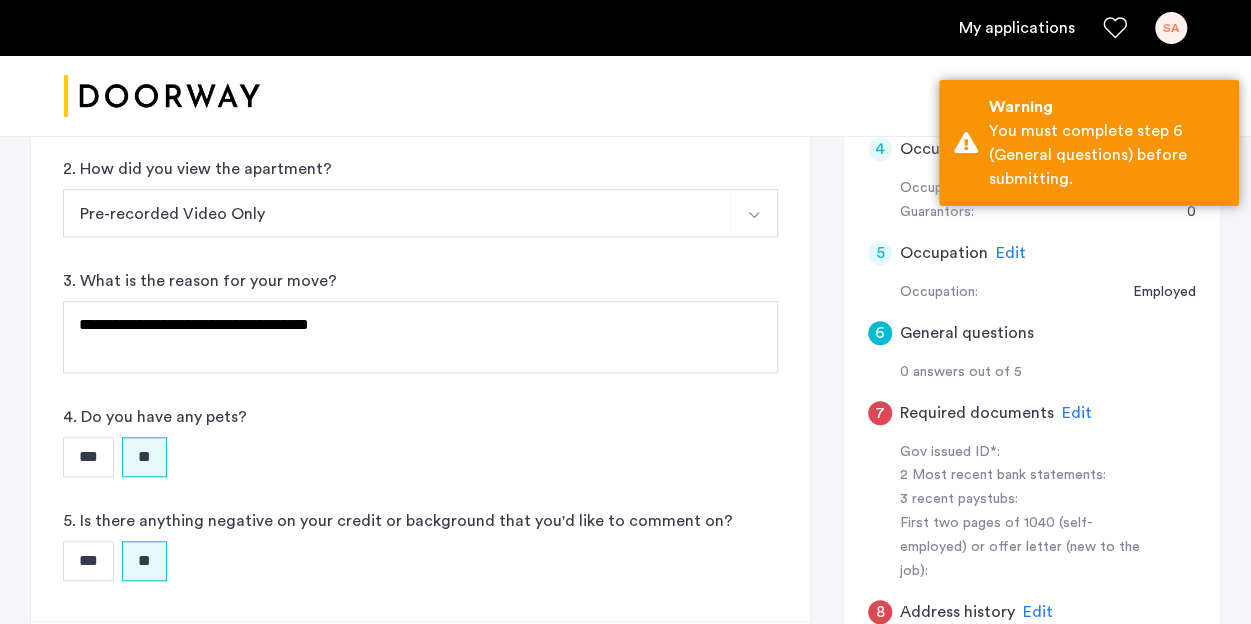 scroll, scrollTop: 619, scrollLeft: 0, axis: vertical 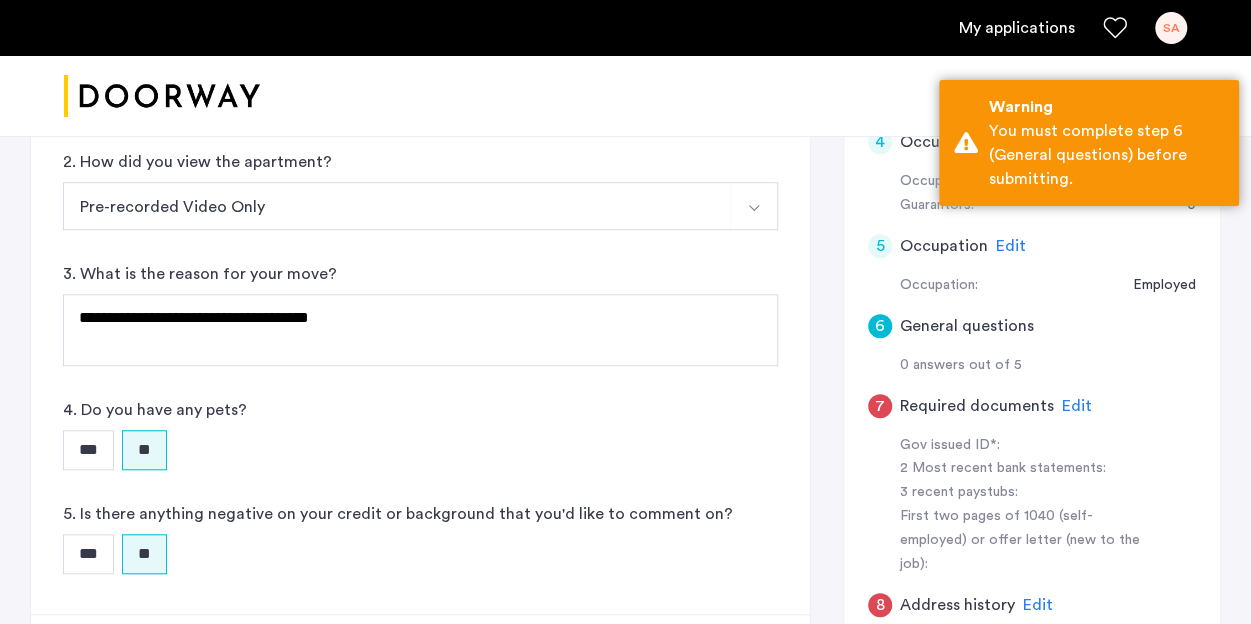 click on "Required documents" 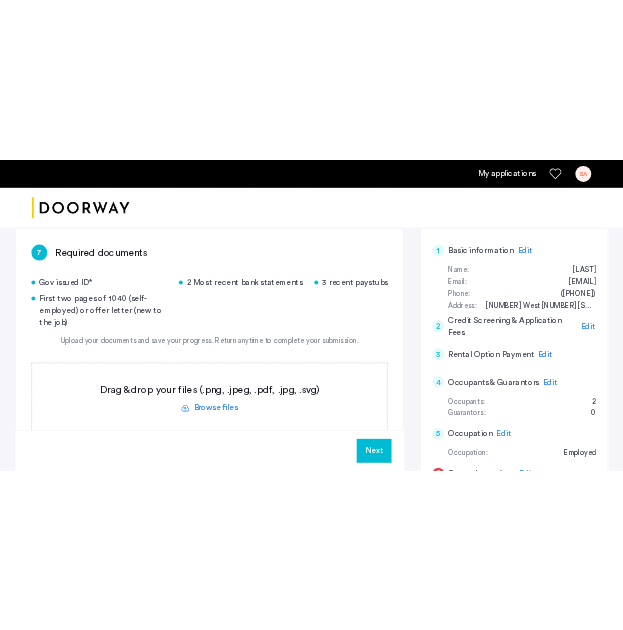 scroll, scrollTop: 316, scrollLeft: 0, axis: vertical 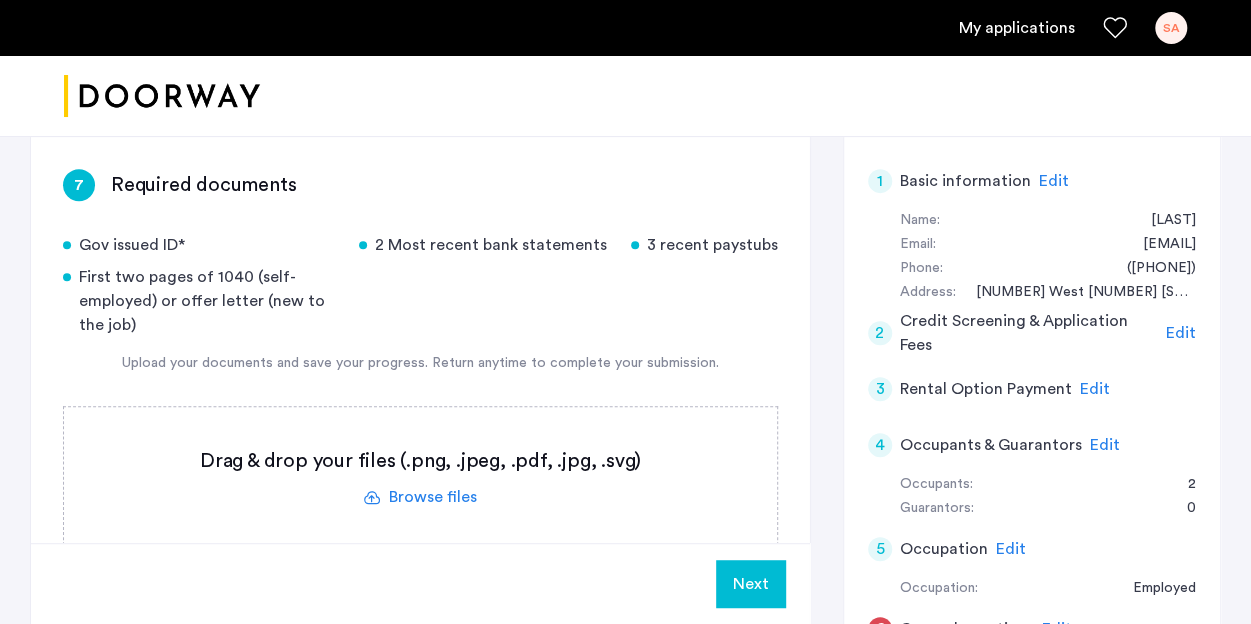 click 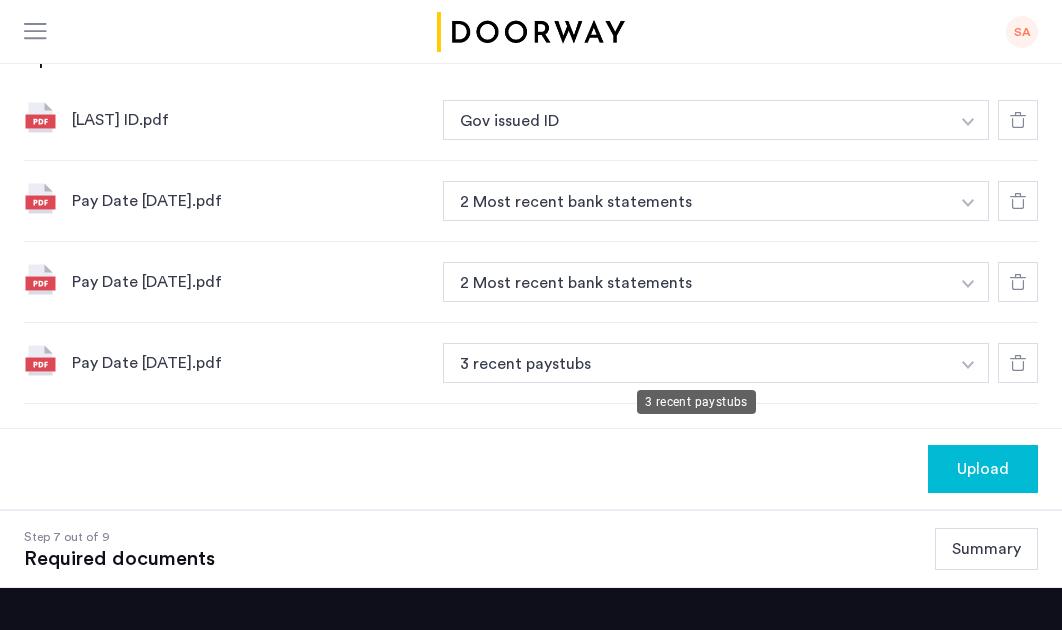 scroll, scrollTop: 720, scrollLeft: 0, axis: vertical 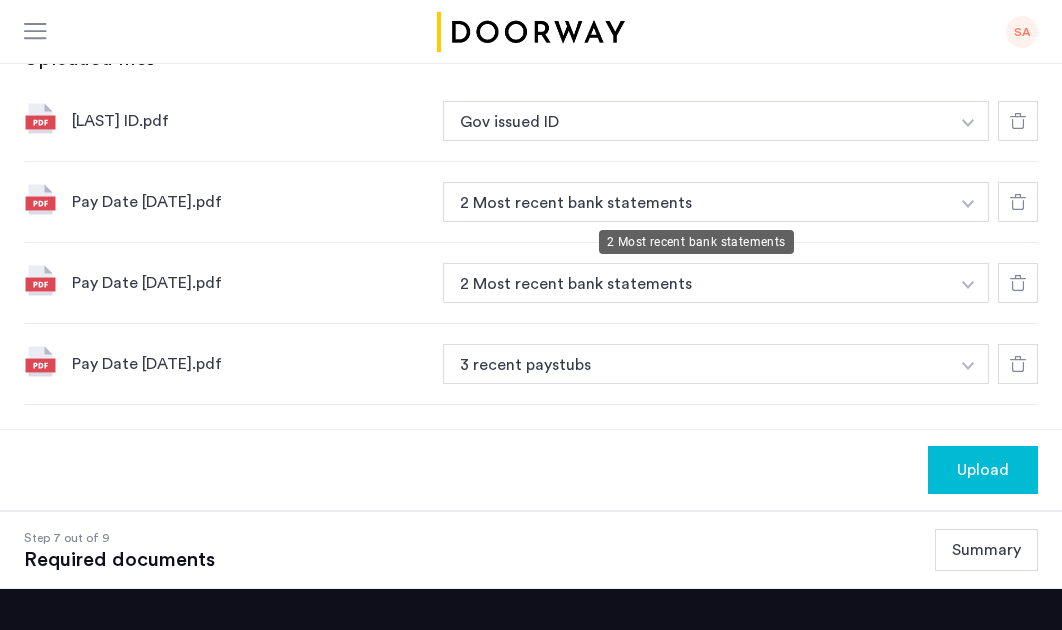 click on "2 Most recent bank statements" at bounding box center [696, 202] 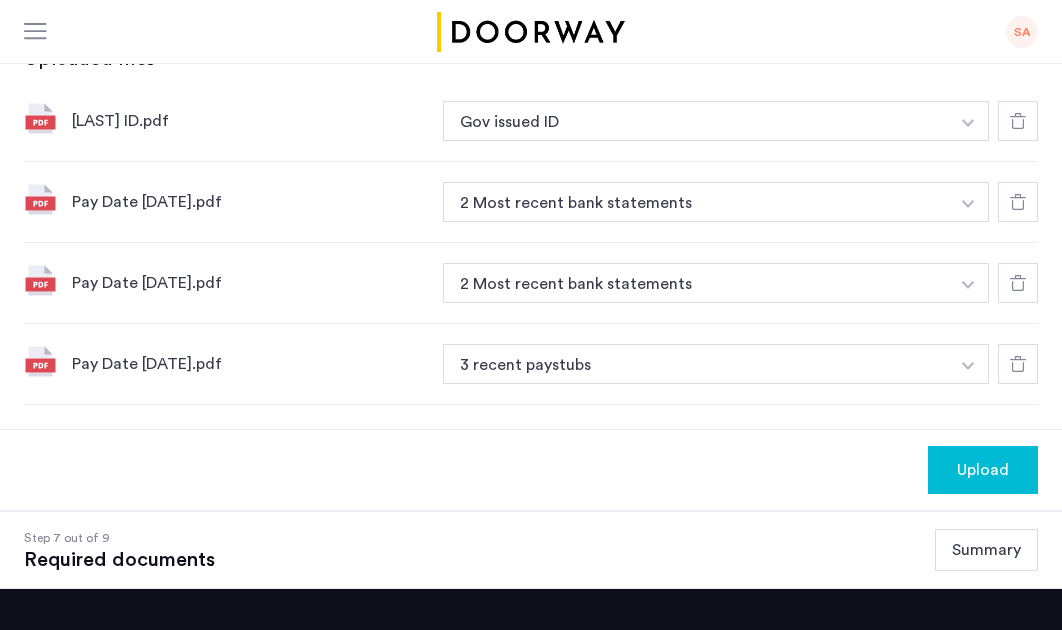 click at bounding box center [968, 121] 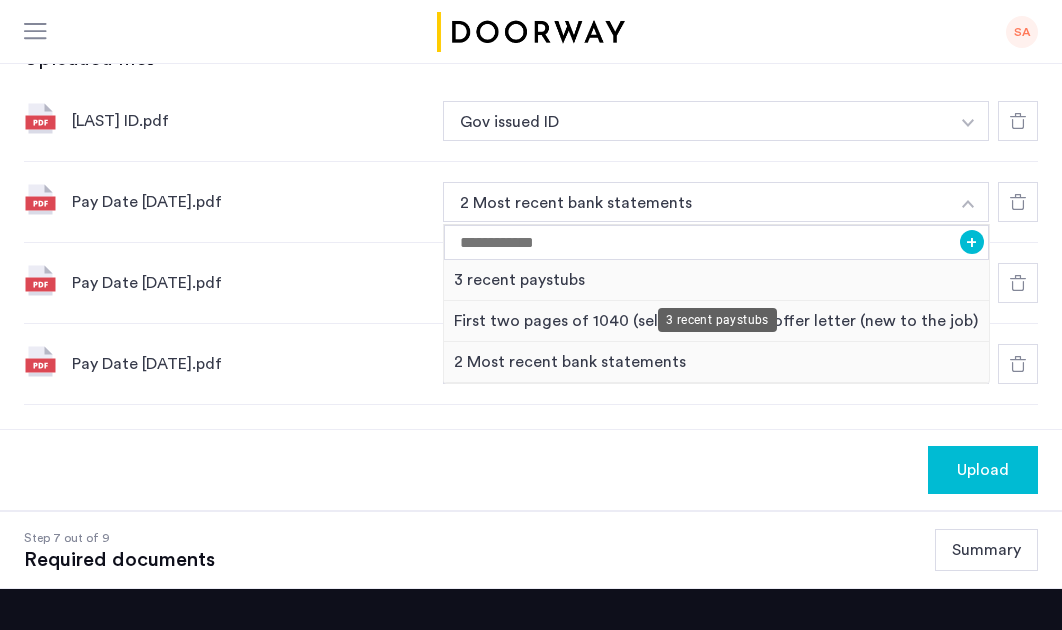 click on "3 recent paystubs" at bounding box center [716, 280] 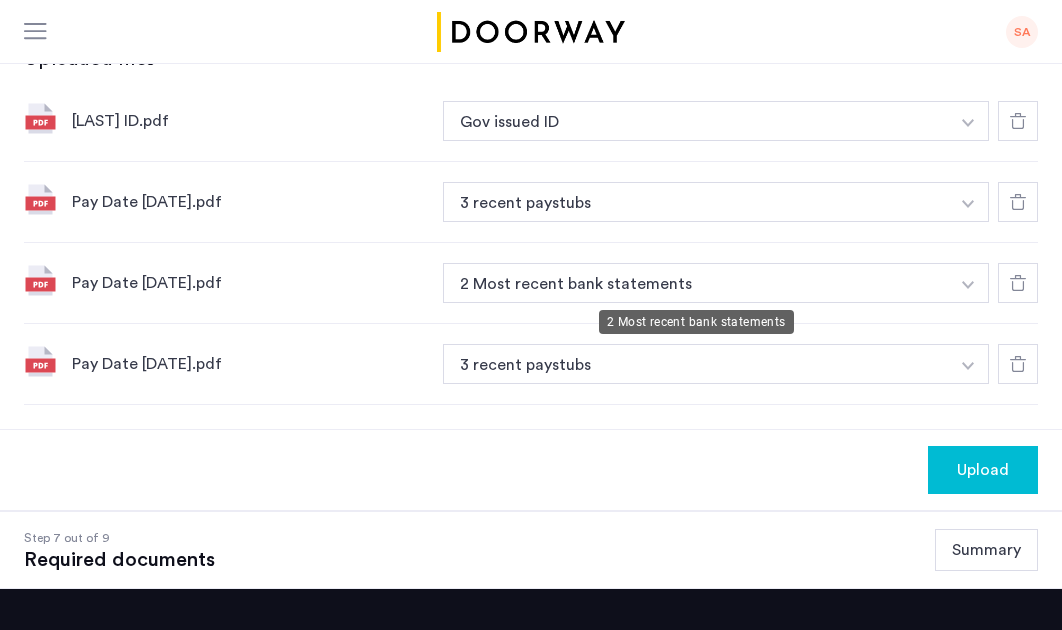 click on "2 Most recent bank statements" at bounding box center (696, 283) 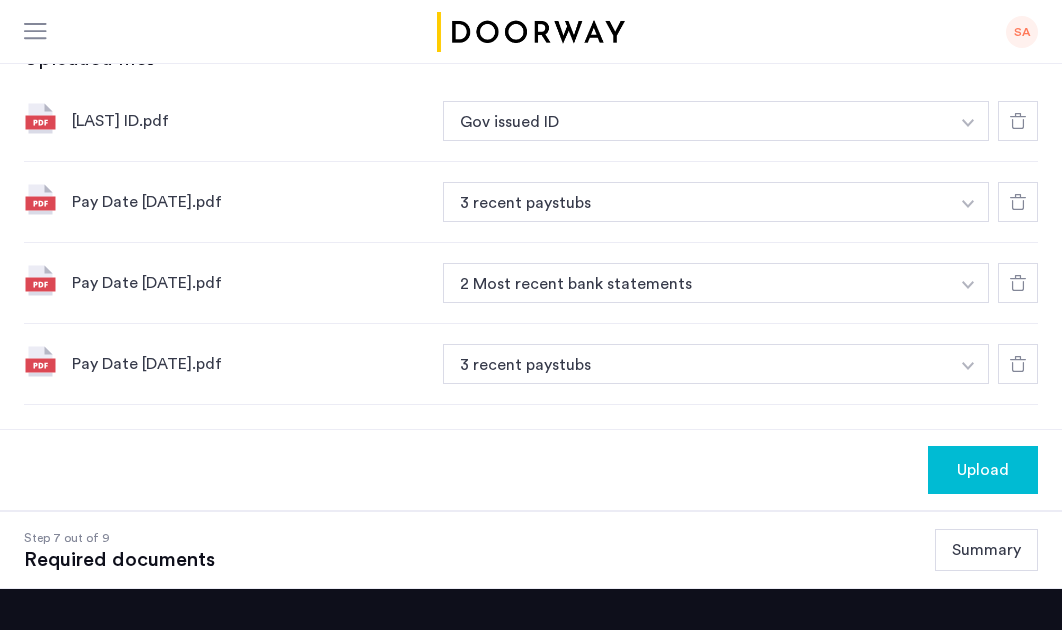 click at bounding box center [968, 121] 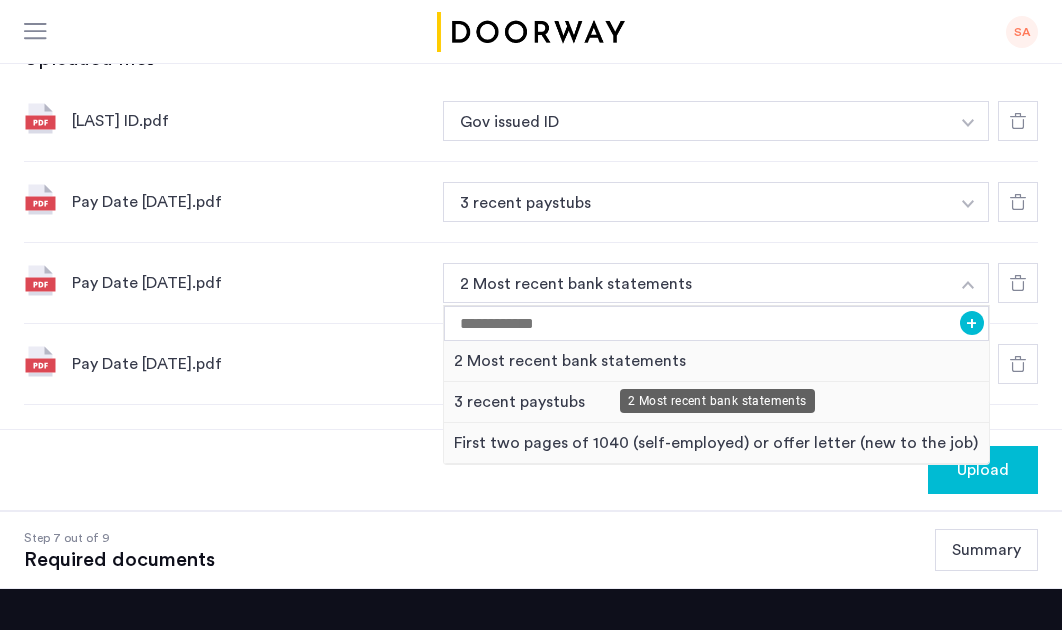 click on "2 Most recent bank statements" at bounding box center (716, 361) 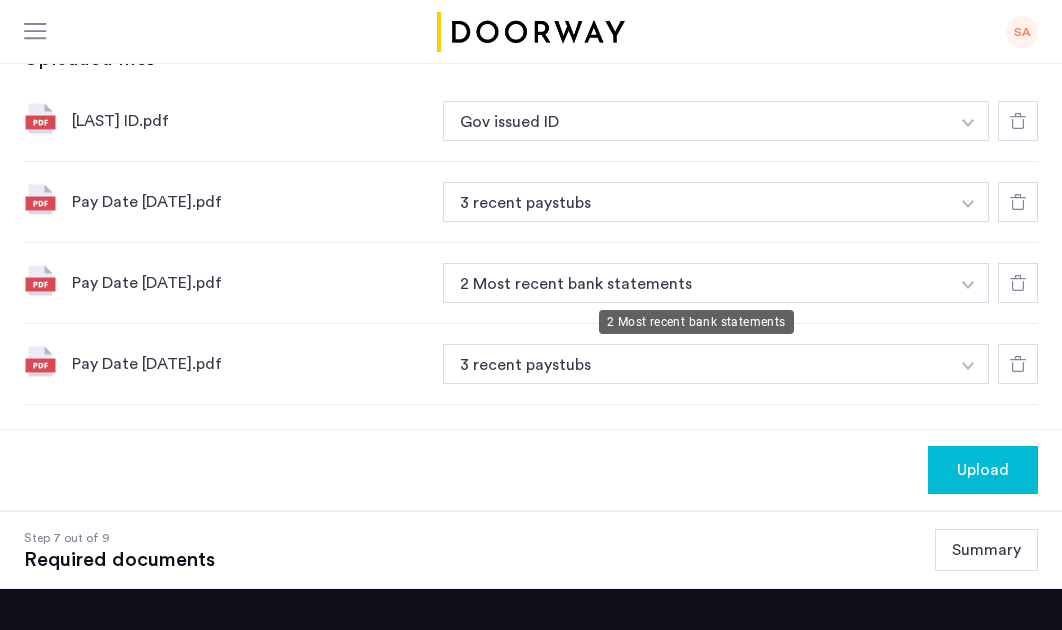 click on "2 Most recent bank statements" at bounding box center [696, 283] 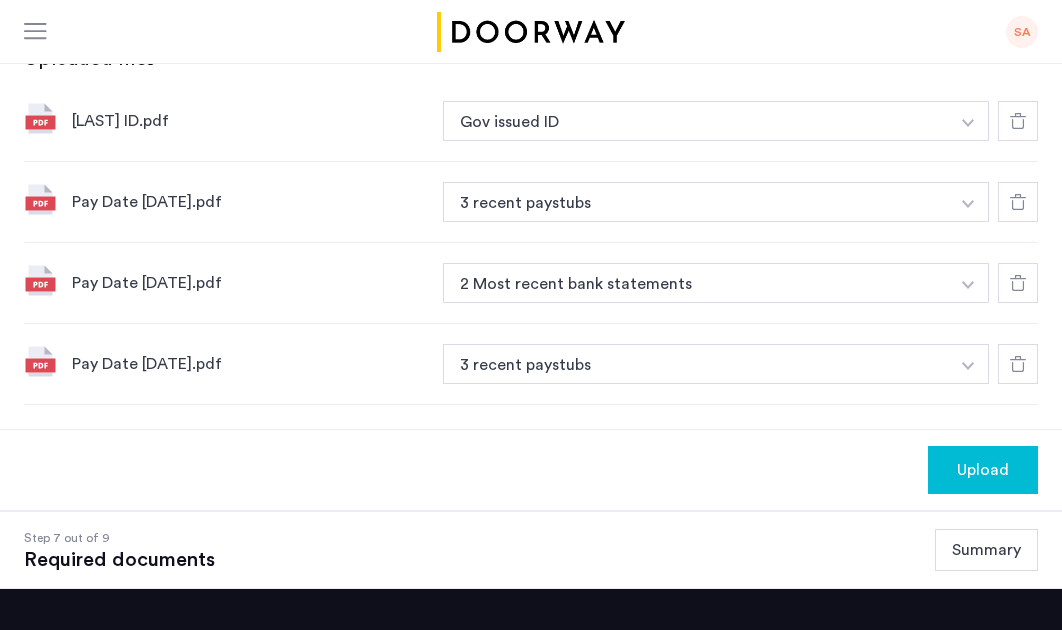 click at bounding box center (968, 123) 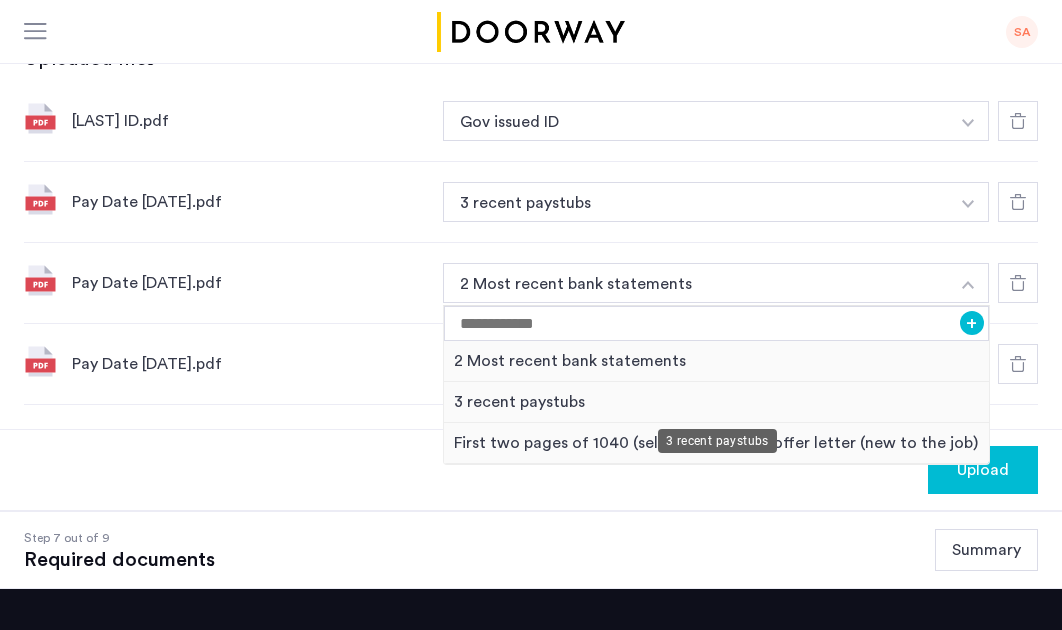 click on "3 recent paystubs" at bounding box center [716, 402] 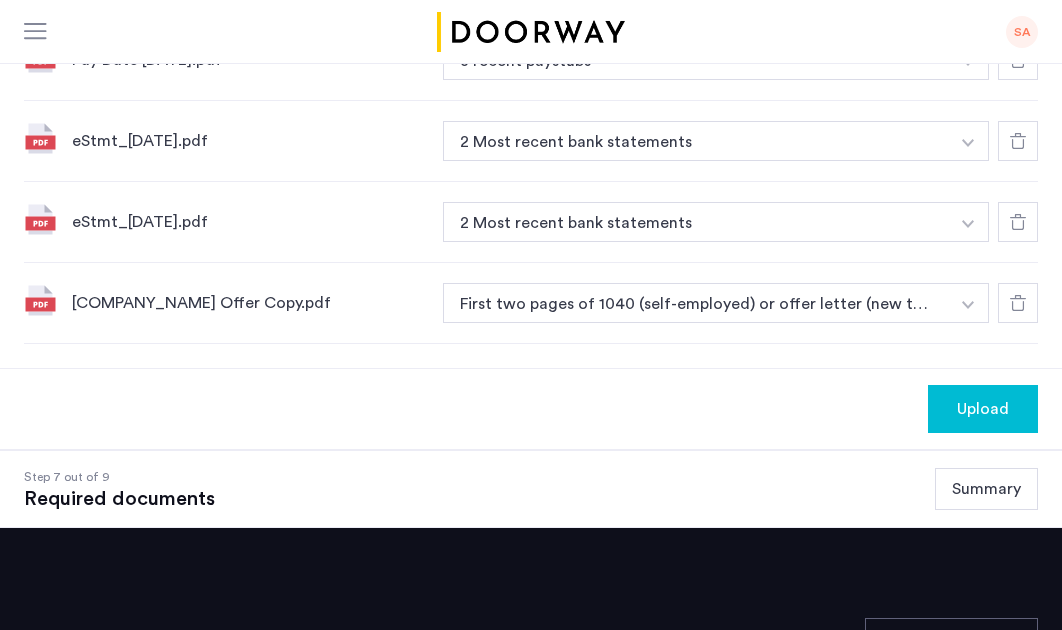 scroll, scrollTop: 1025, scrollLeft: 0, axis: vertical 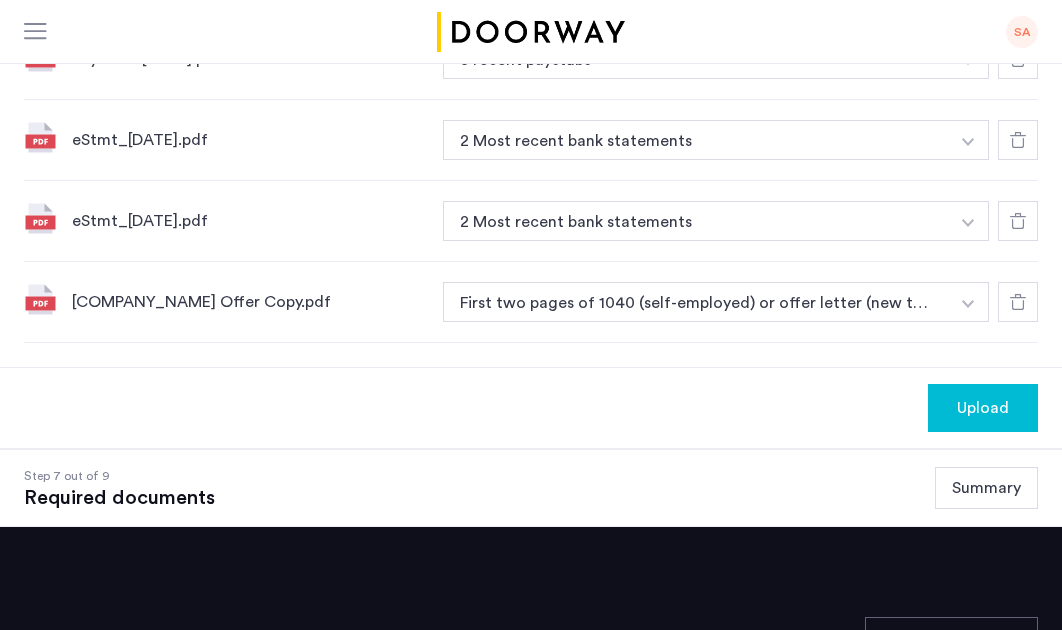 click on "Upload" 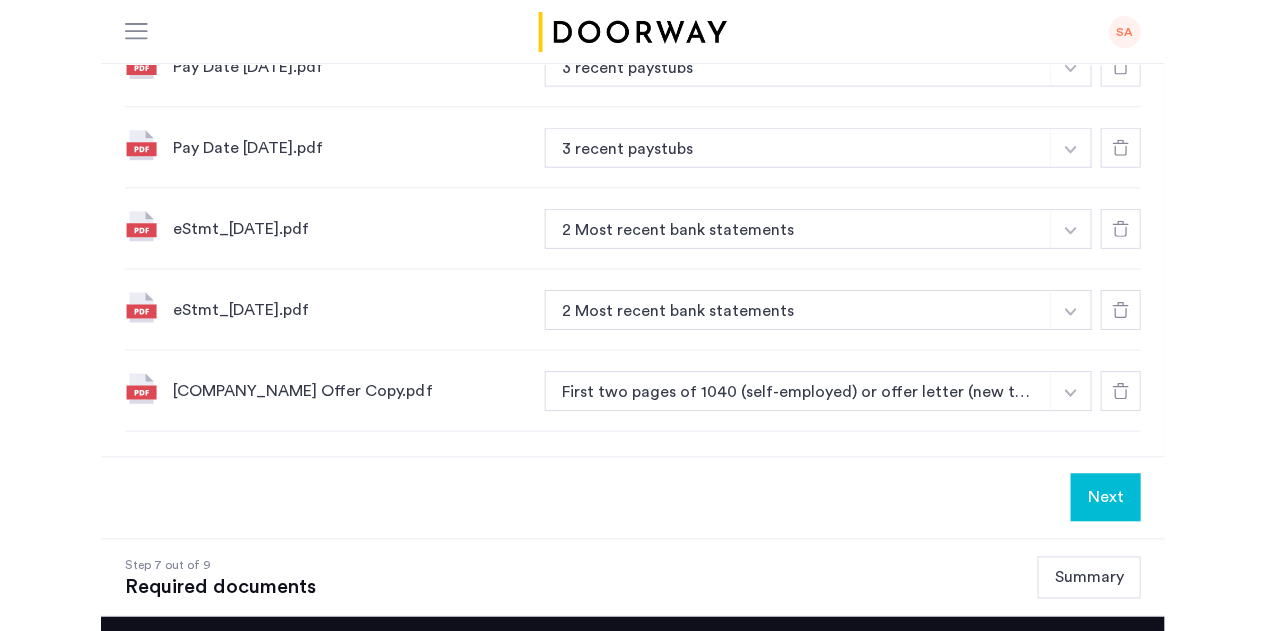 scroll, scrollTop: 501, scrollLeft: 0, axis: vertical 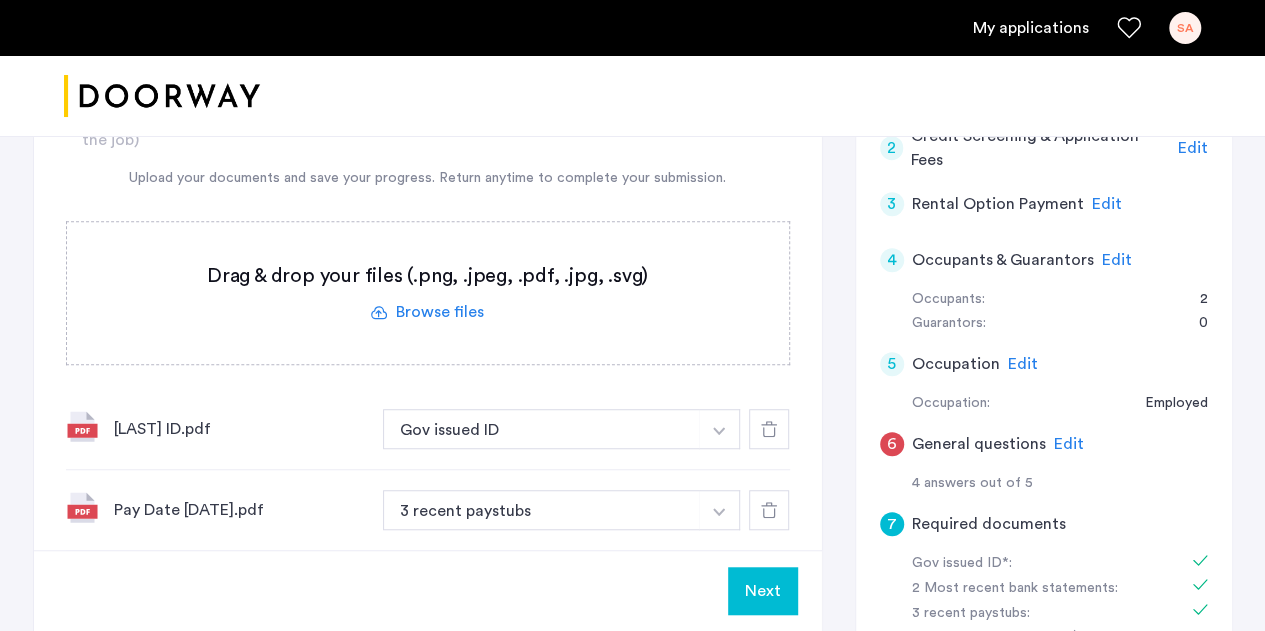 click on "Edit" 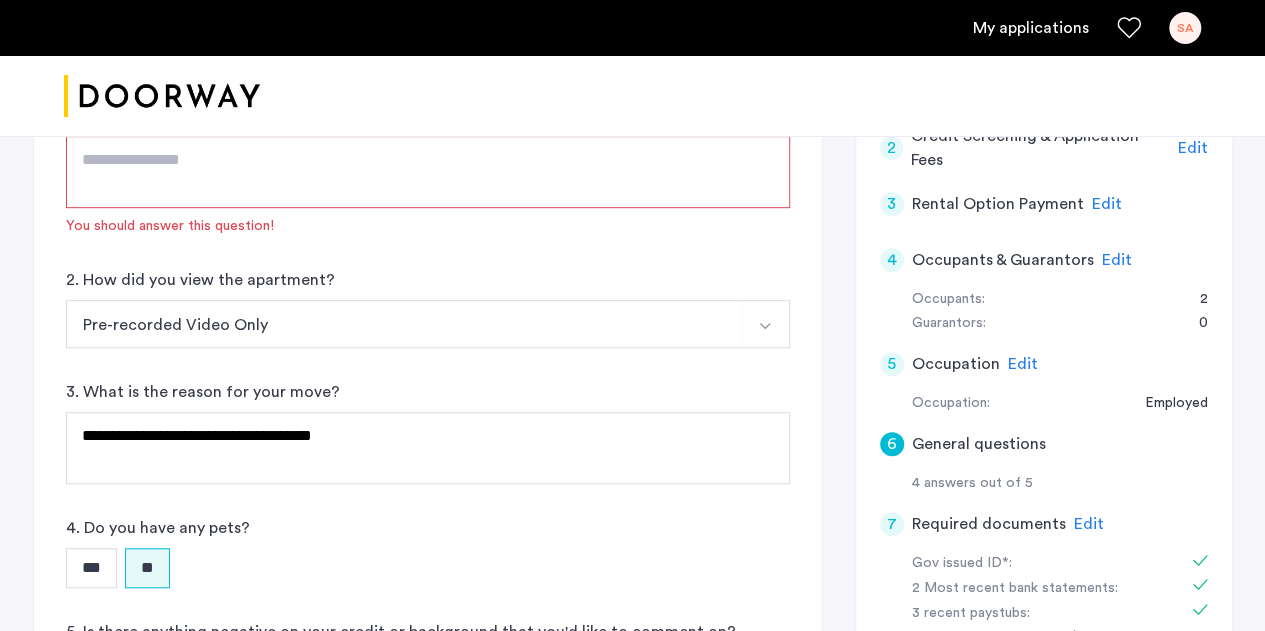 click on "4 answers out of 5" 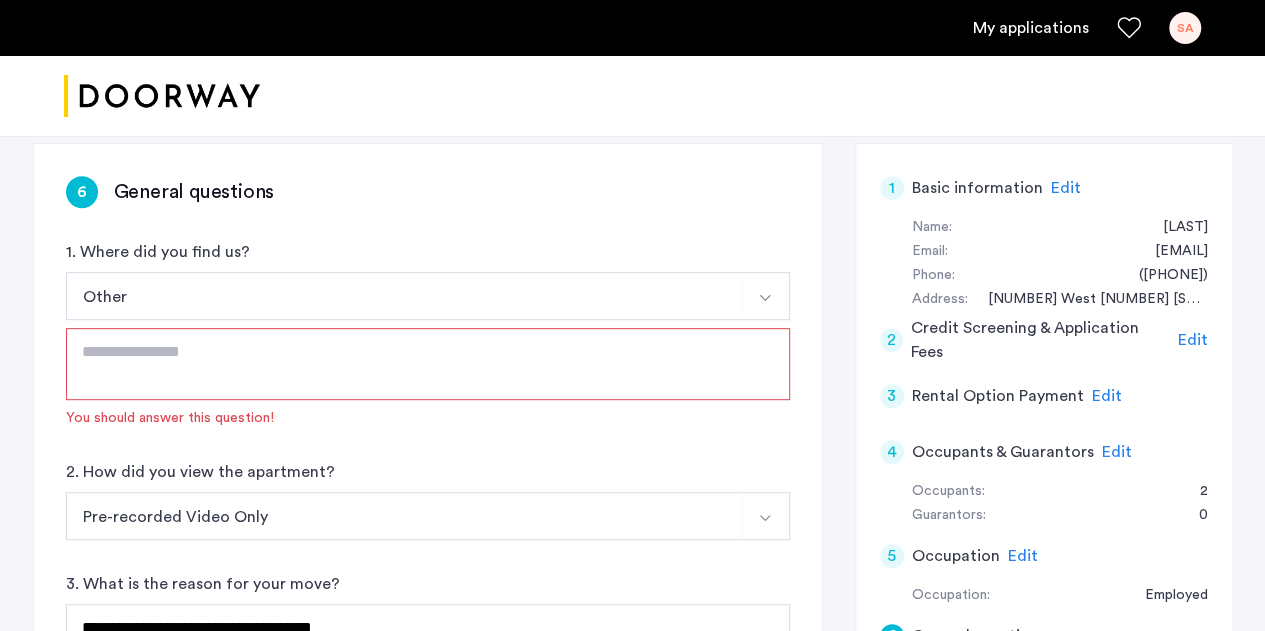 scroll, scrollTop: 298, scrollLeft: 0, axis: vertical 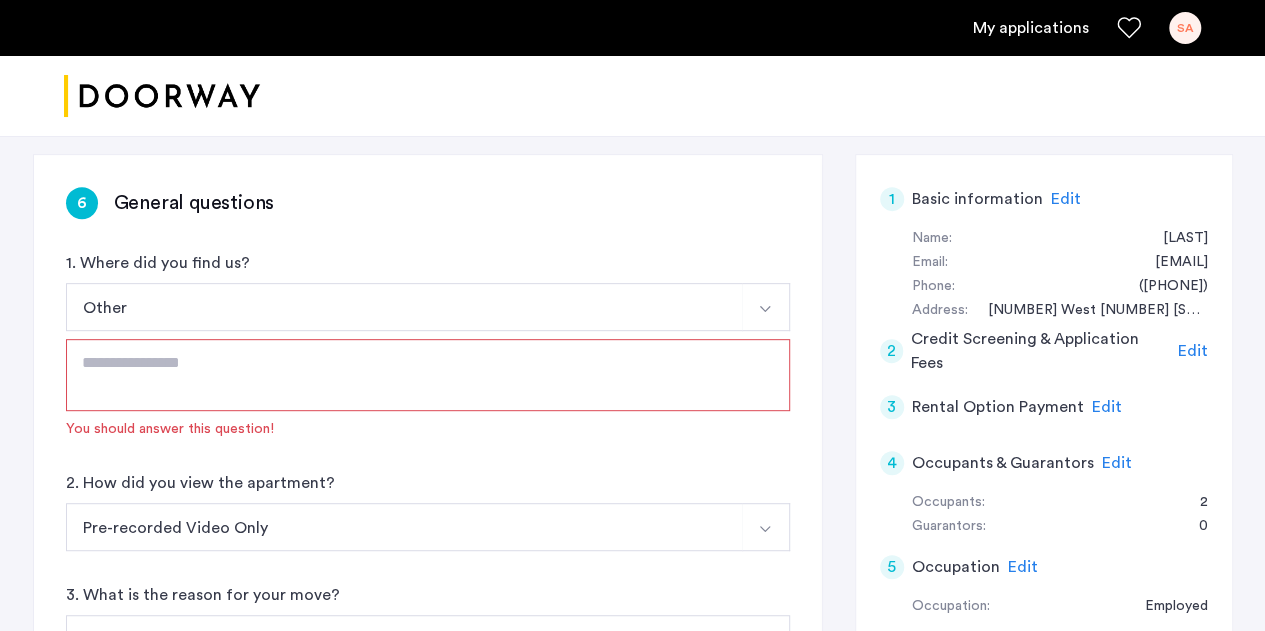 click at bounding box center [428, 375] 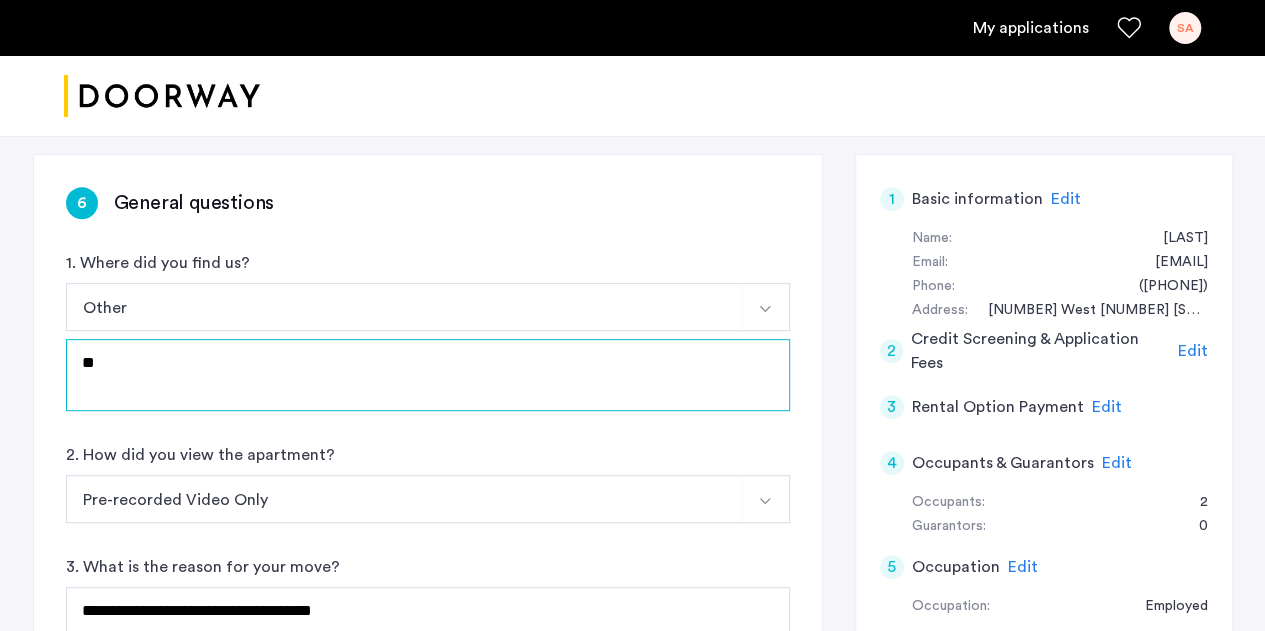 type on "*" 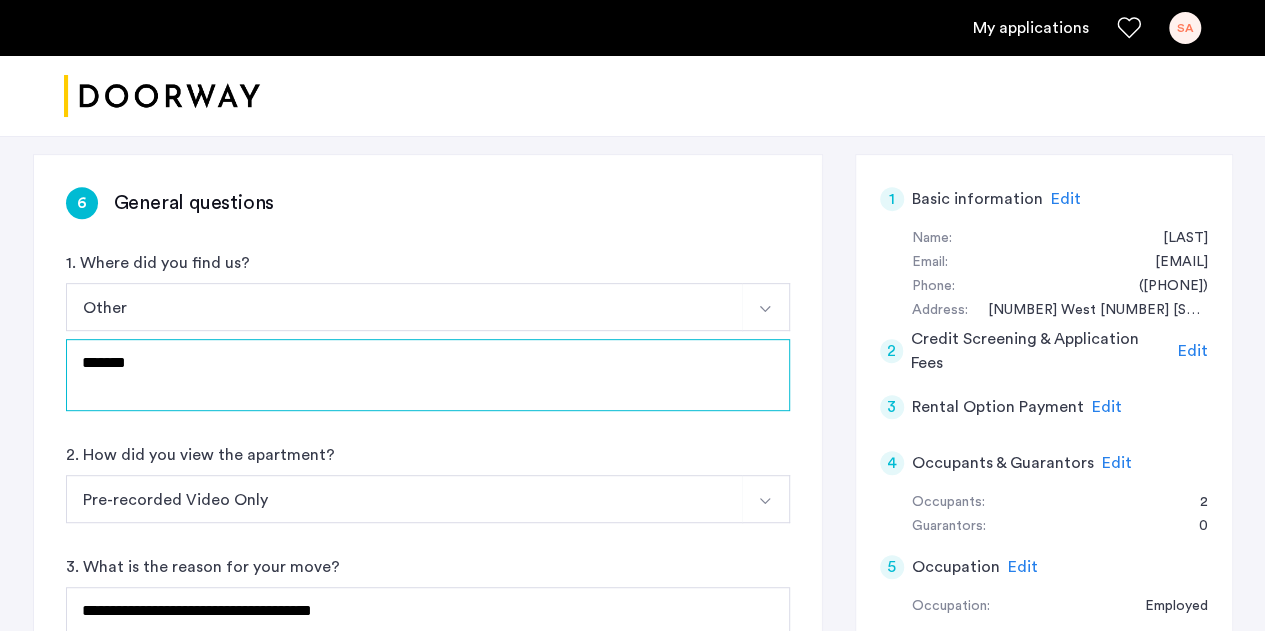 type on "******" 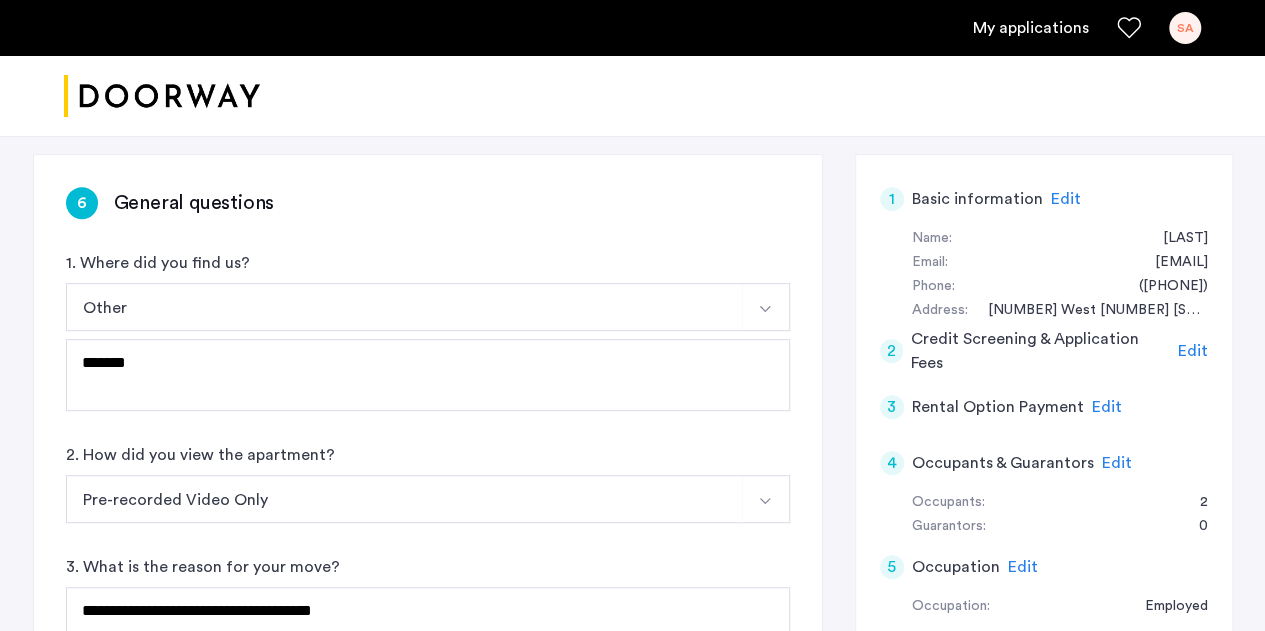 click on "2. How did you view the apartment? Pre-recorded Video Only In-Person Pre-recorded Video Only Video Call Only Site unseen" 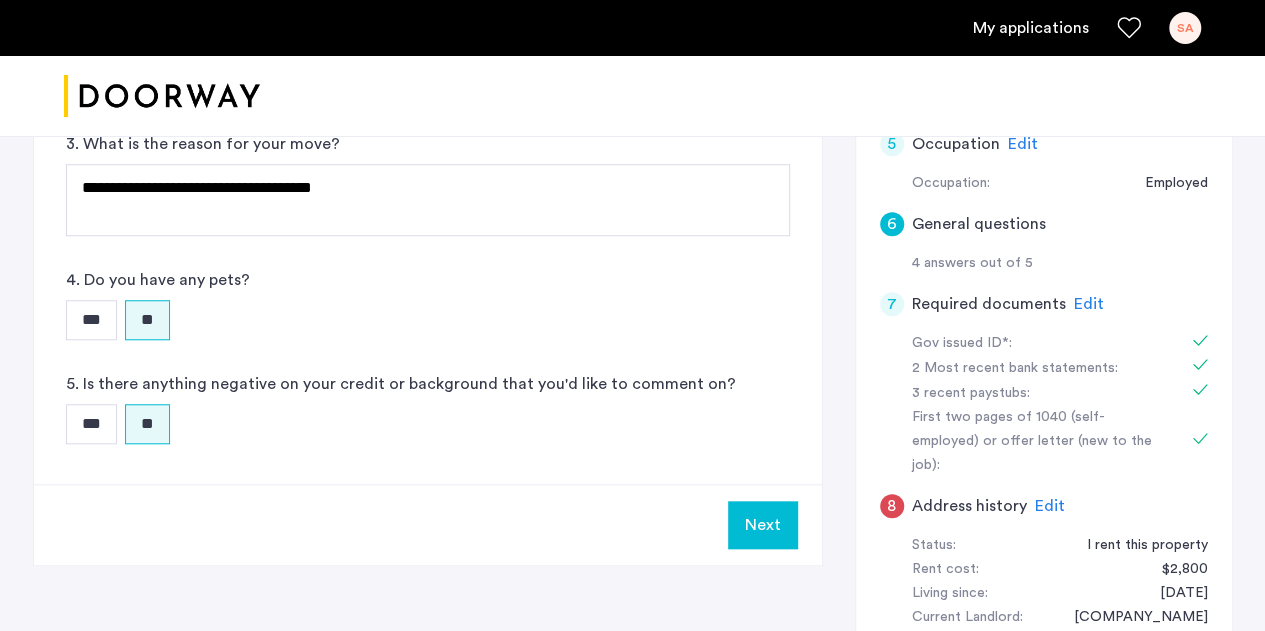 scroll, scrollTop: 722, scrollLeft: 0, axis: vertical 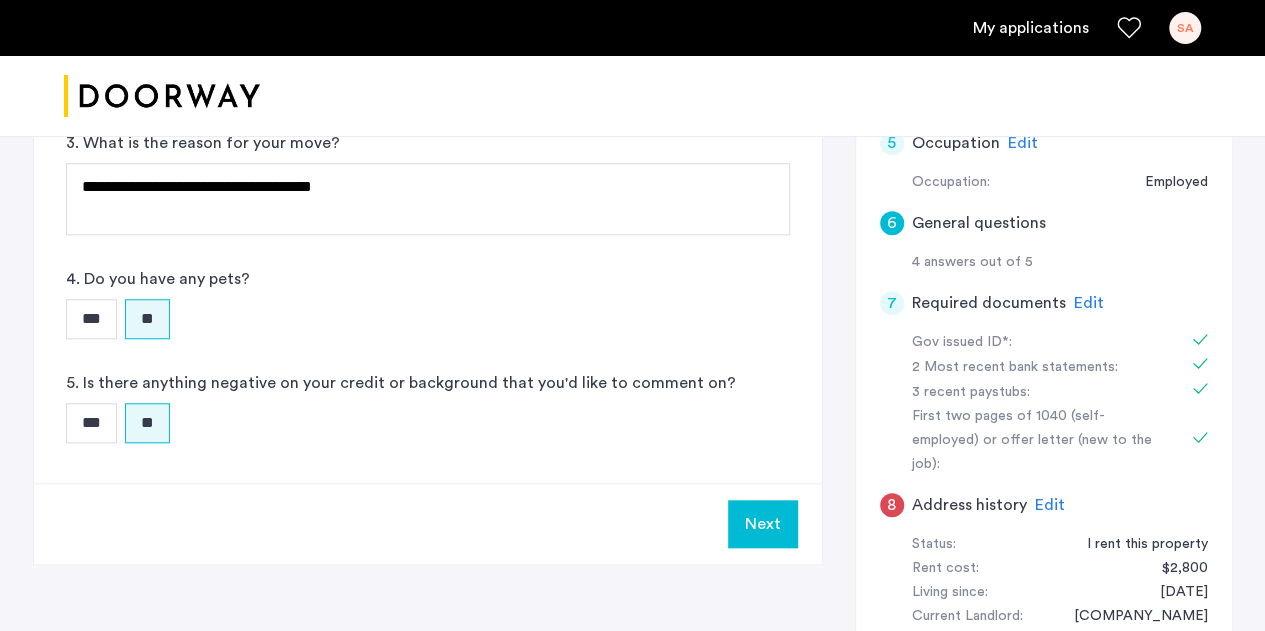click on "Next" at bounding box center [763, 524] 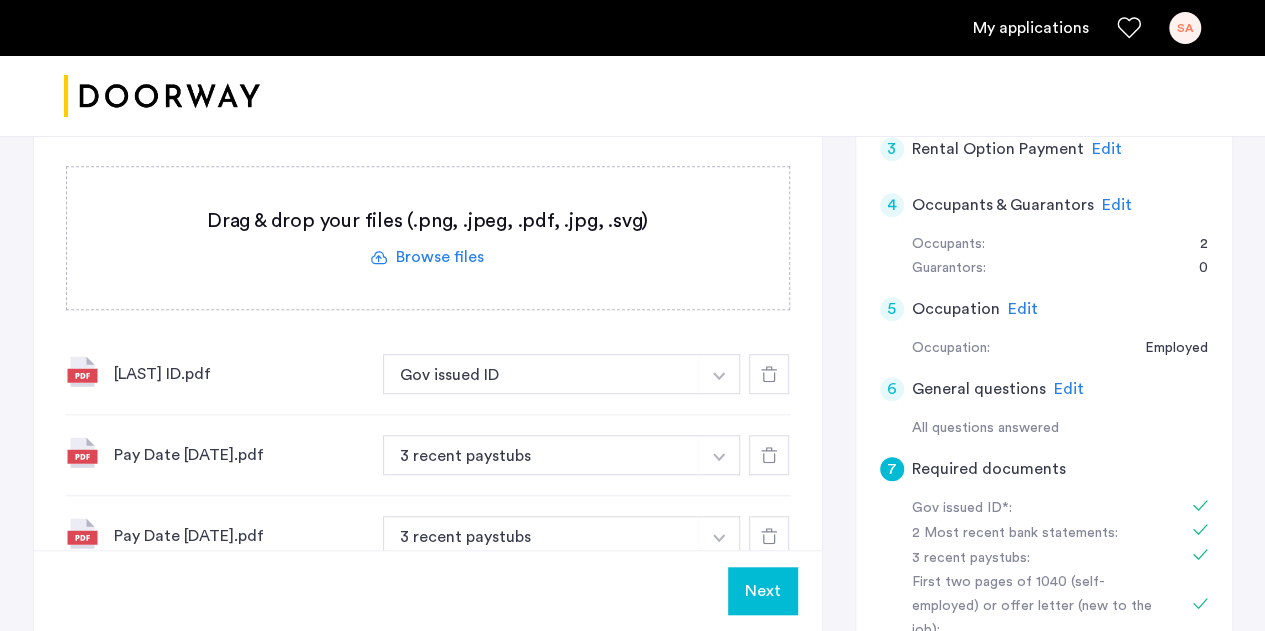 scroll, scrollTop: 814, scrollLeft: 0, axis: vertical 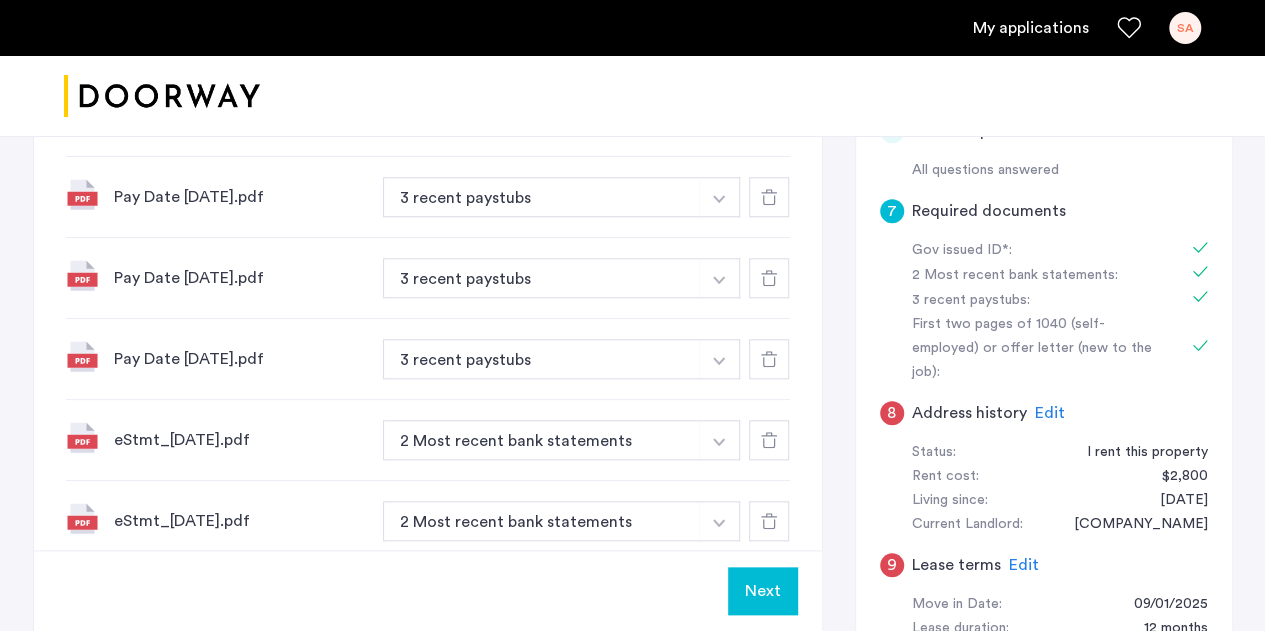 click on "Edit" 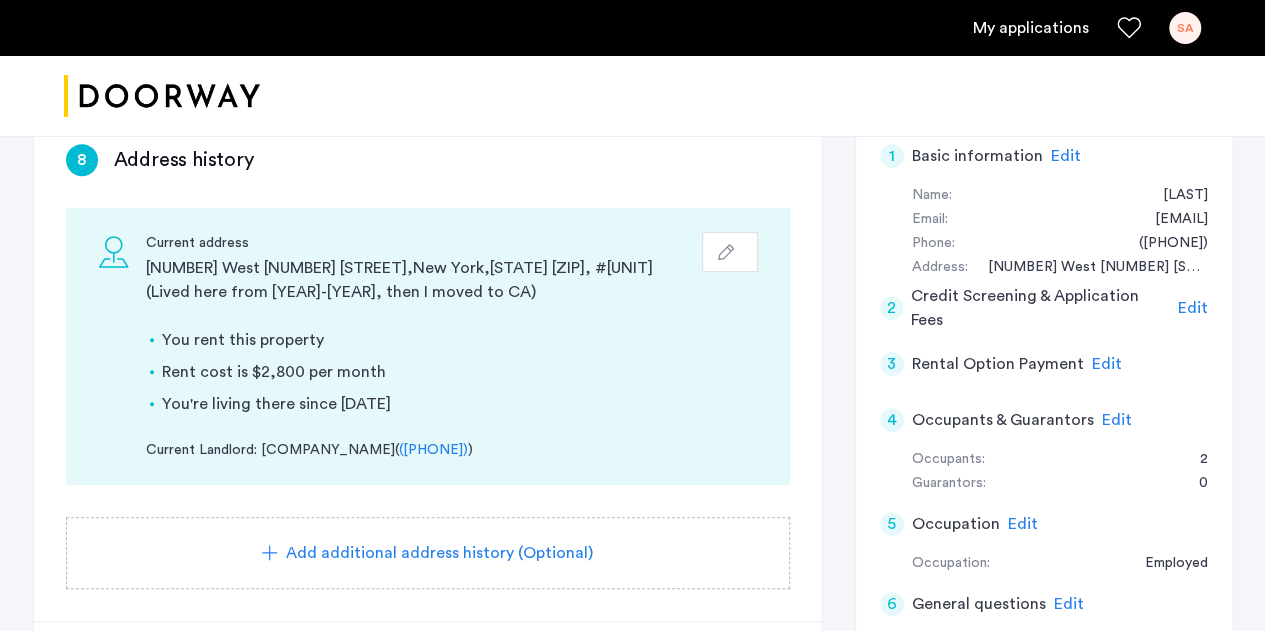 scroll, scrollTop: 346, scrollLeft: 0, axis: vertical 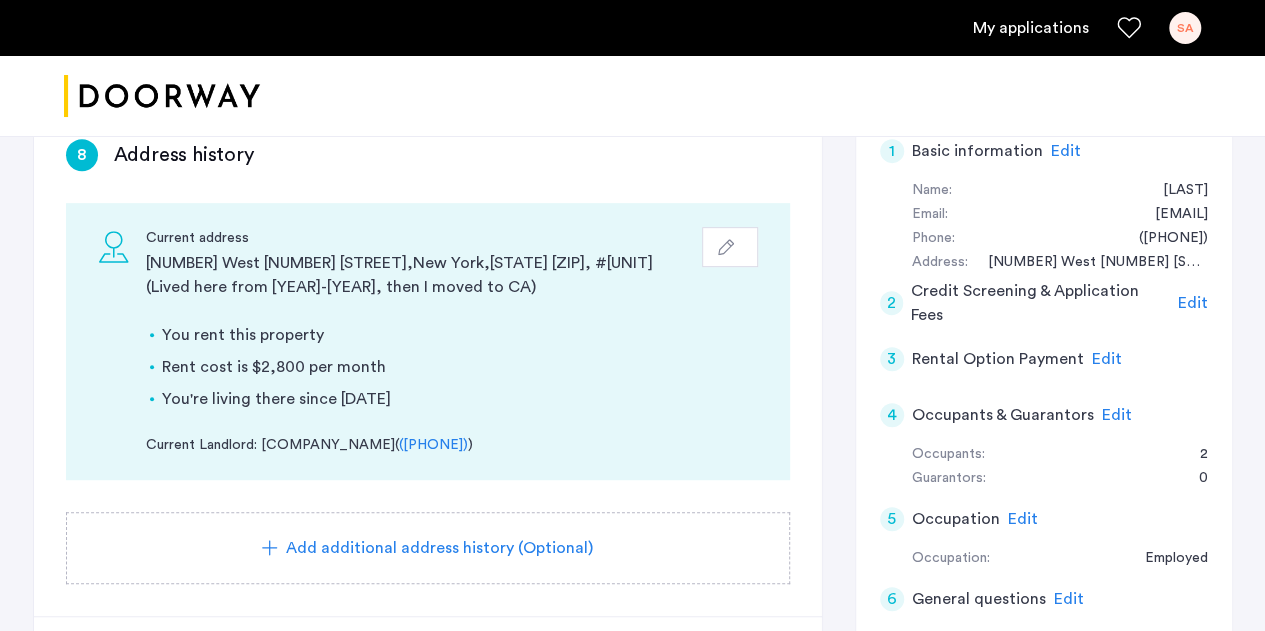 click on "Add additional address history (Optional)" 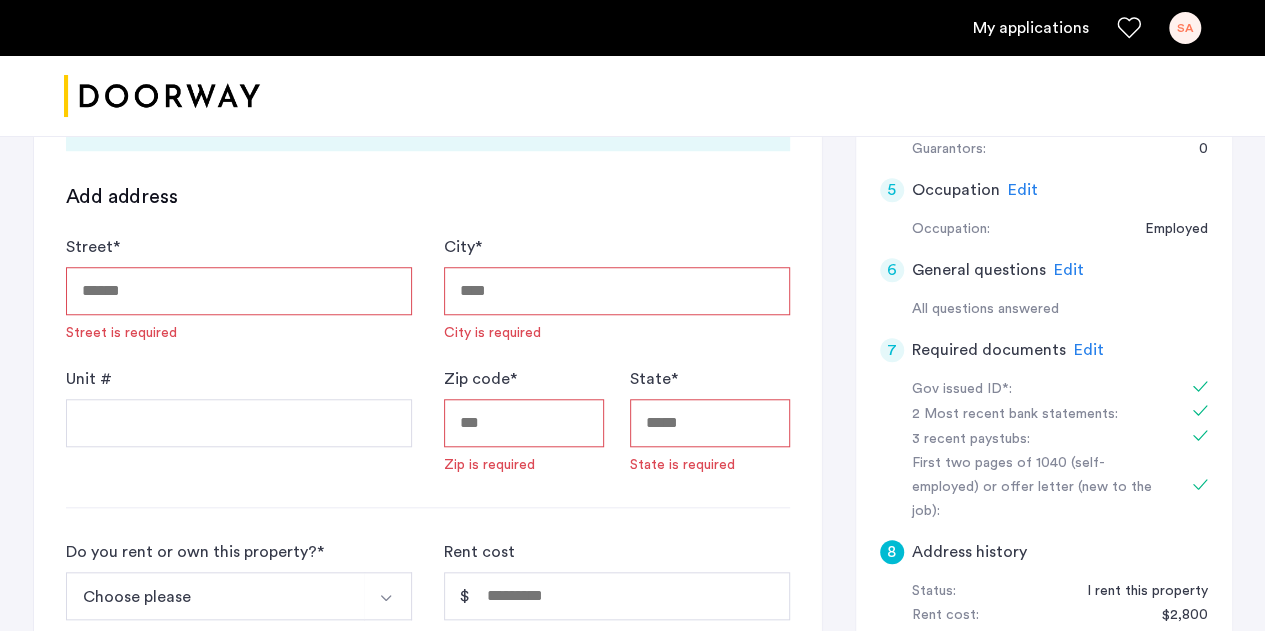 scroll, scrollTop: 677, scrollLeft: 0, axis: vertical 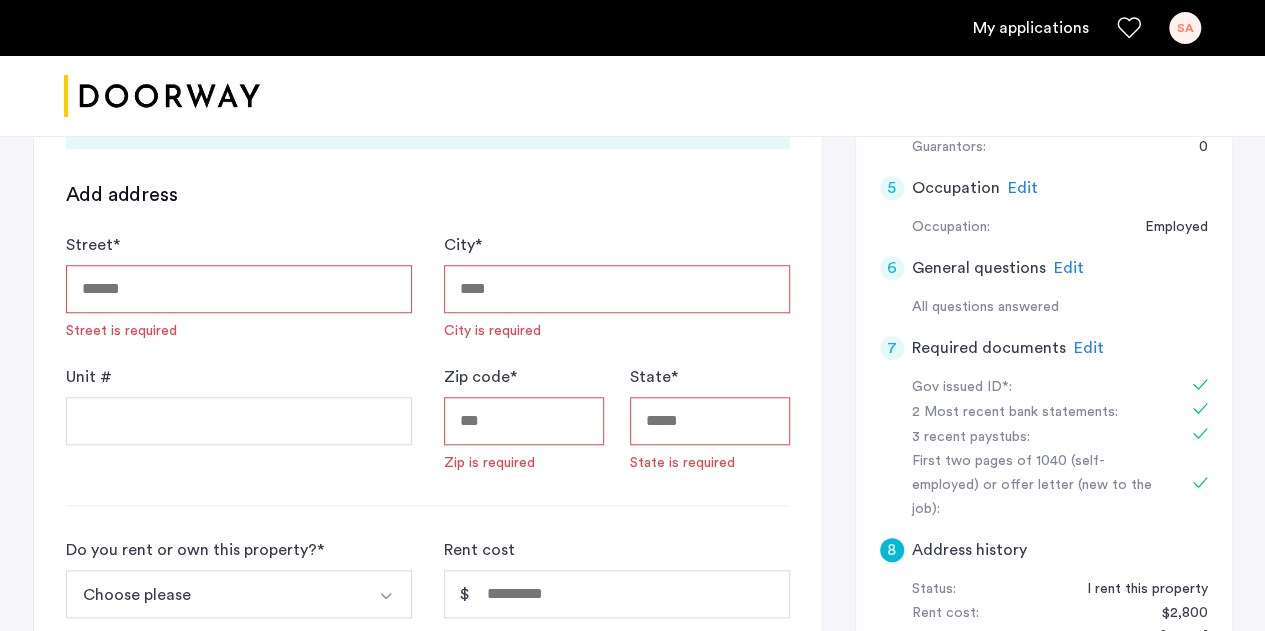 click on "Street  *" at bounding box center (239, 289) 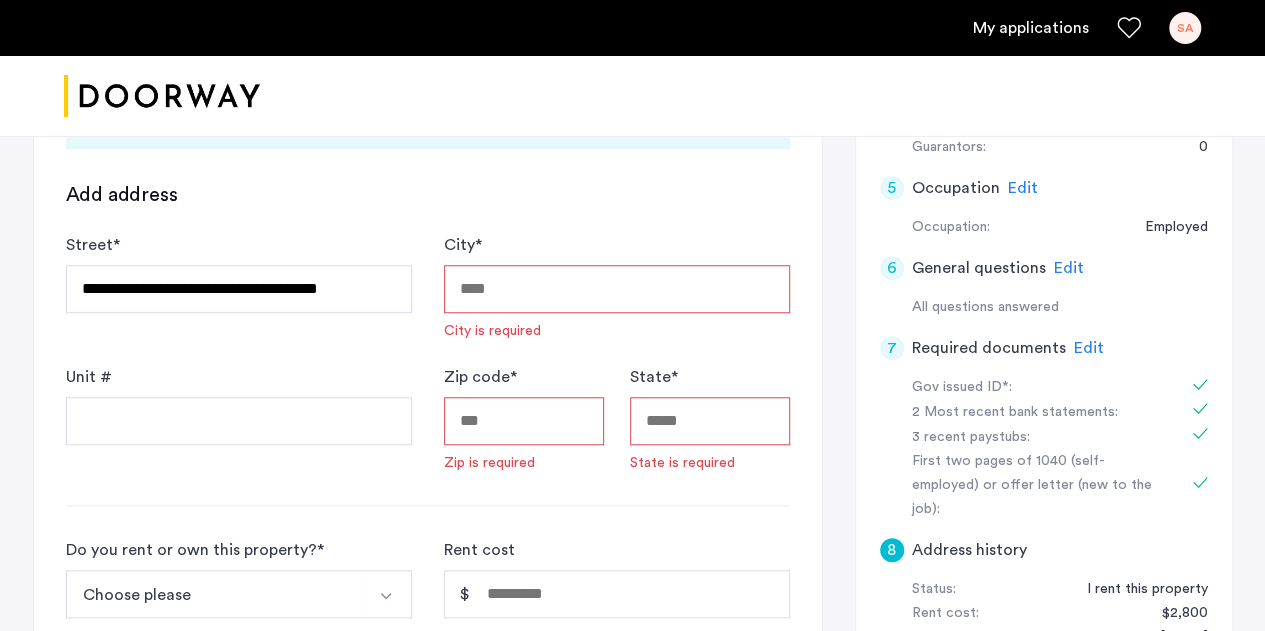 type on "**********" 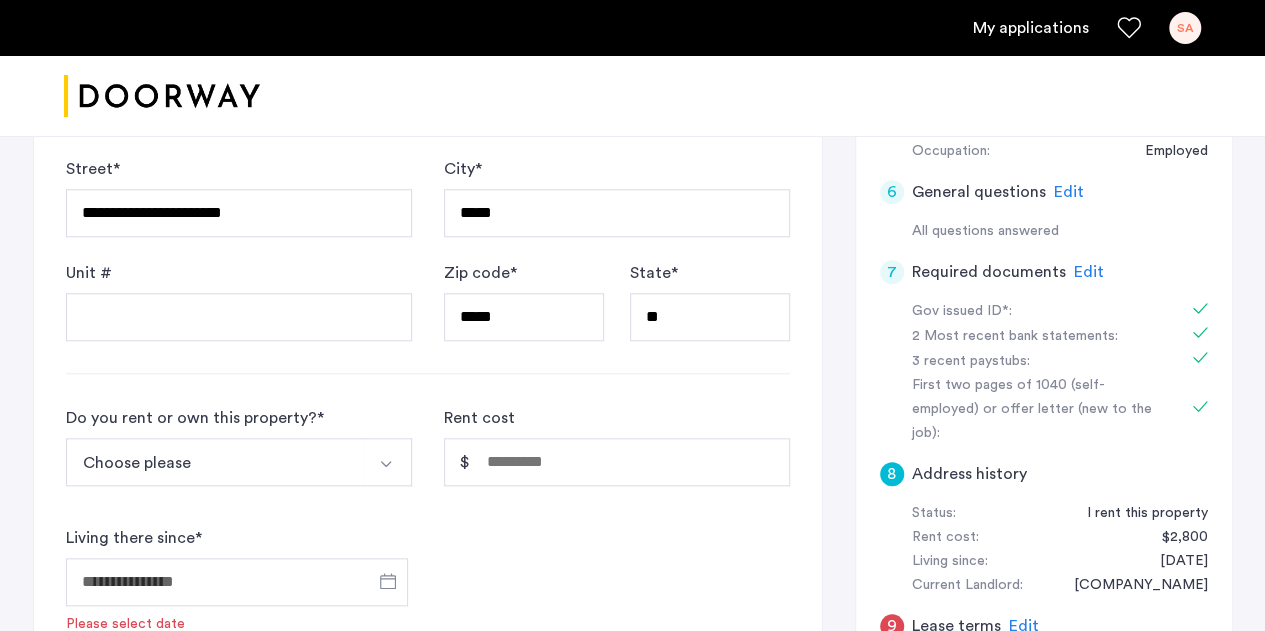 scroll, scrollTop: 844, scrollLeft: 0, axis: vertical 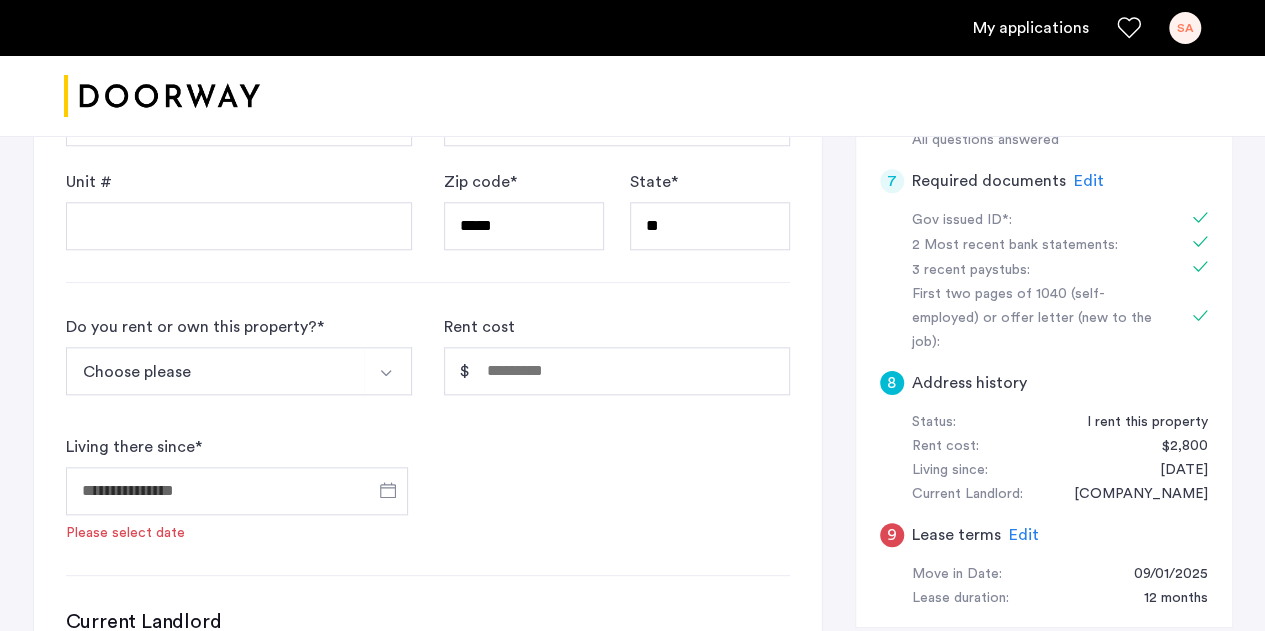 click on "Choose please" at bounding box center [215, 371] 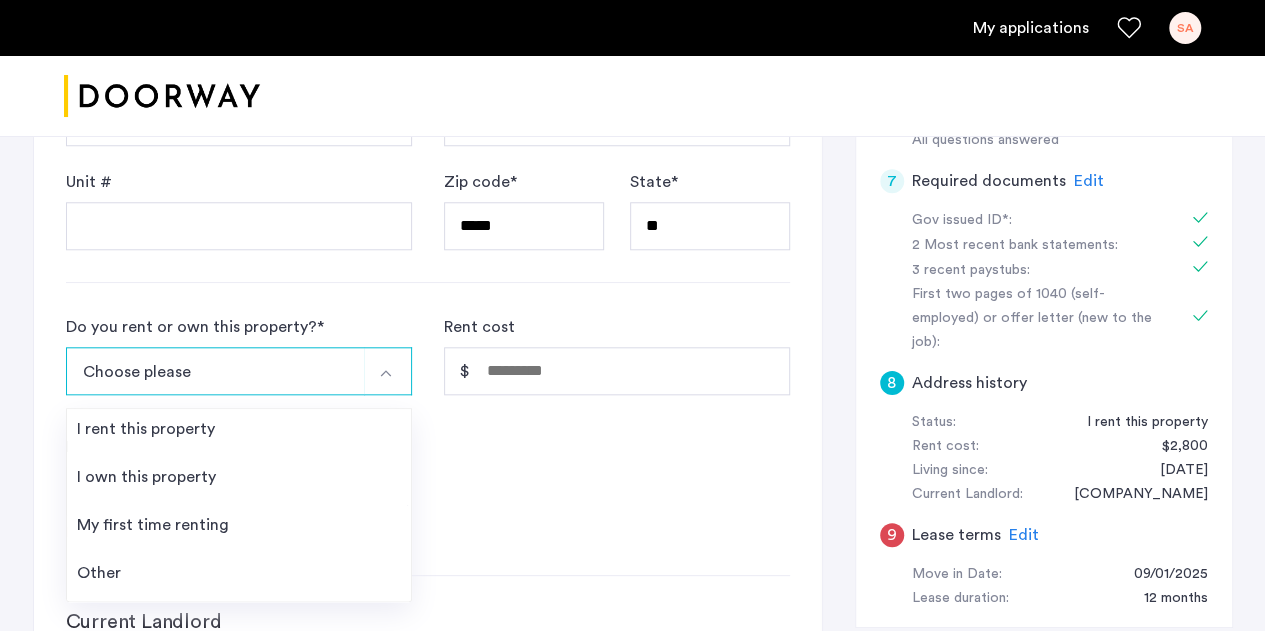 click on "Other" at bounding box center (239, 577) 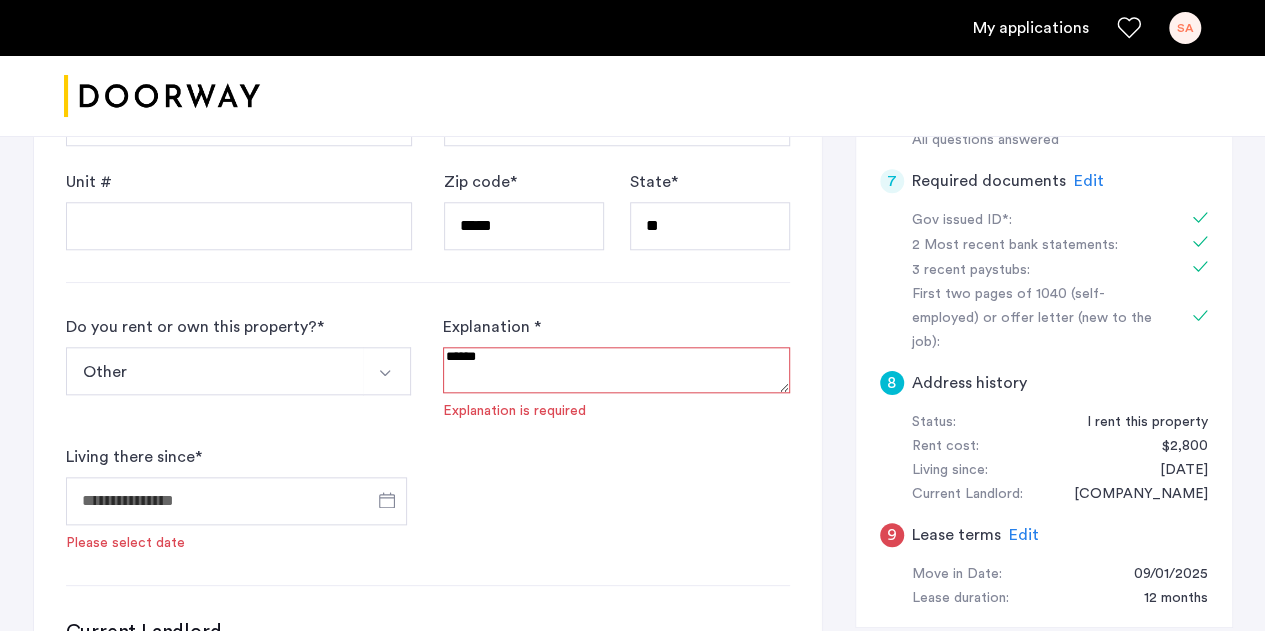 click at bounding box center (616, 370) 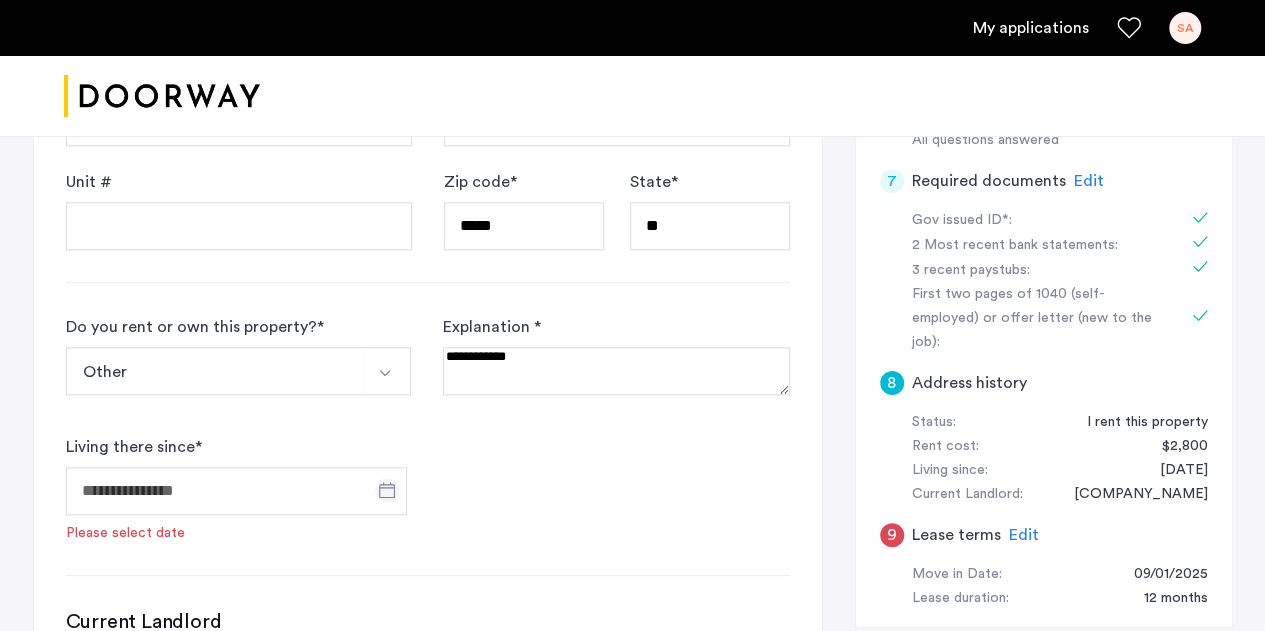 type on "**********" 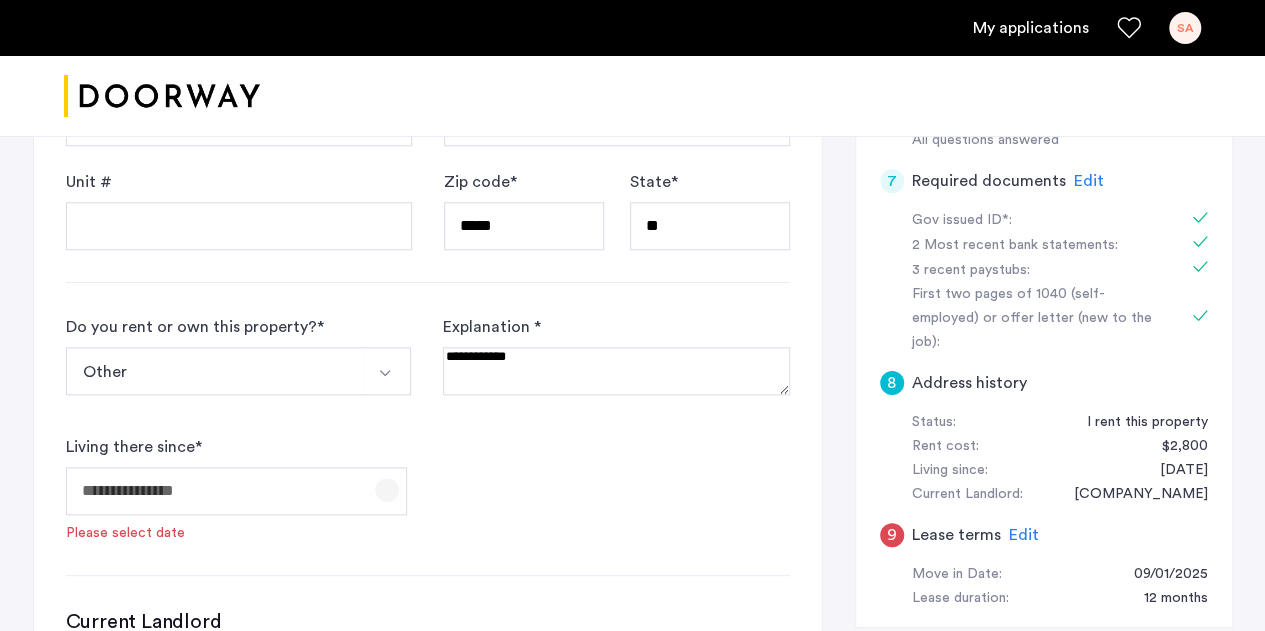 click 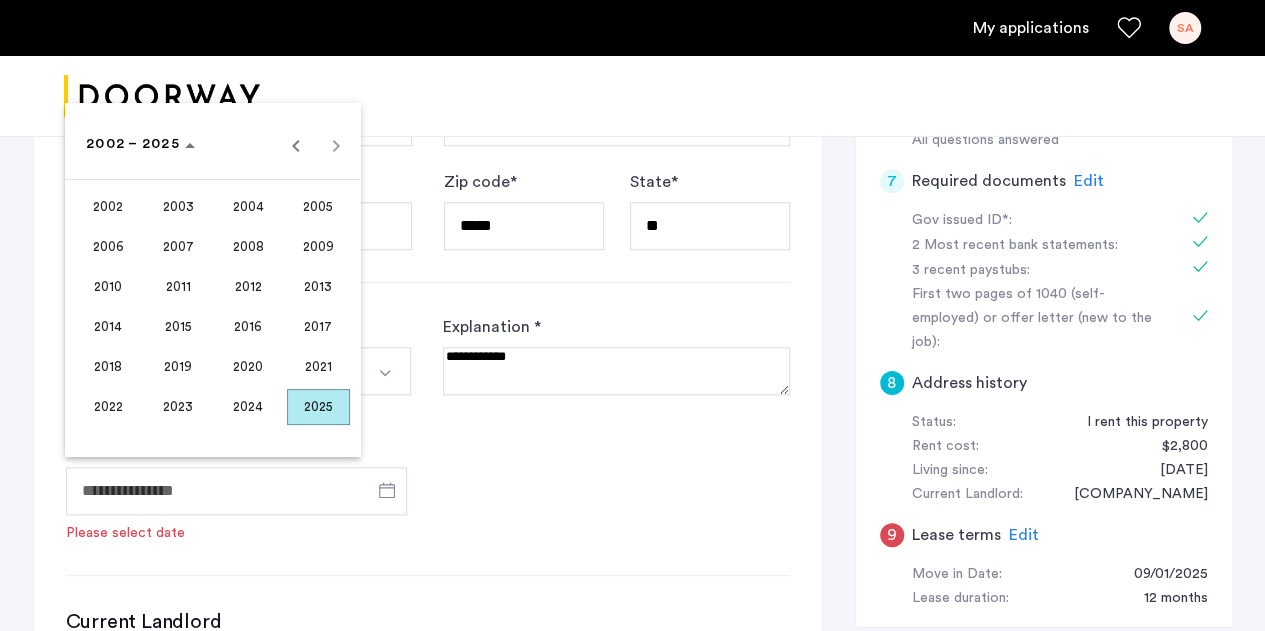 click on "2025" at bounding box center (318, 407) 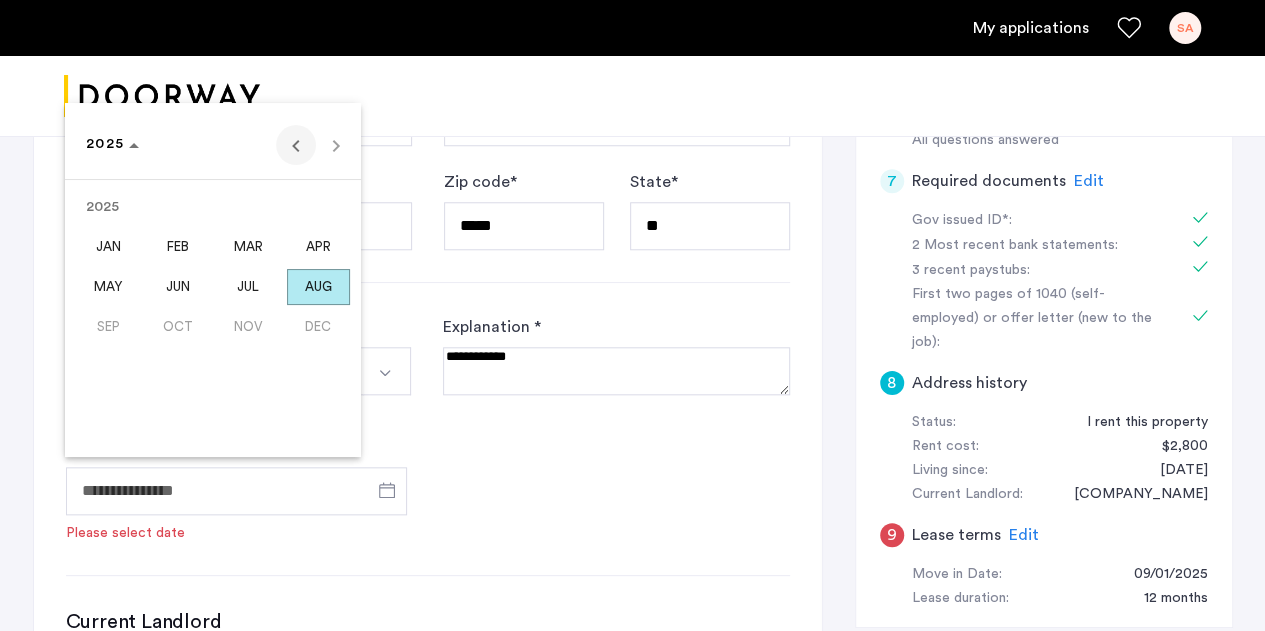 click at bounding box center (296, 145) 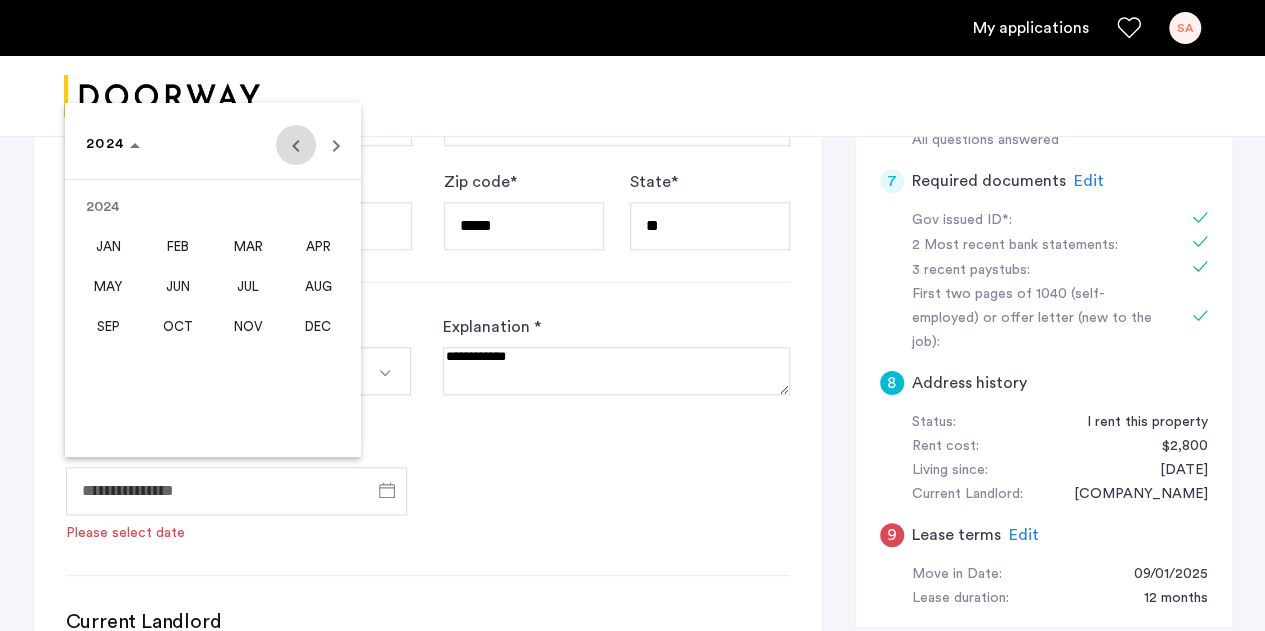 click at bounding box center [296, 145] 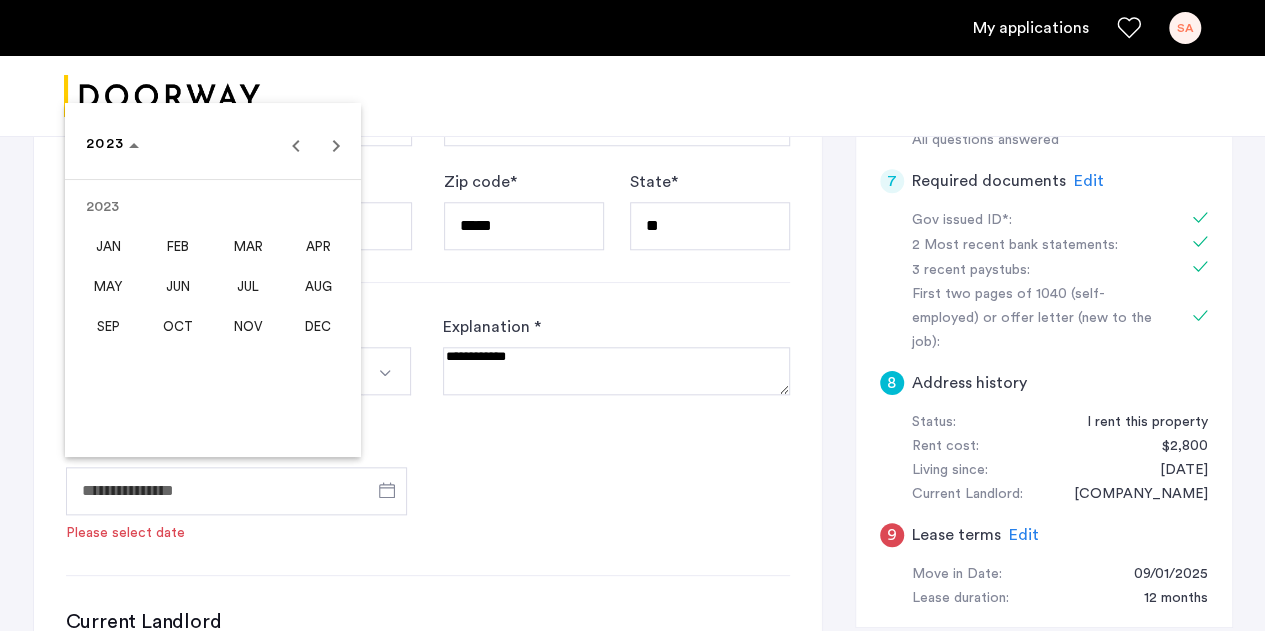 click on "NOV" at bounding box center [248, 327] 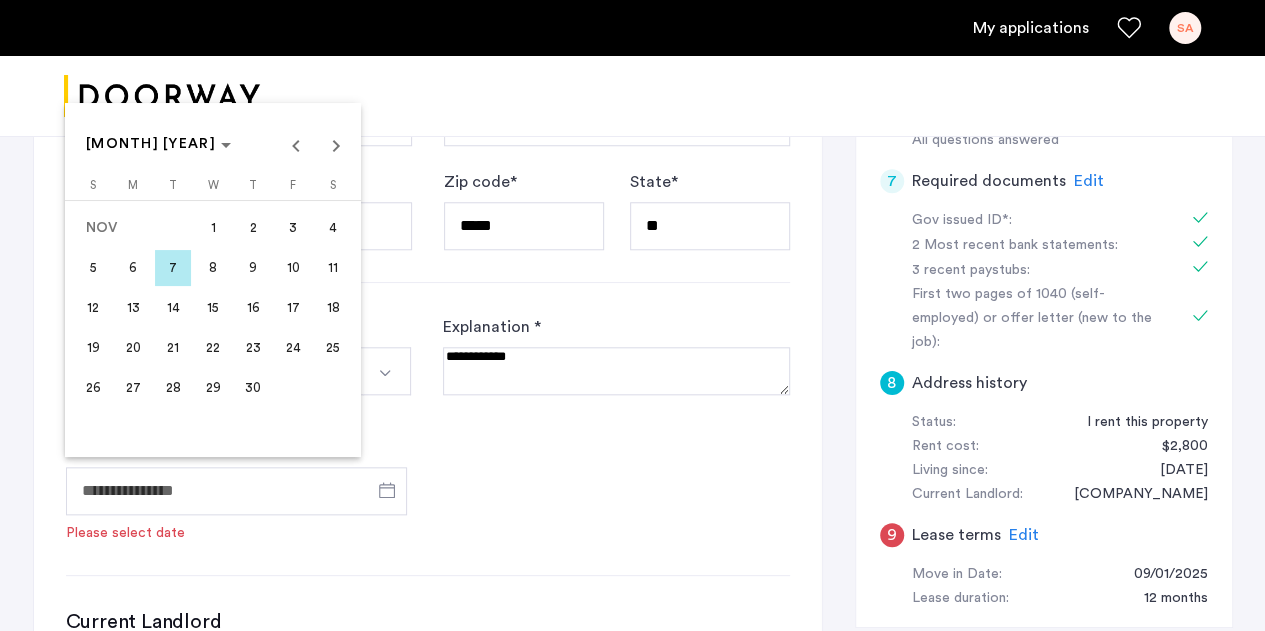 click on "1" at bounding box center [213, 228] 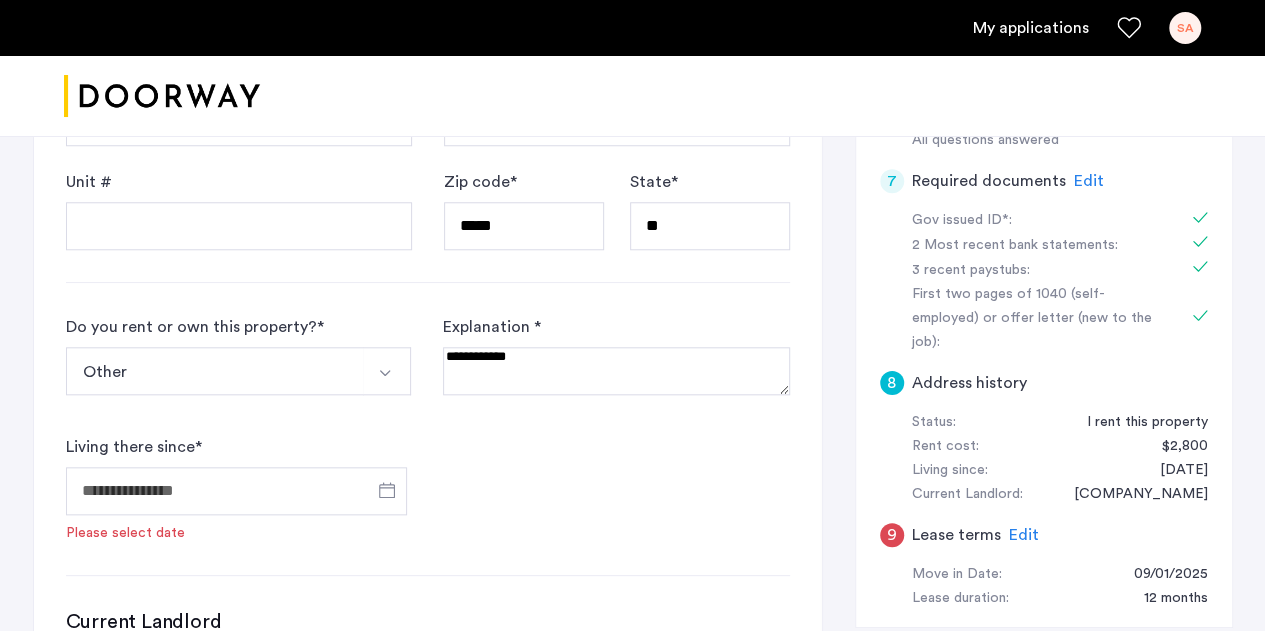 type on "**********" 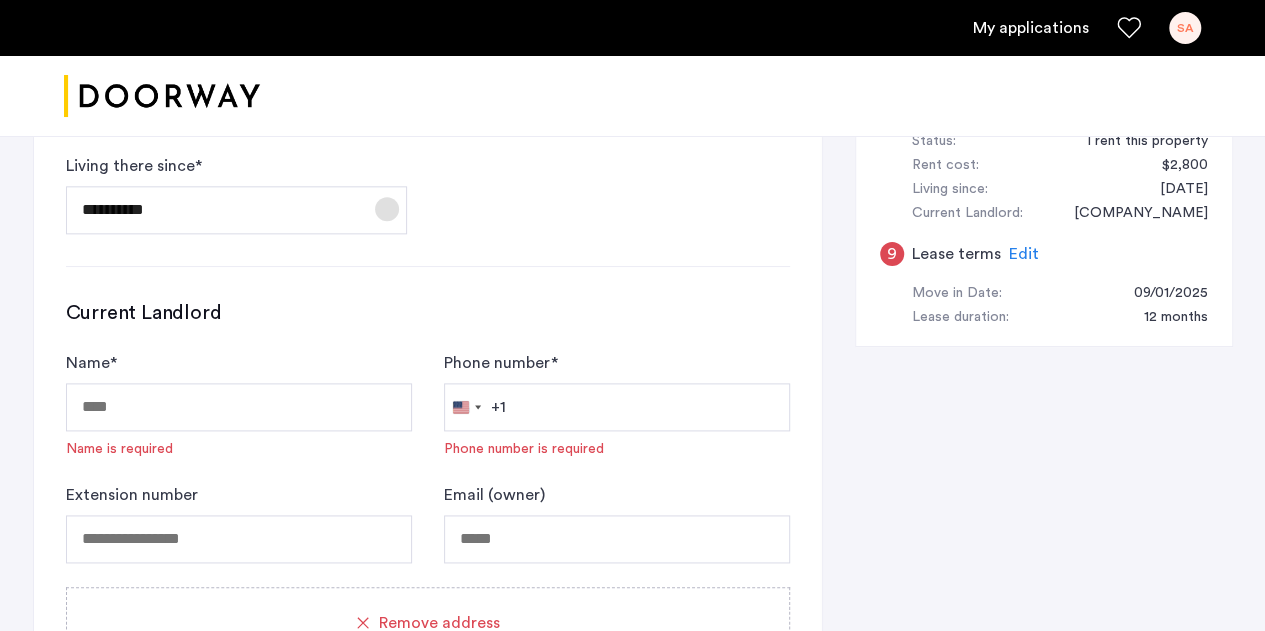 scroll, scrollTop: 1128, scrollLeft: 0, axis: vertical 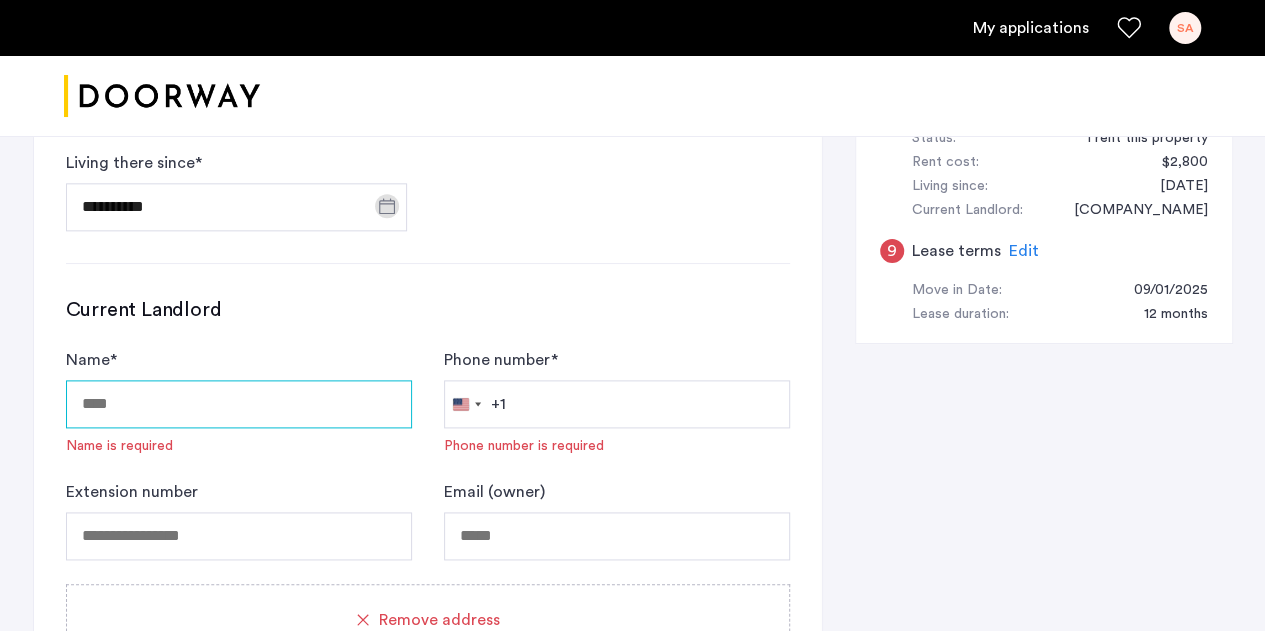 click on "Name  *" at bounding box center [239, 404] 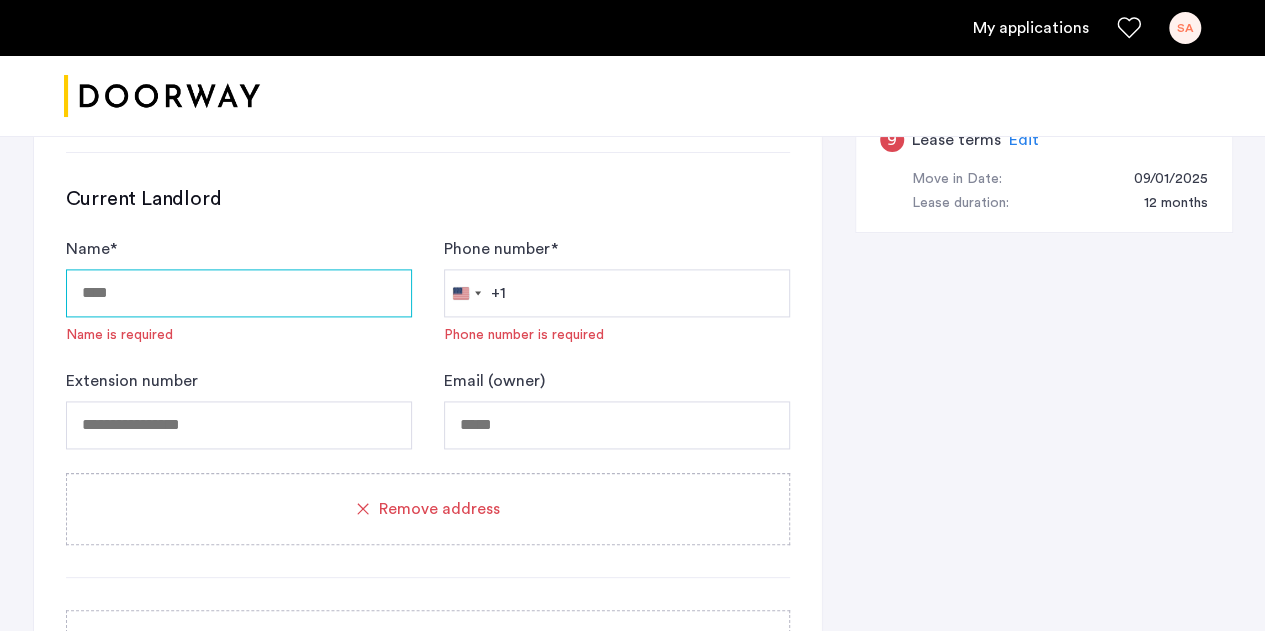 scroll, scrollTop: 1240, scrollLeft: 0, axis: vertical 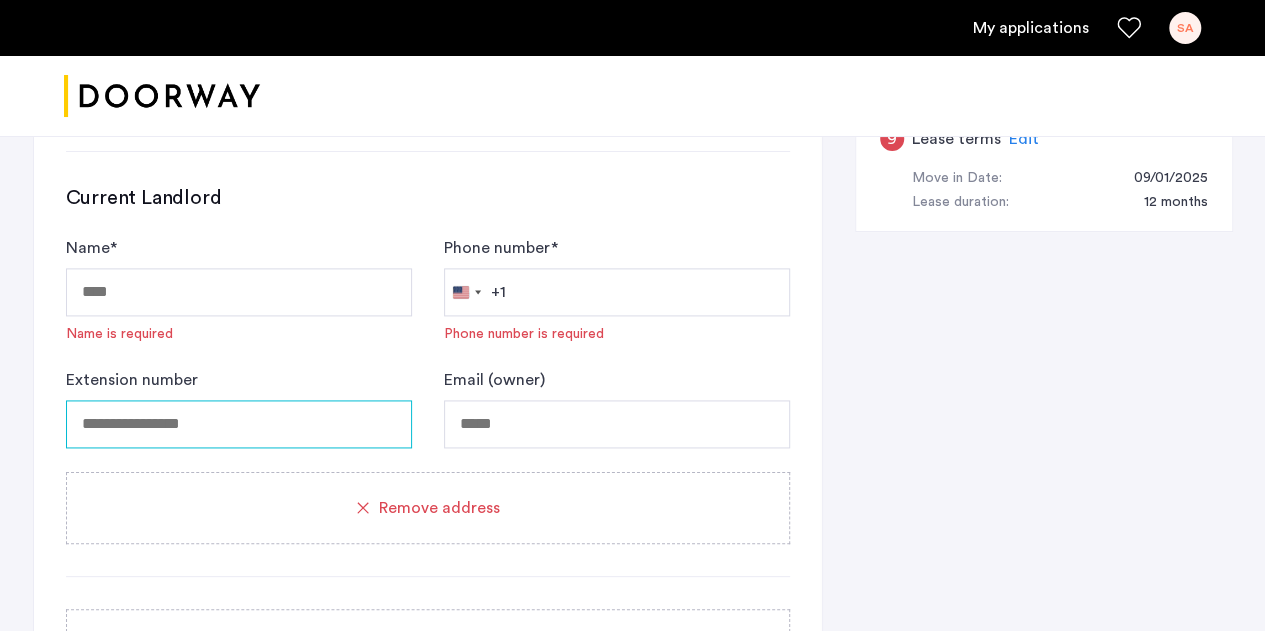 click at bounding box center (239, 424) 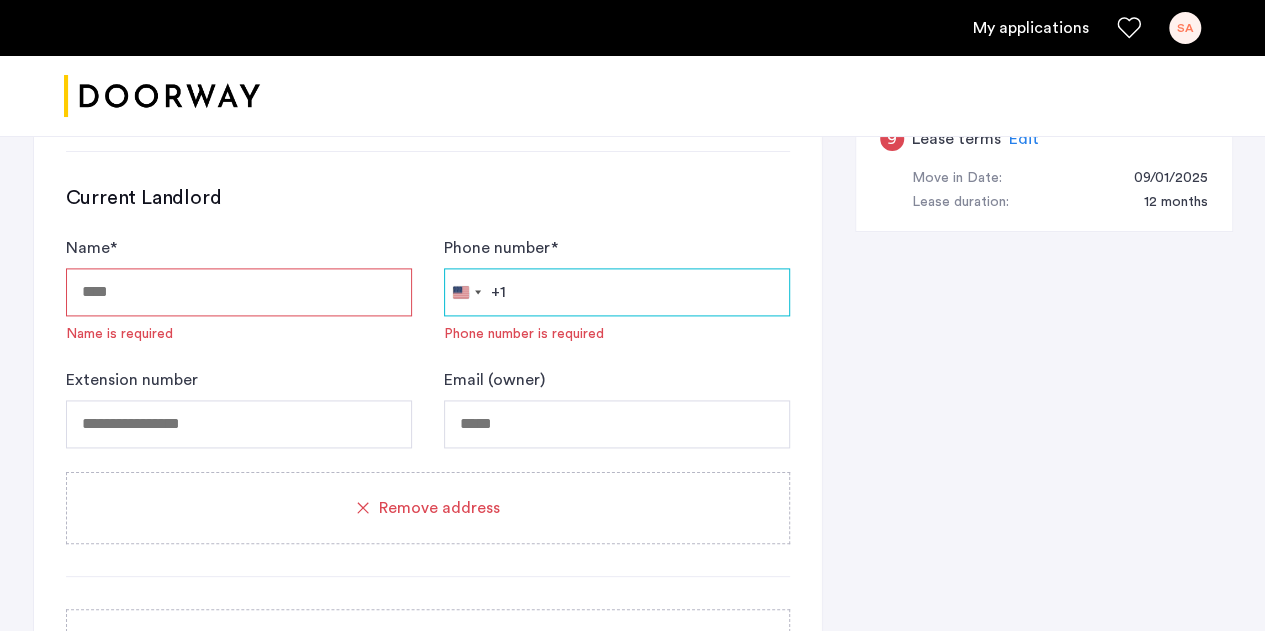 click on "Phone number  *" at bounding box center [617, 292] 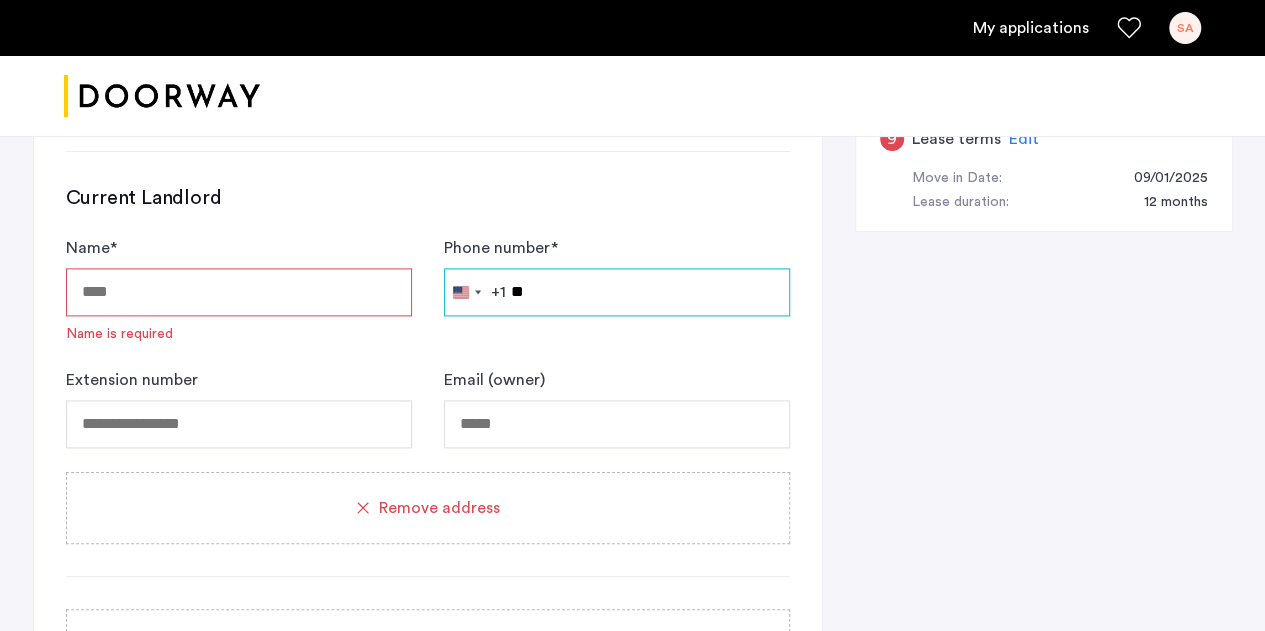 type on "*" 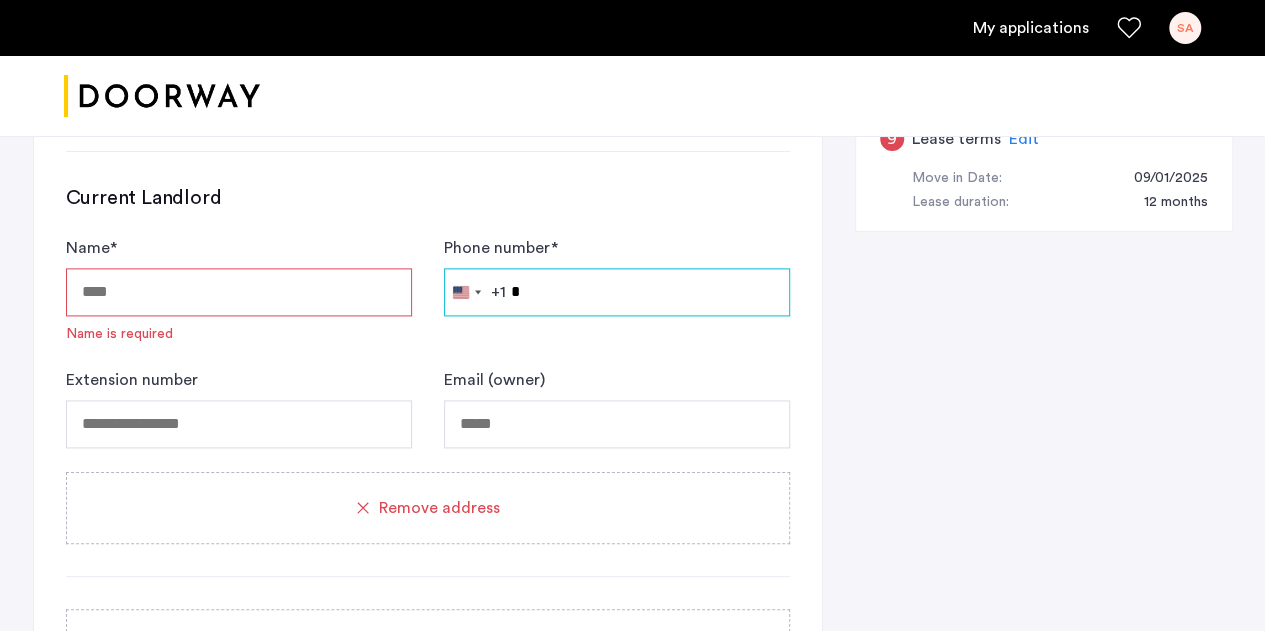 type 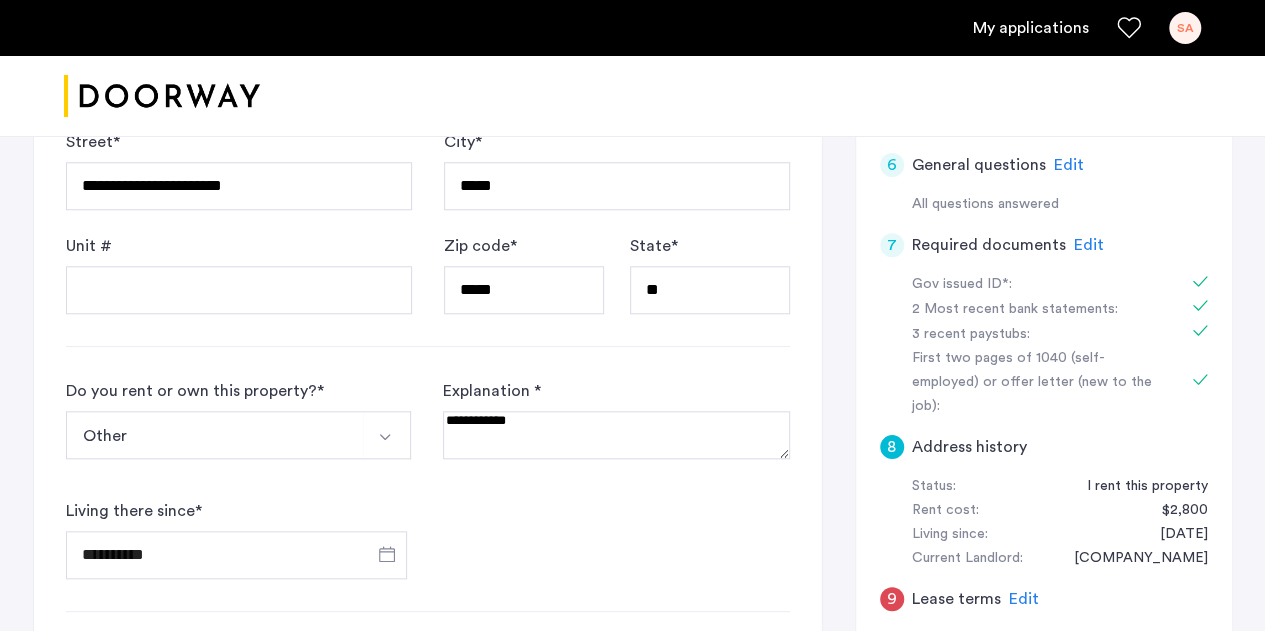 scroll, scrollTop: 782, scrollLeft: 0, axis: vertical 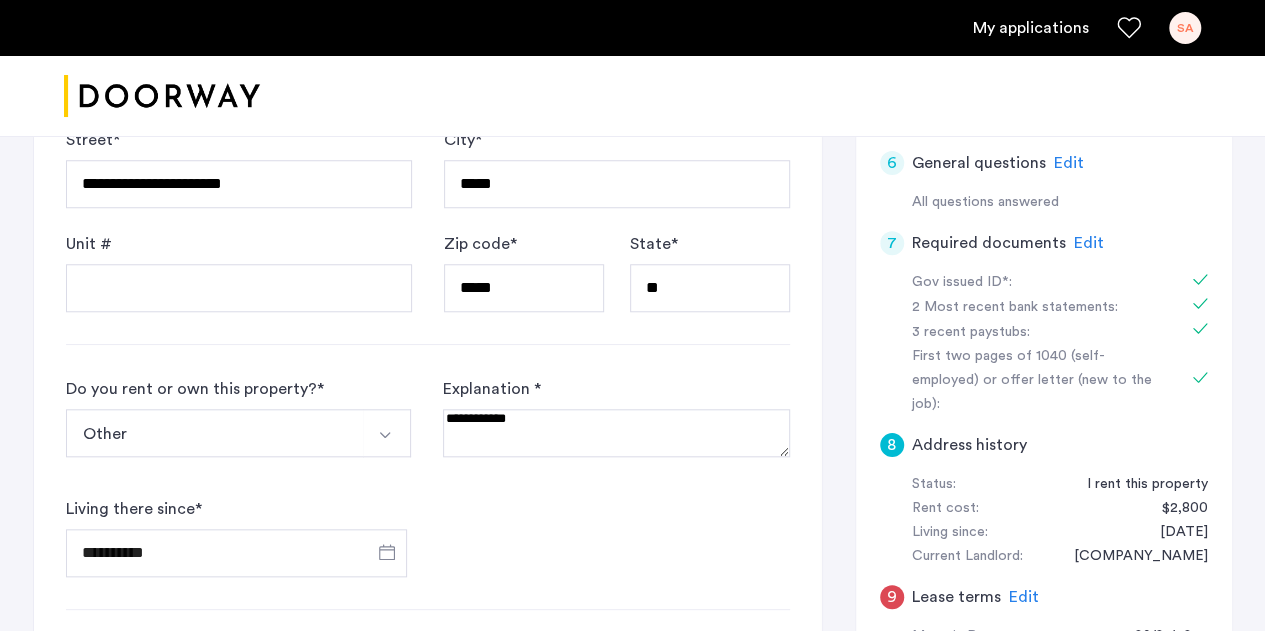 click on "Street * City * Unit # Zip code * State *" 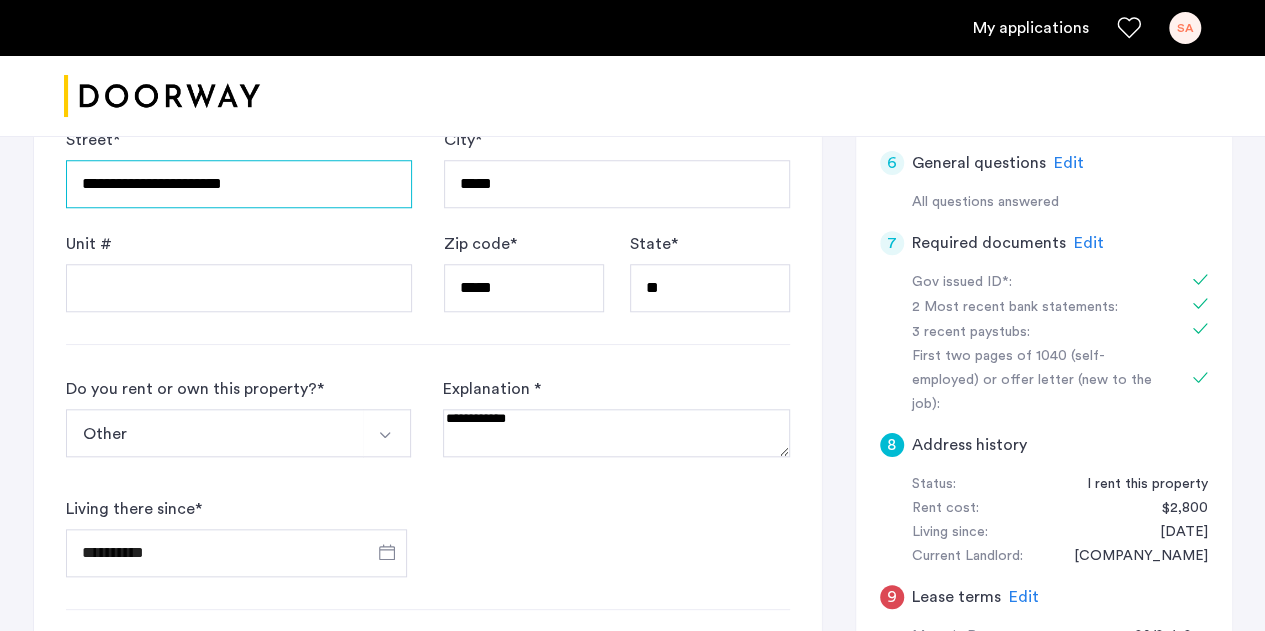 click on "**********" at bounding box center (239, 184) 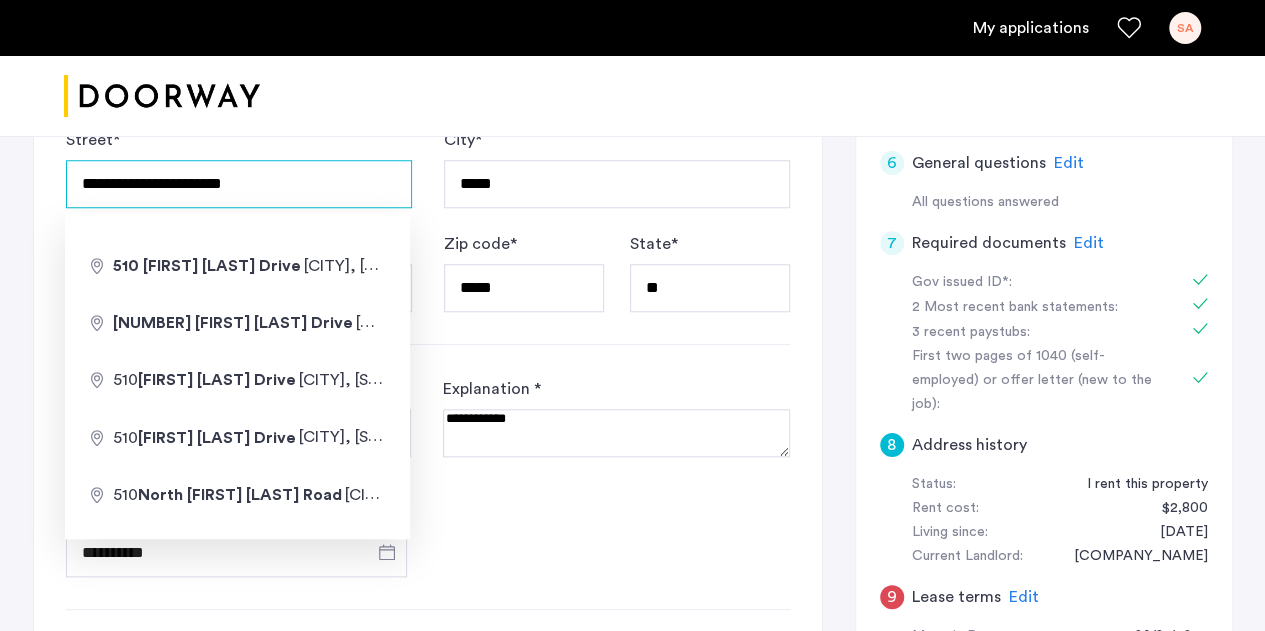 click on "**********" at bounding box center (239, 184) 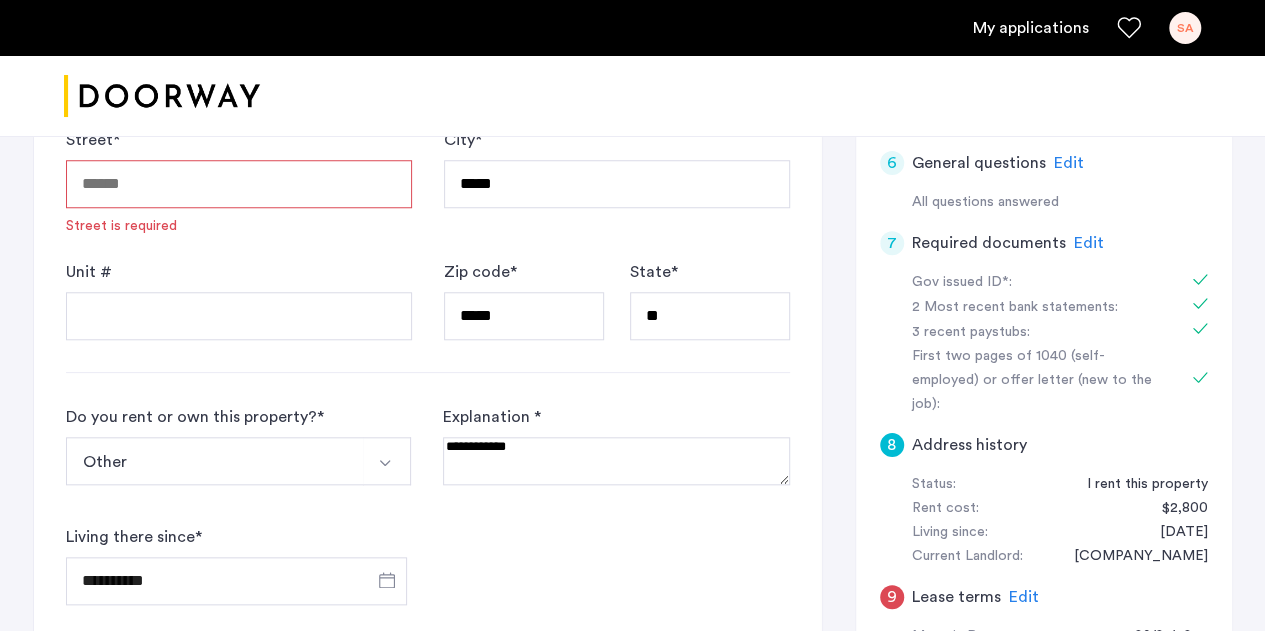 type 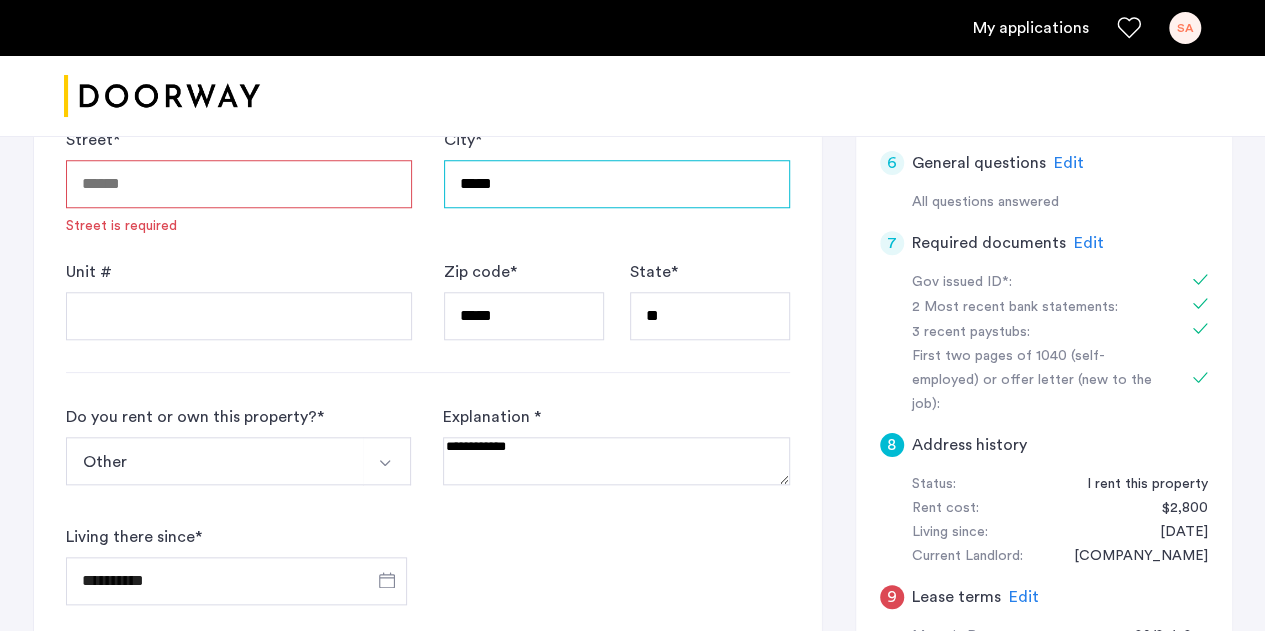 click on "*****" at bounding box center (617, 184) 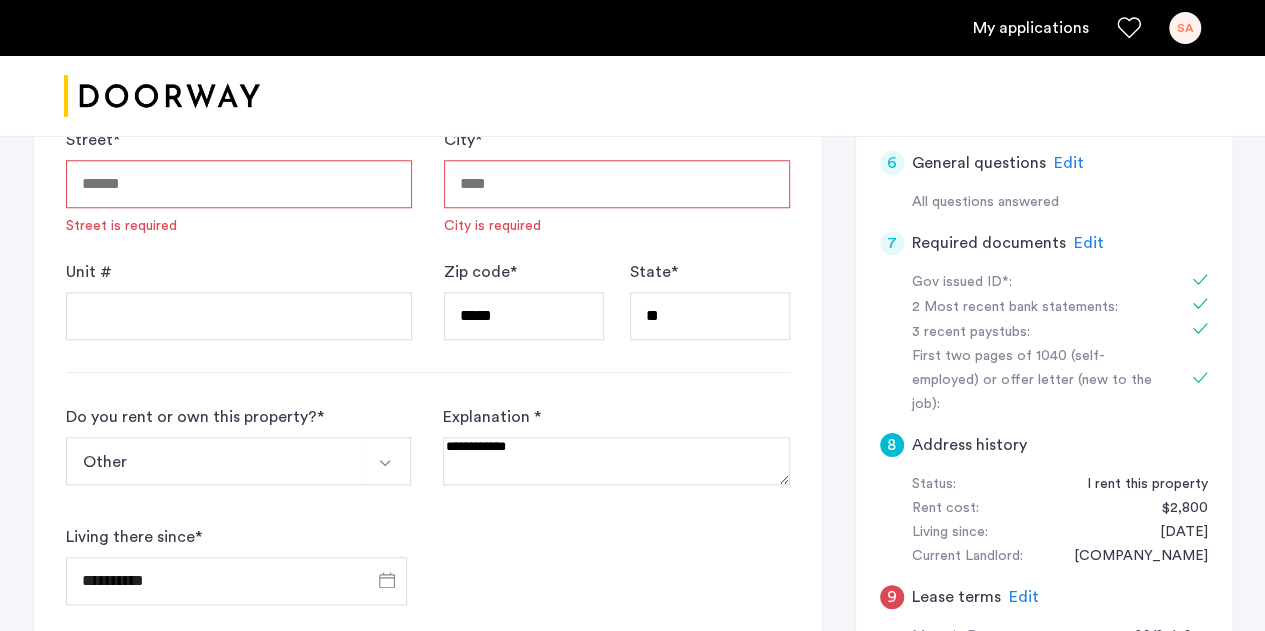type 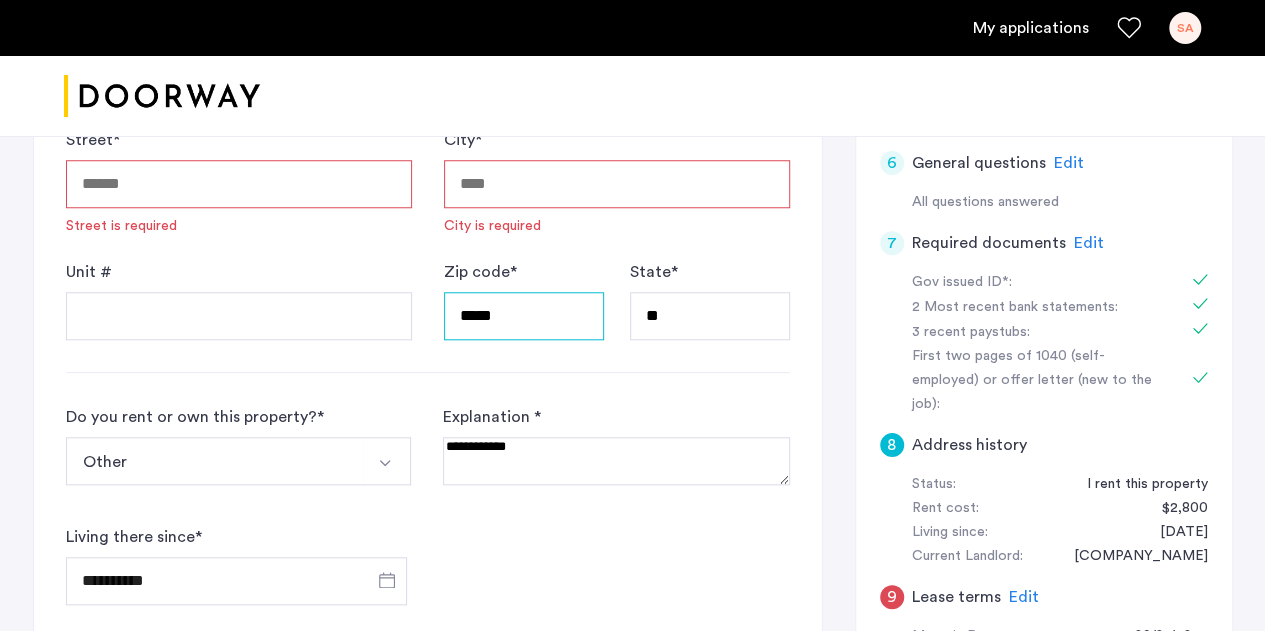 click on "*****" at bounding box center (524, 316) 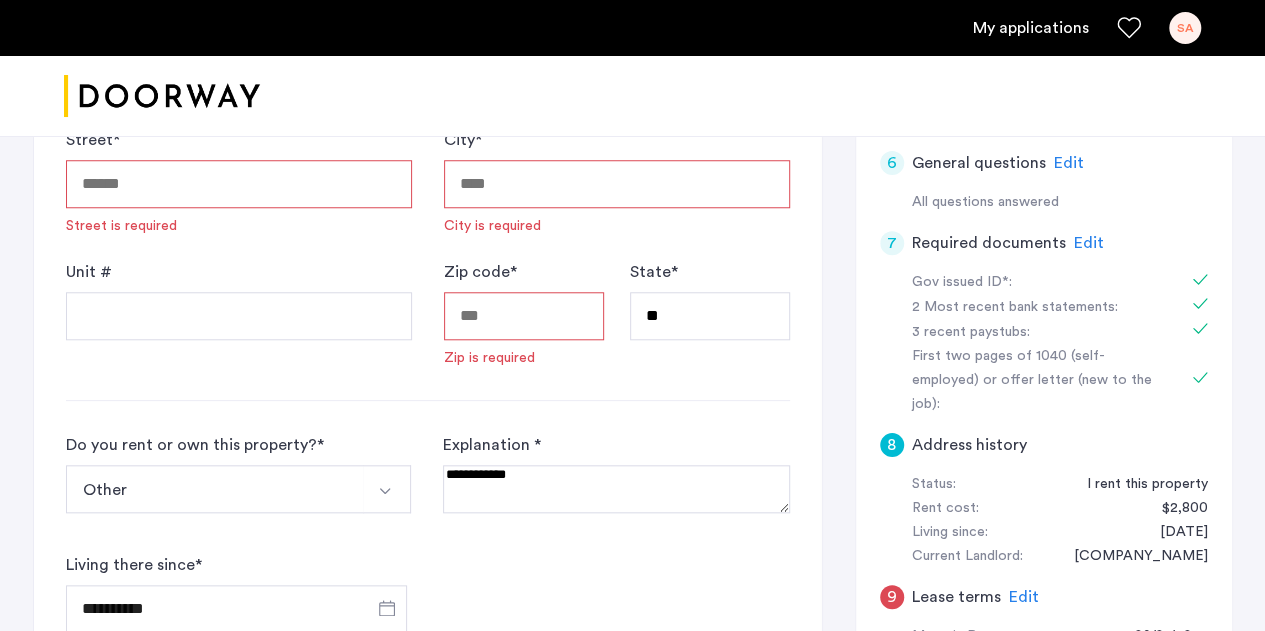 type 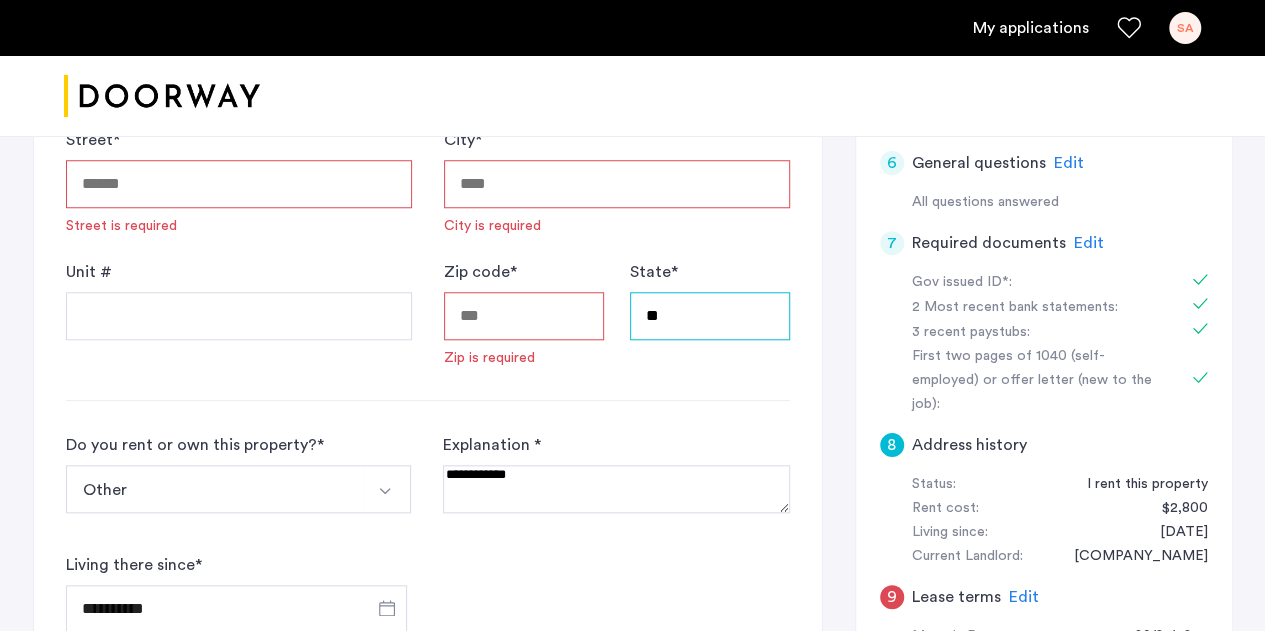 click on "**" at bounding box center (710, 316) 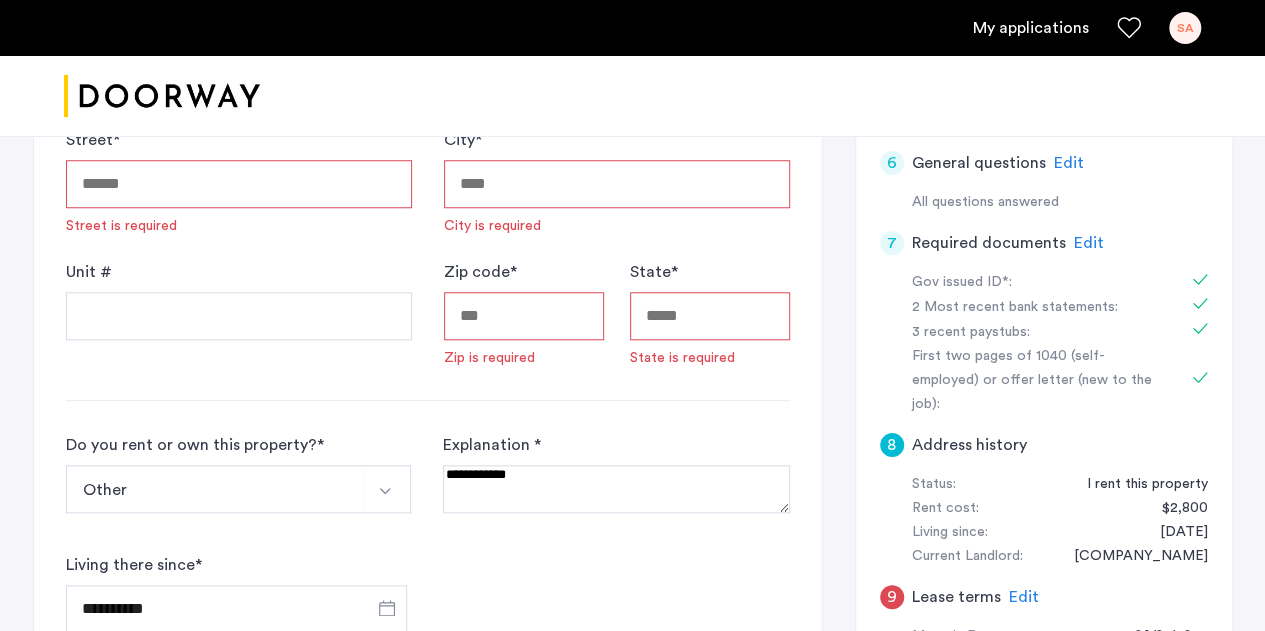 type 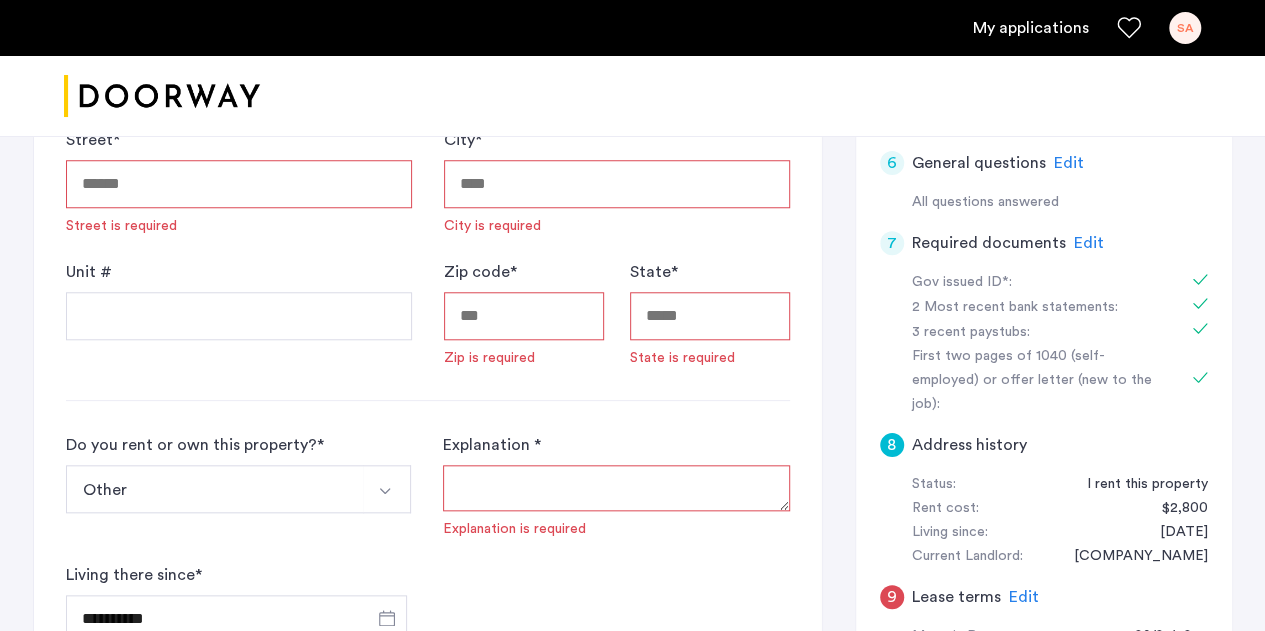 type 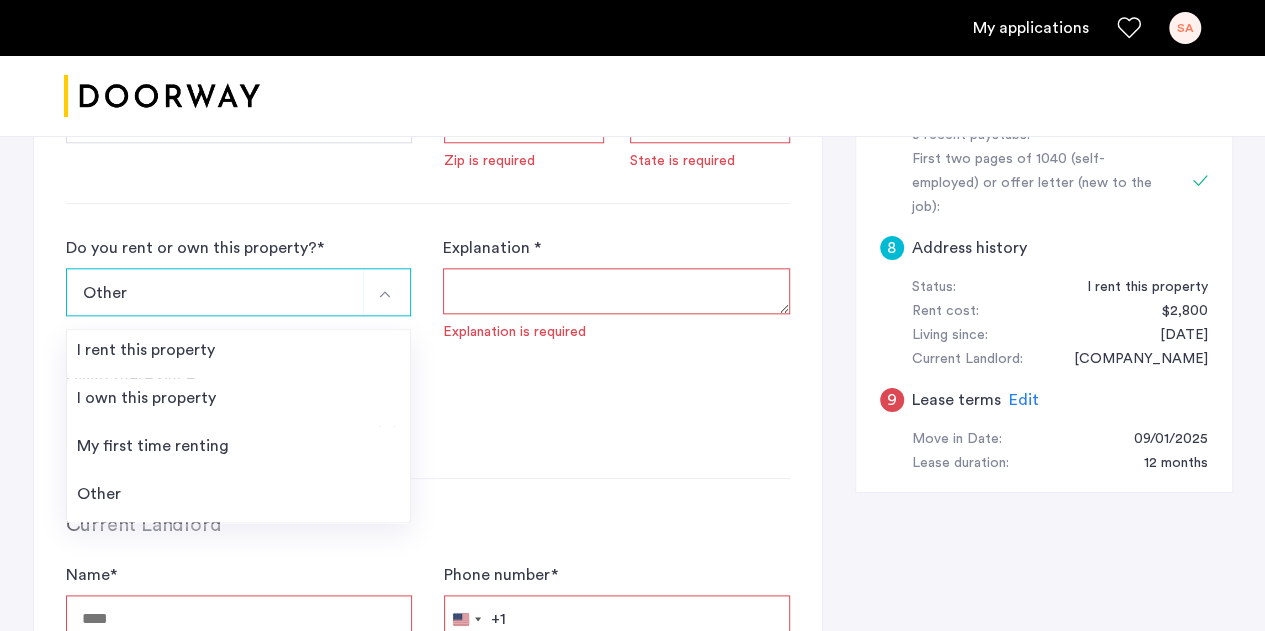 scroll, scrollTop: 983, scrollLeft: 0, axis: vertical 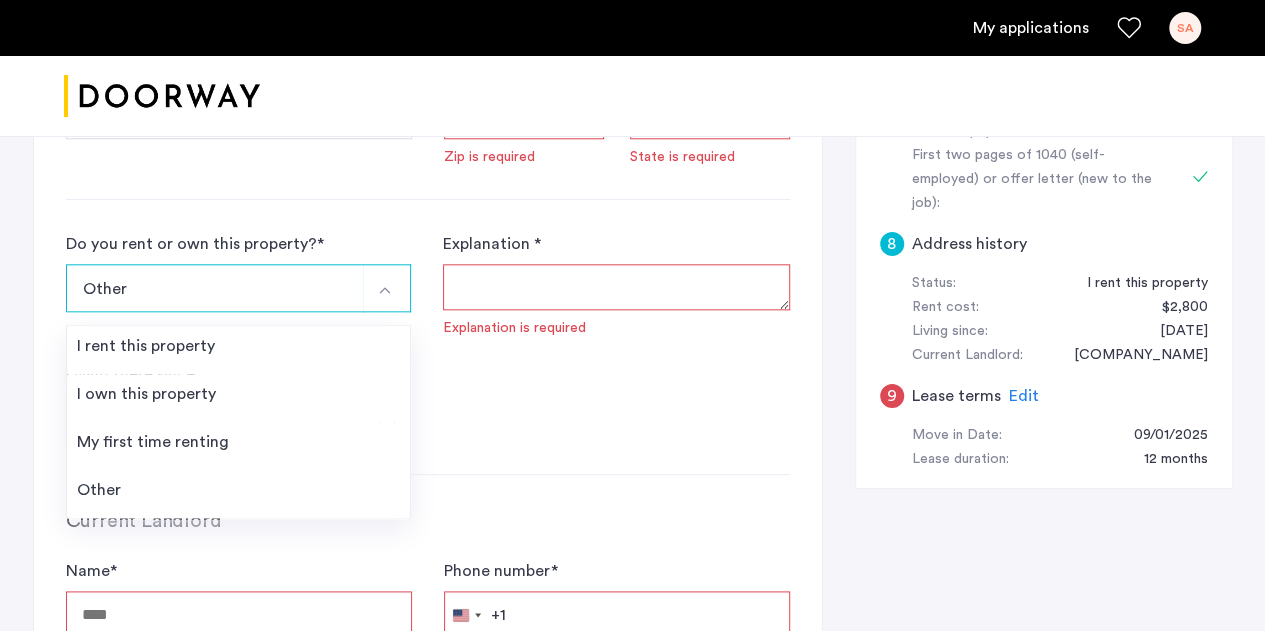 click on "Living there since * [DATE]" 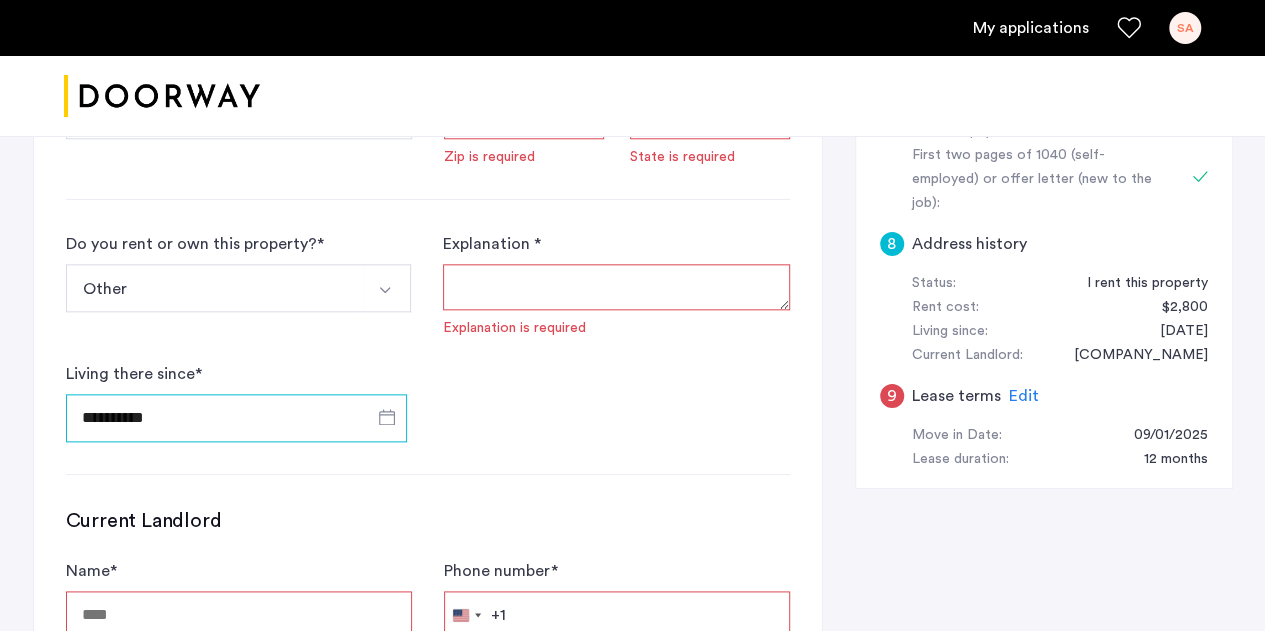 click on "**********" at bounding box center (237, 418) 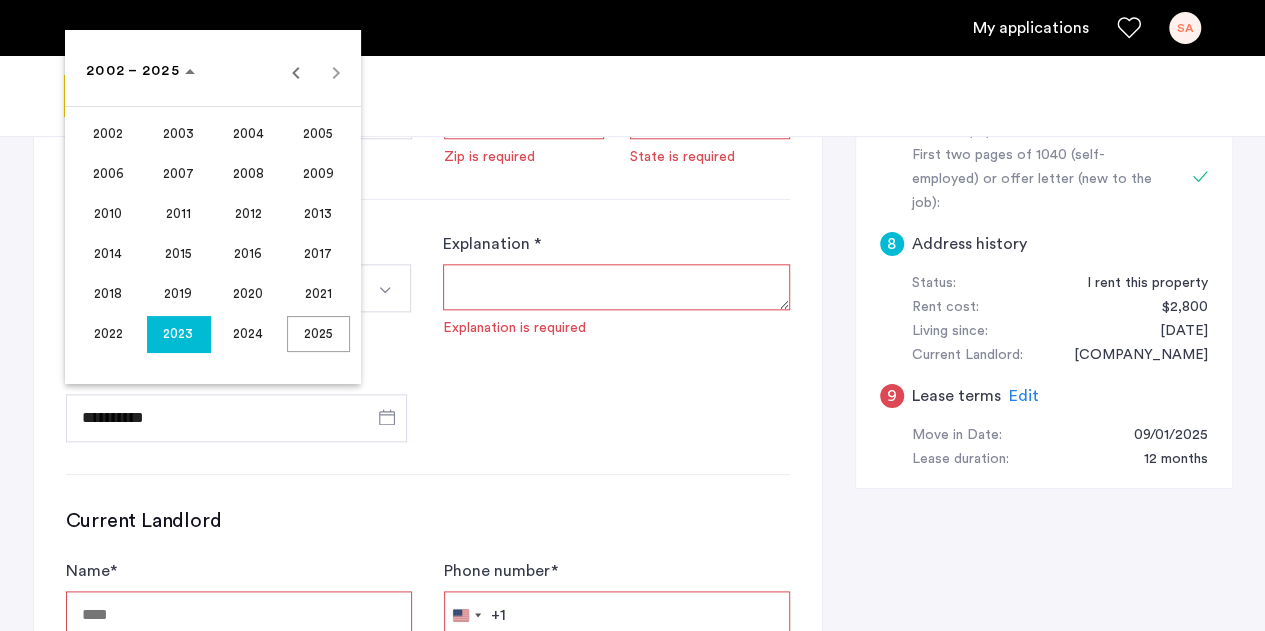 click at bounding box center (632, 315) 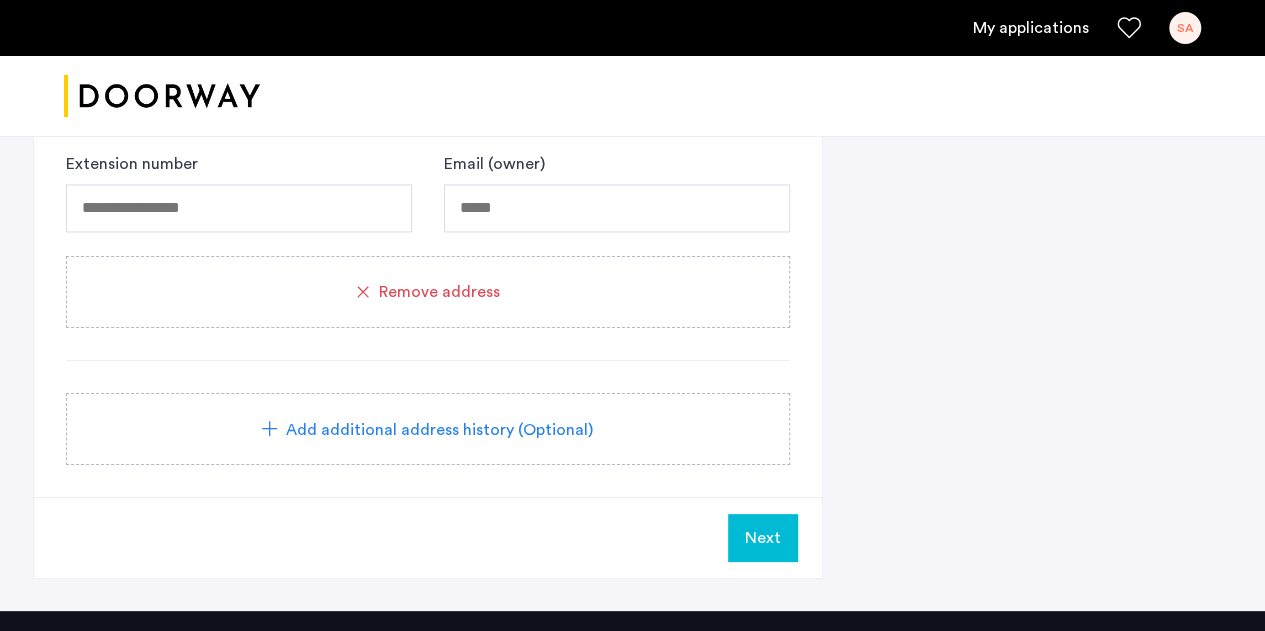 scroll, scrollTop: 1523, scrollLeft: 0, axis: vertical 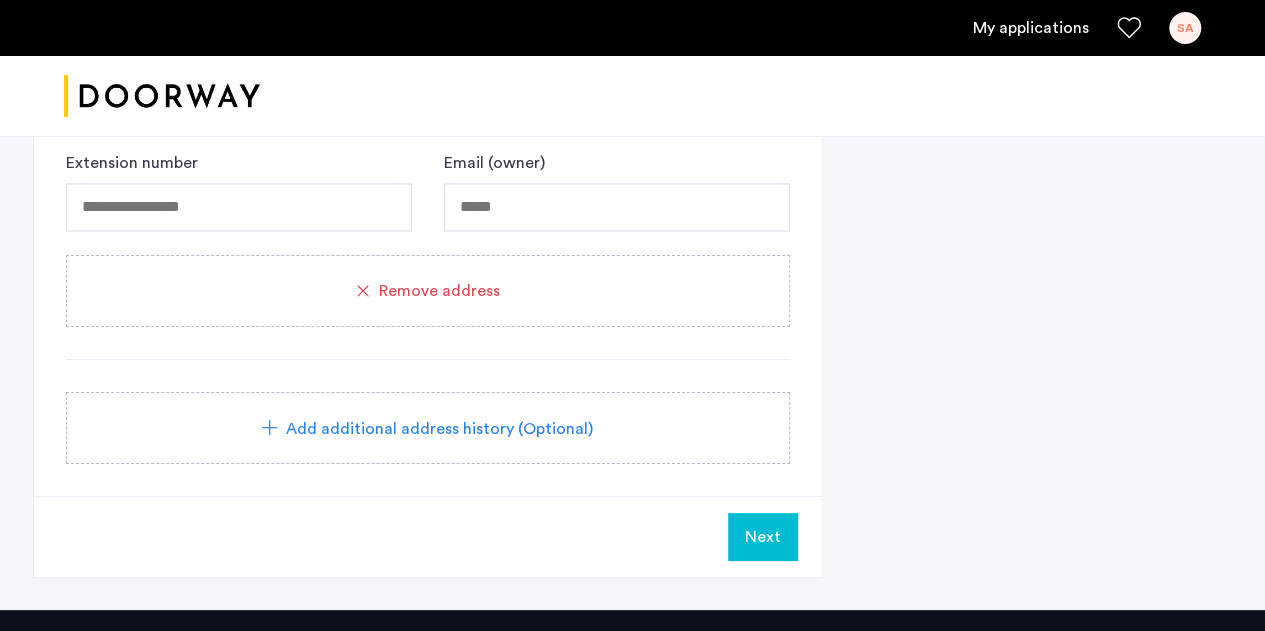 click on "Remove address" 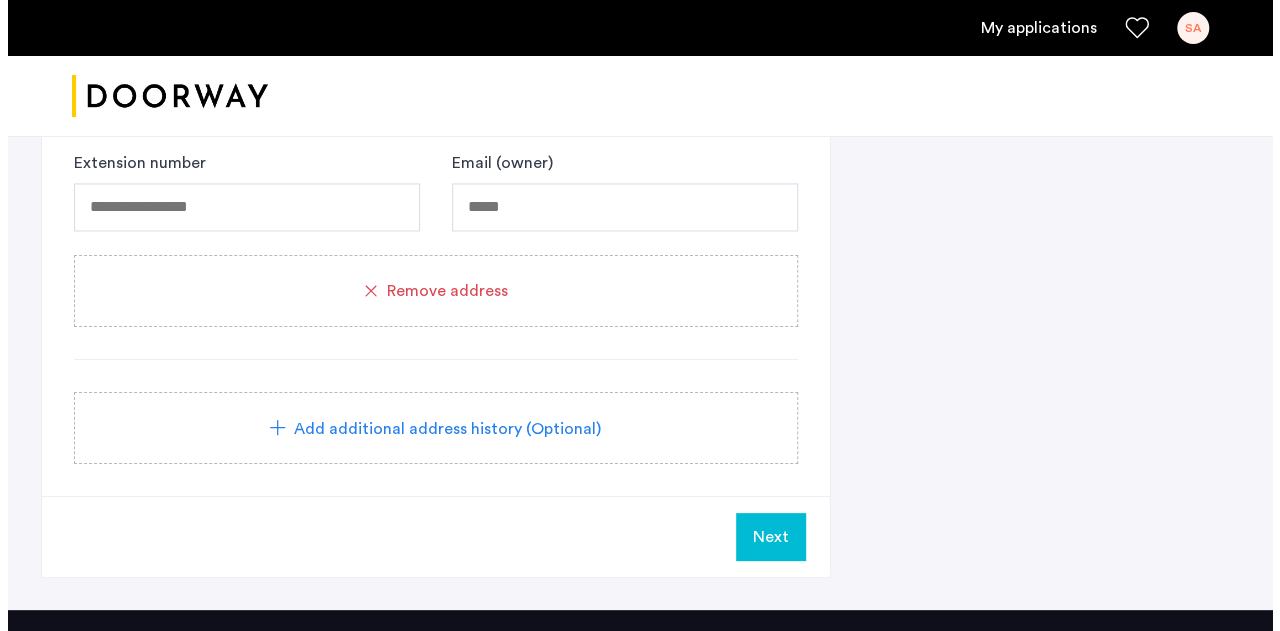 scroll, scrollTop: 0, scrollLeft: 0, axis: both 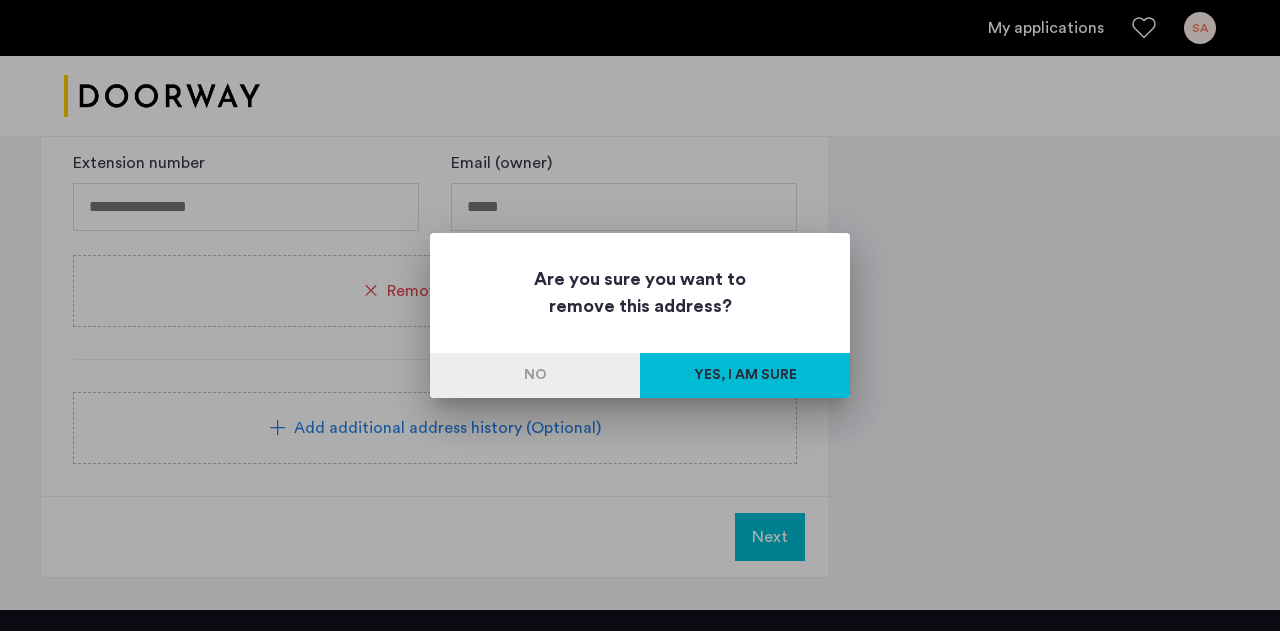 click on "Yes, I am sure" at bounding box center (745, 375) 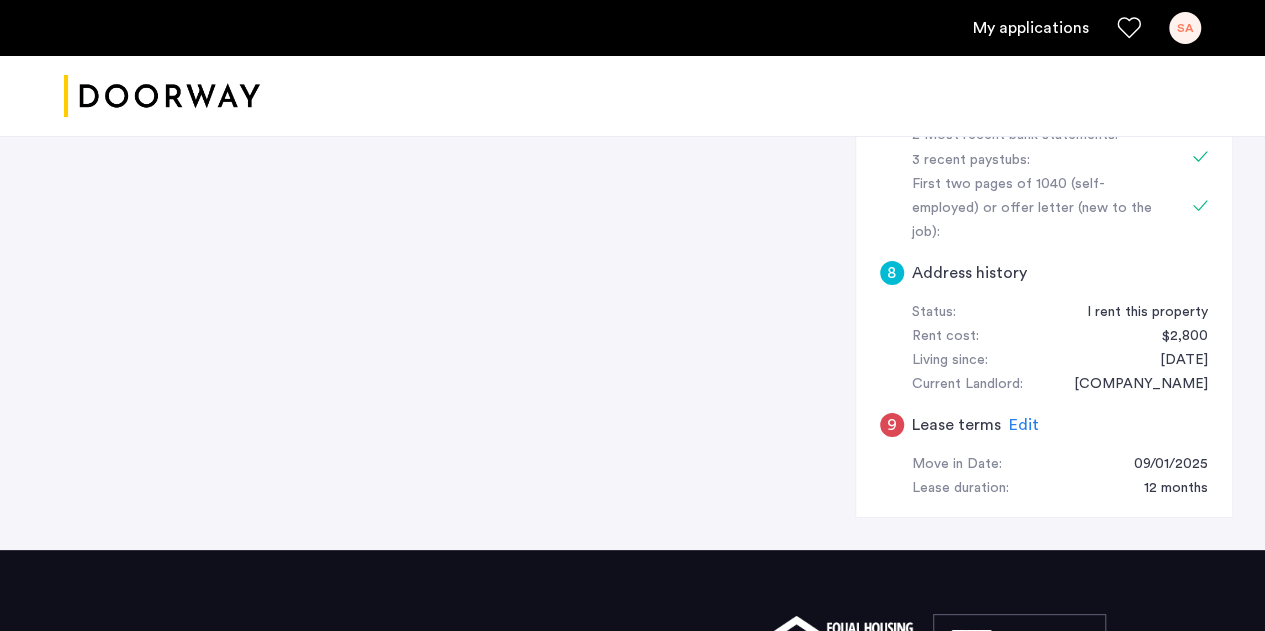 scroll, scrollTop: 956, scrollLeft: 0, axis: vertical 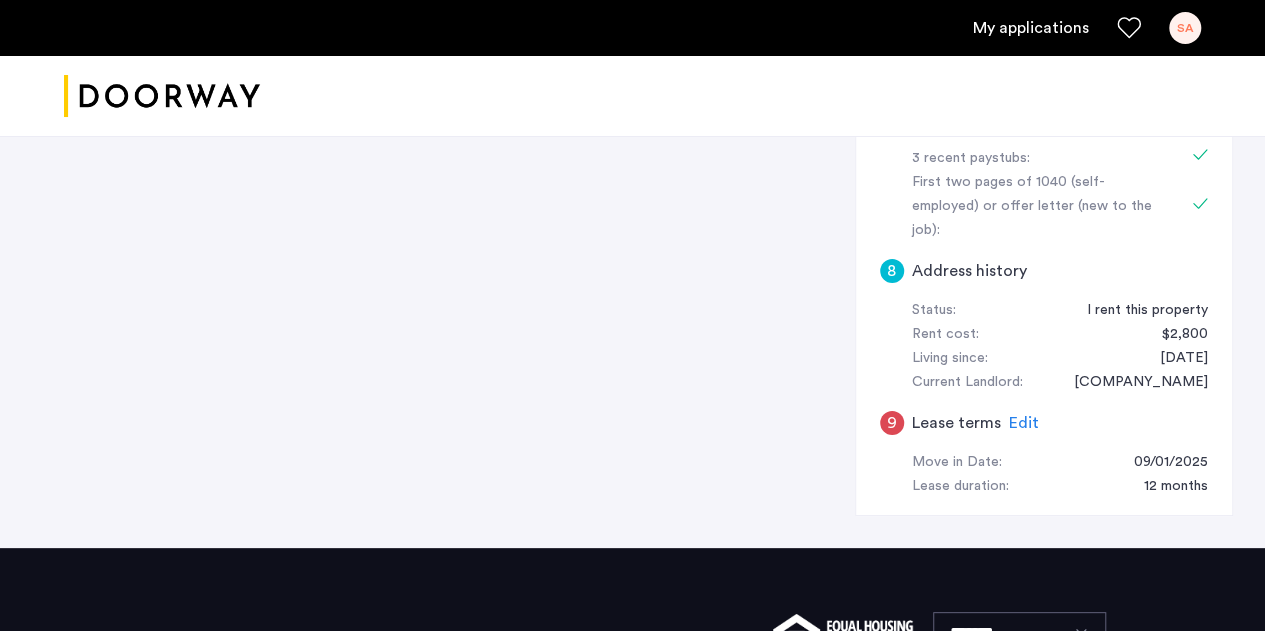 click on "9 Lease terms Edit" 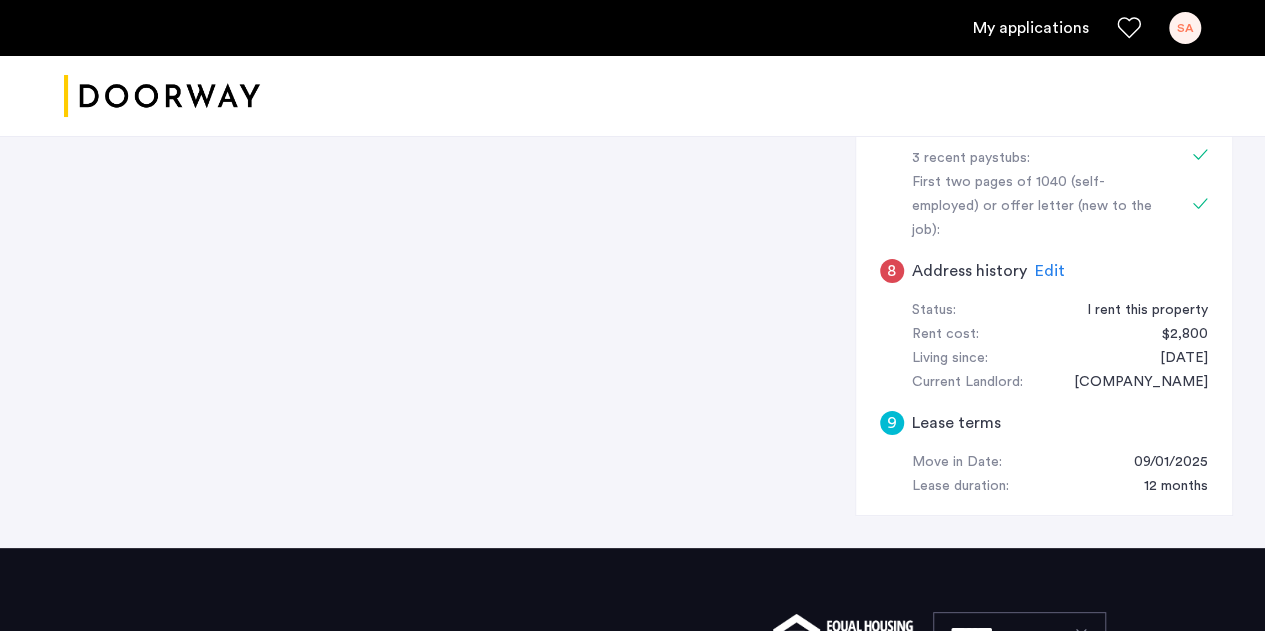 scroll, scrollTop: 944, scrollLeft: 0, axis: vertical 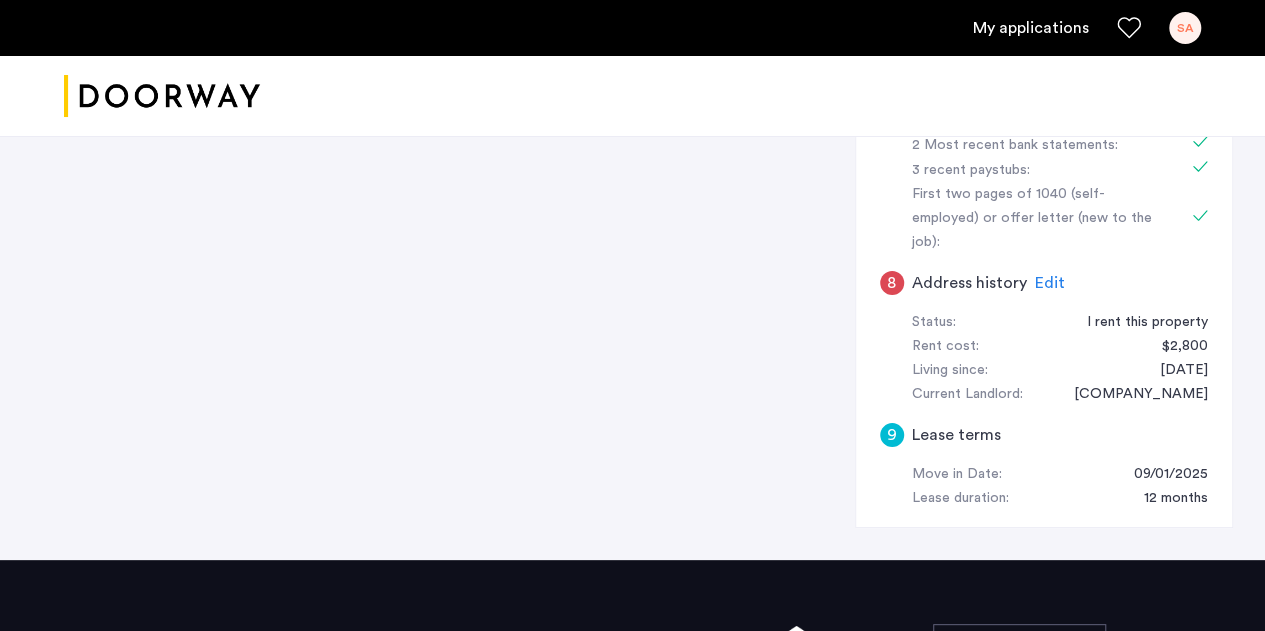click on "Edit" 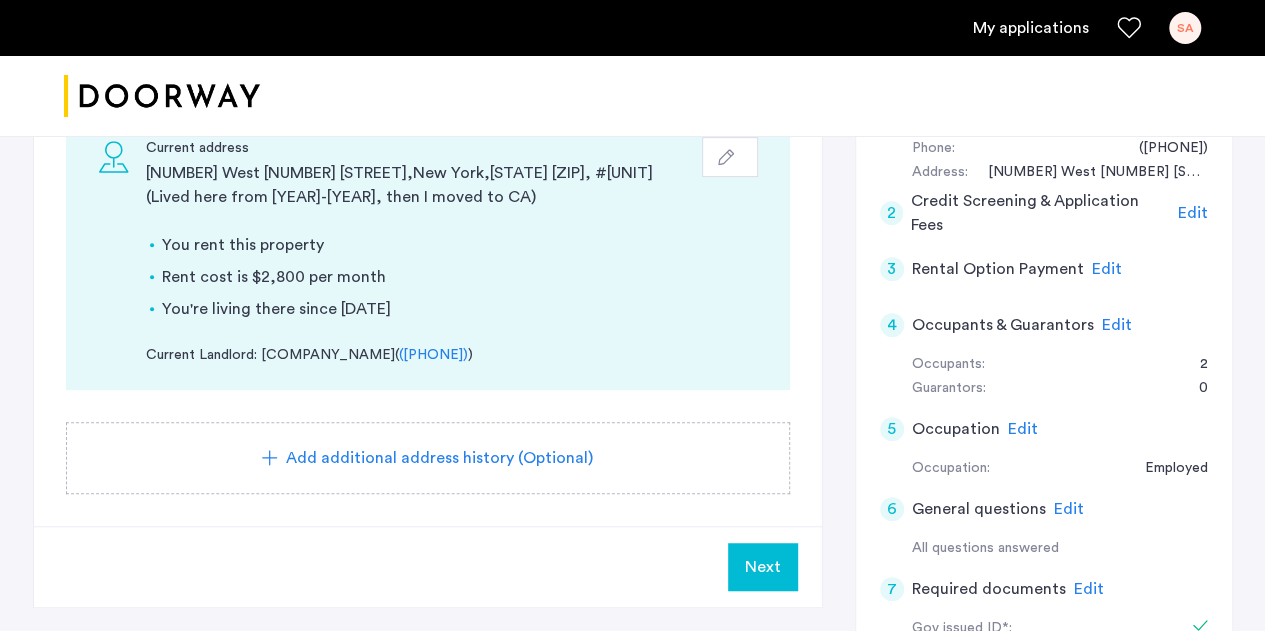 scroll, scrollTop: 439, scrollLeft: 0, axis: vertical 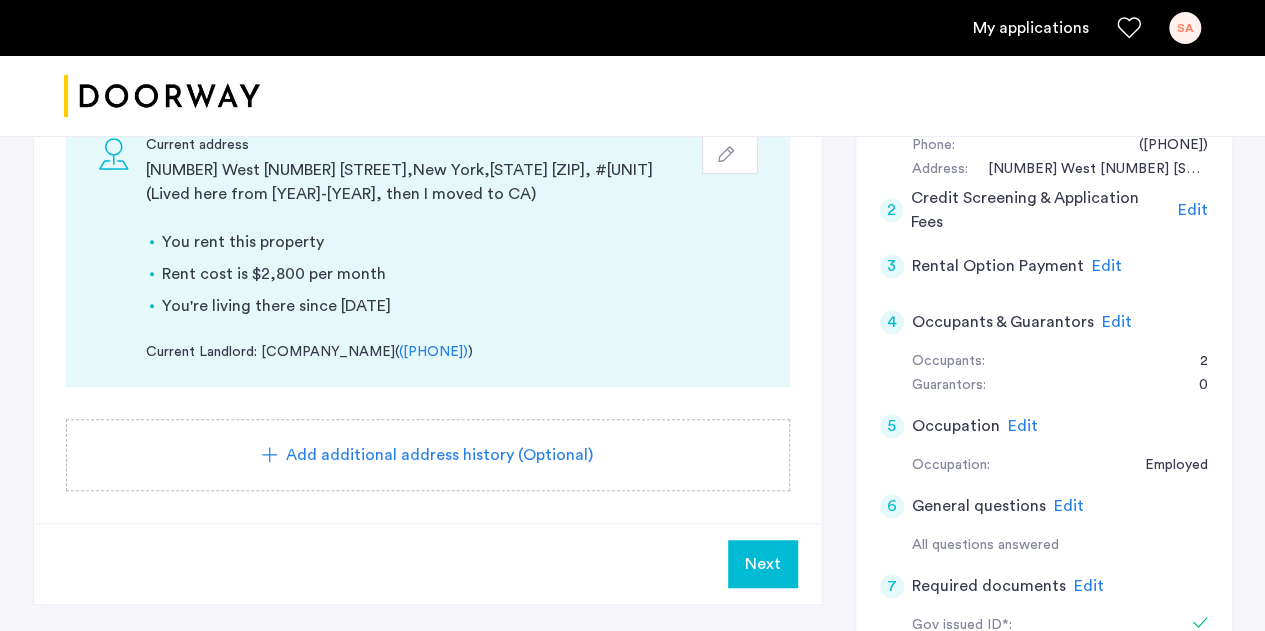 click on "Next" 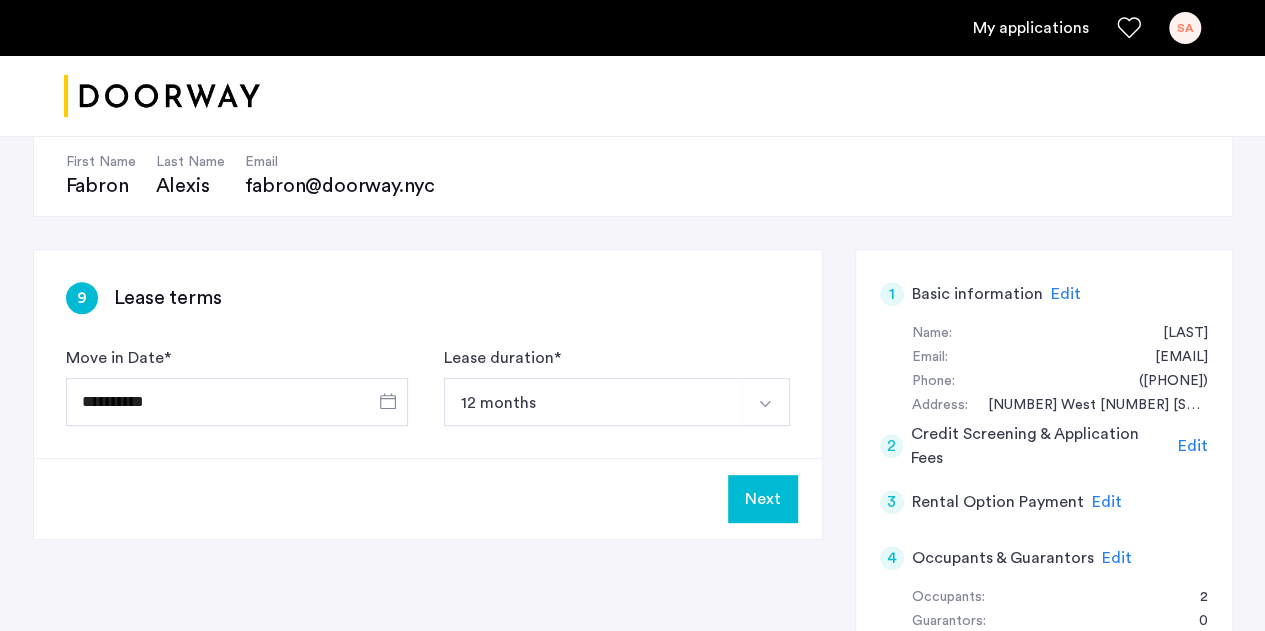 scroll, scrollTop: 202, scrollLeft: 0, axis: vertical 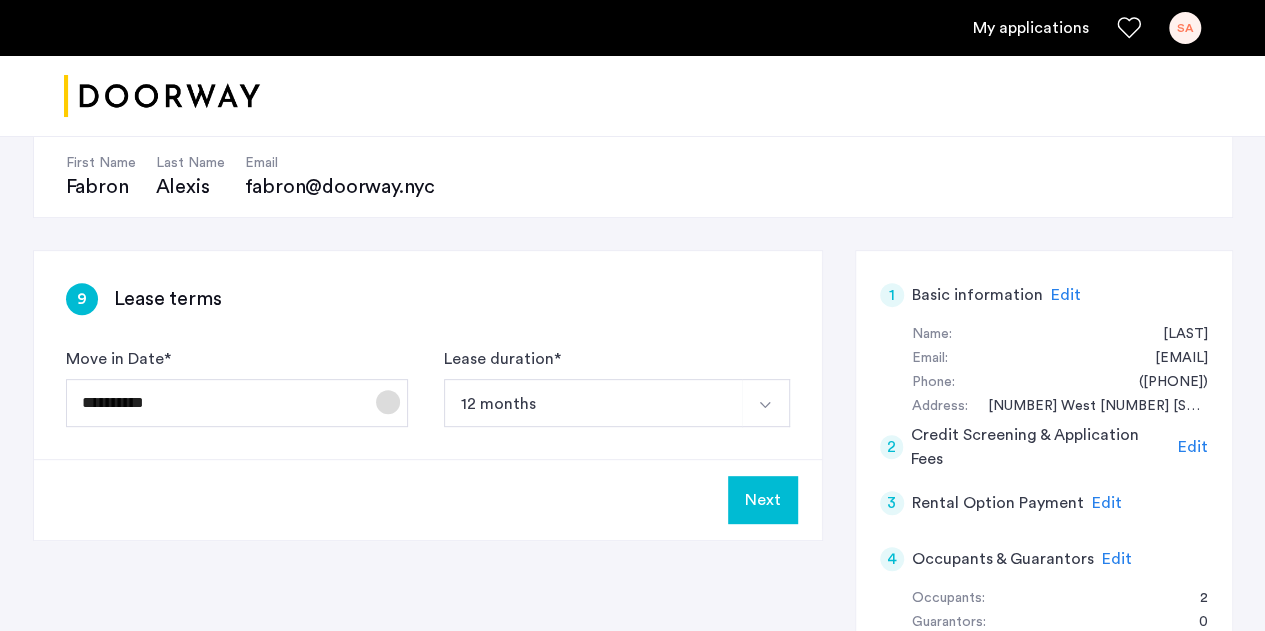 click 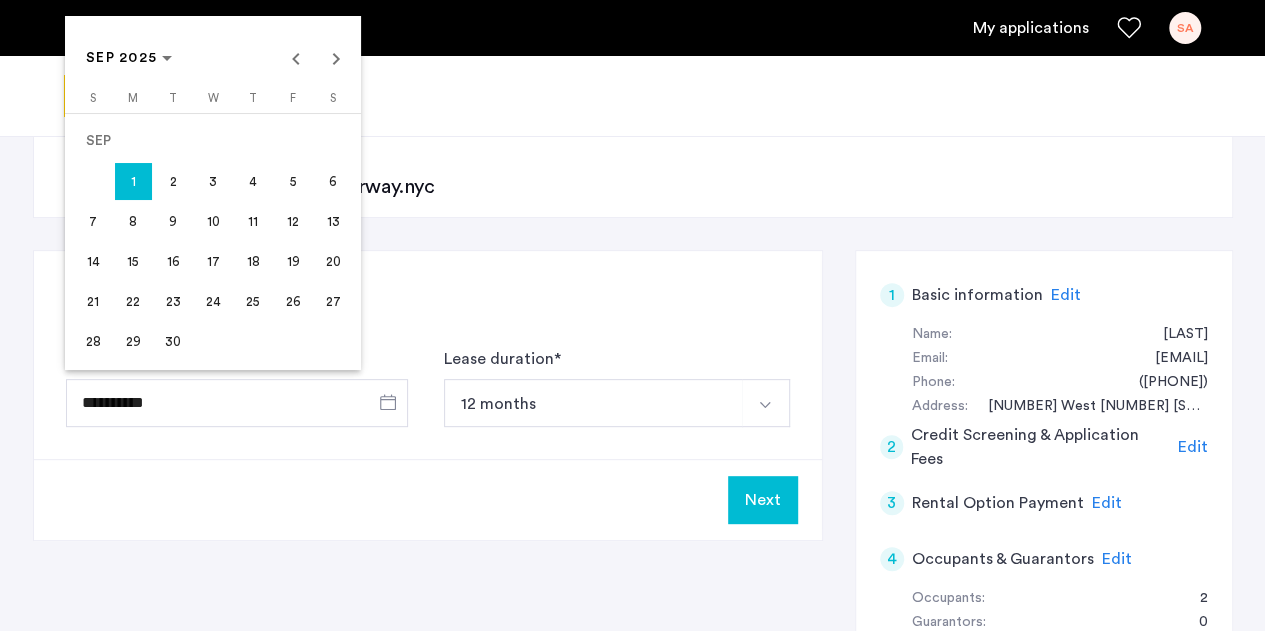click on "1" at bounding box center (133, 181) 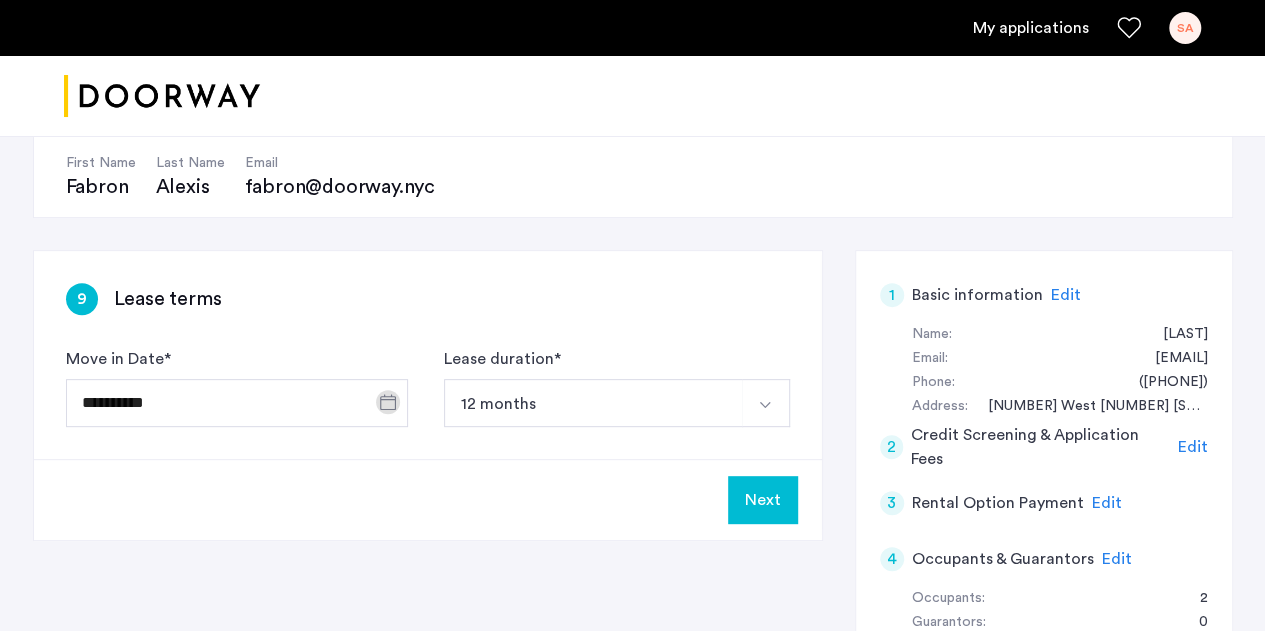 click on "Next" 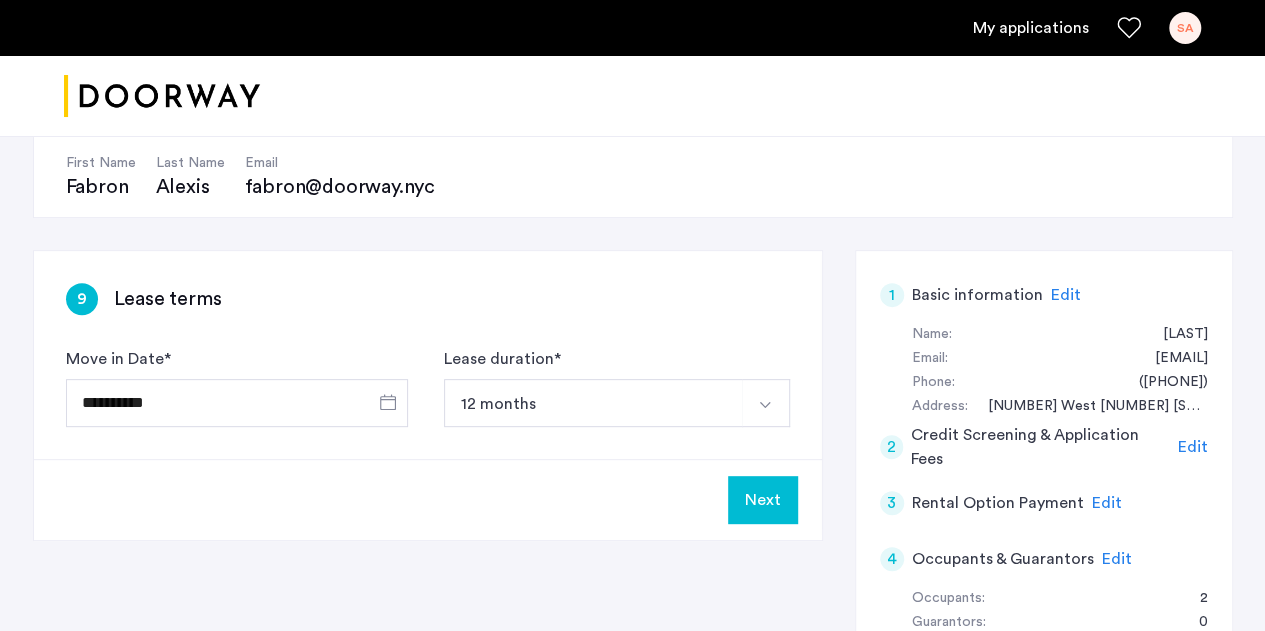 click on "Next" 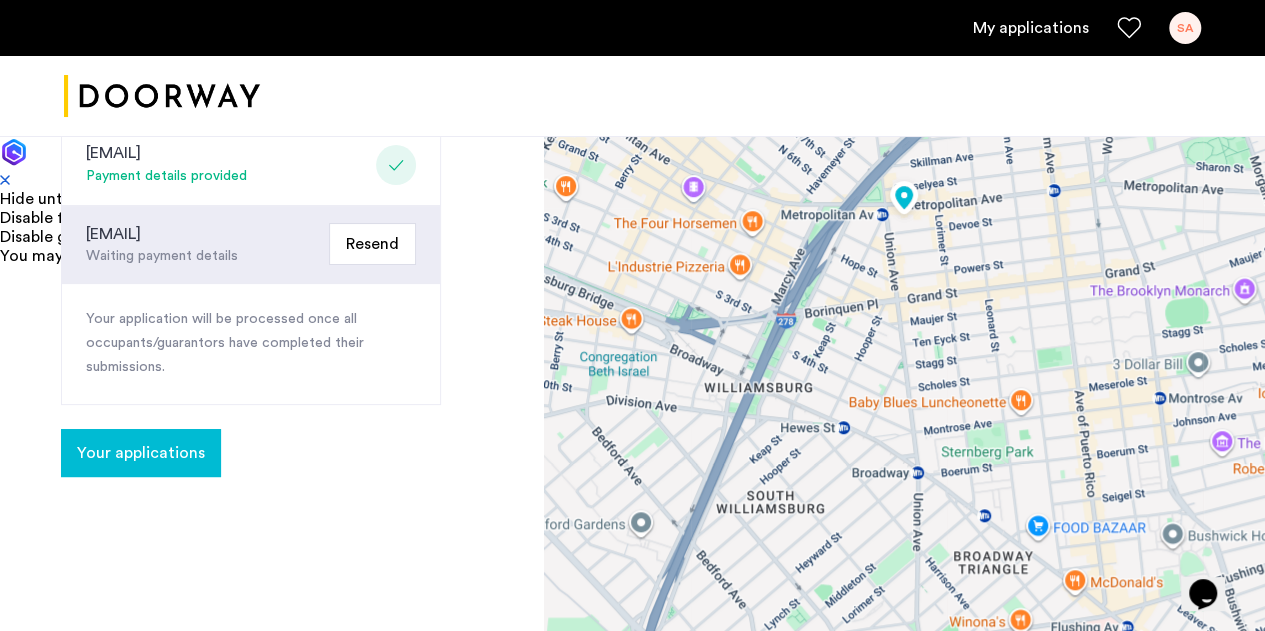 scroll, scrollTop: 513, scrollLeft: 0, axis: vertical 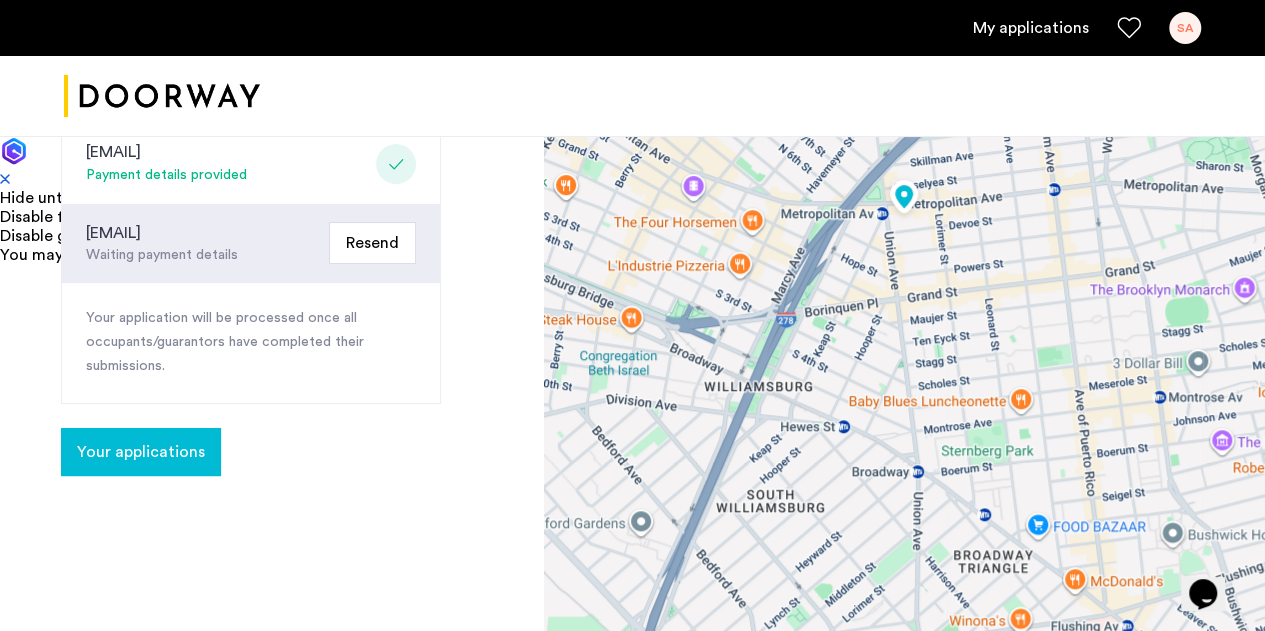 click on "Resend" 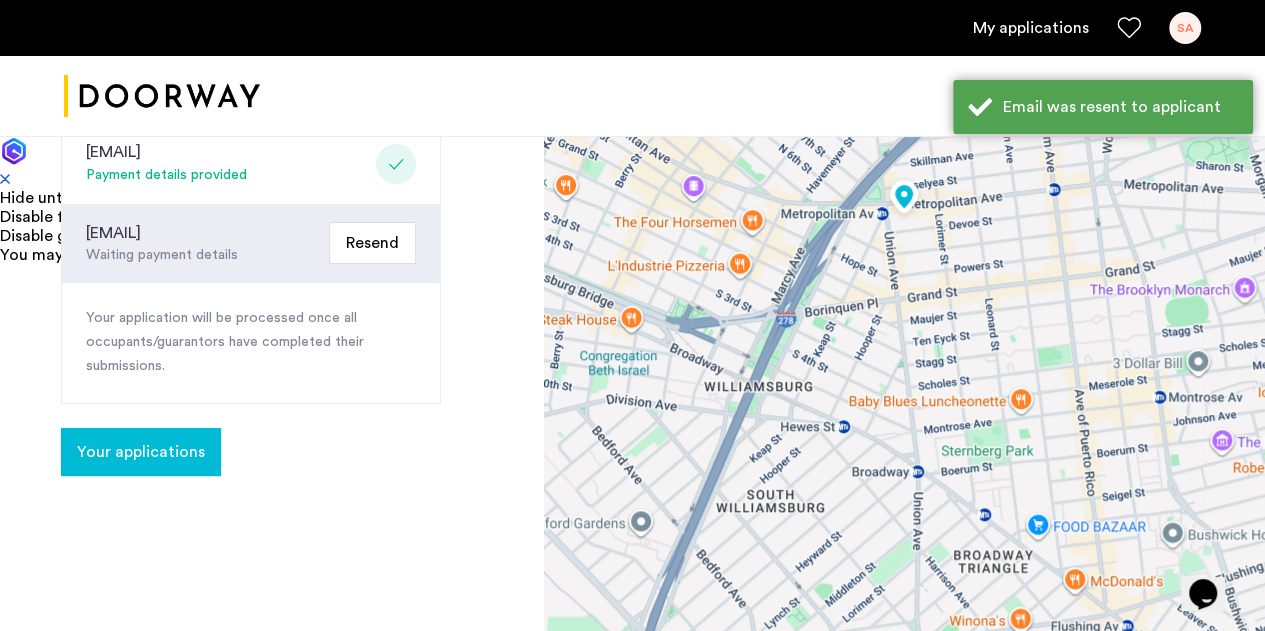 click on "Your applications" 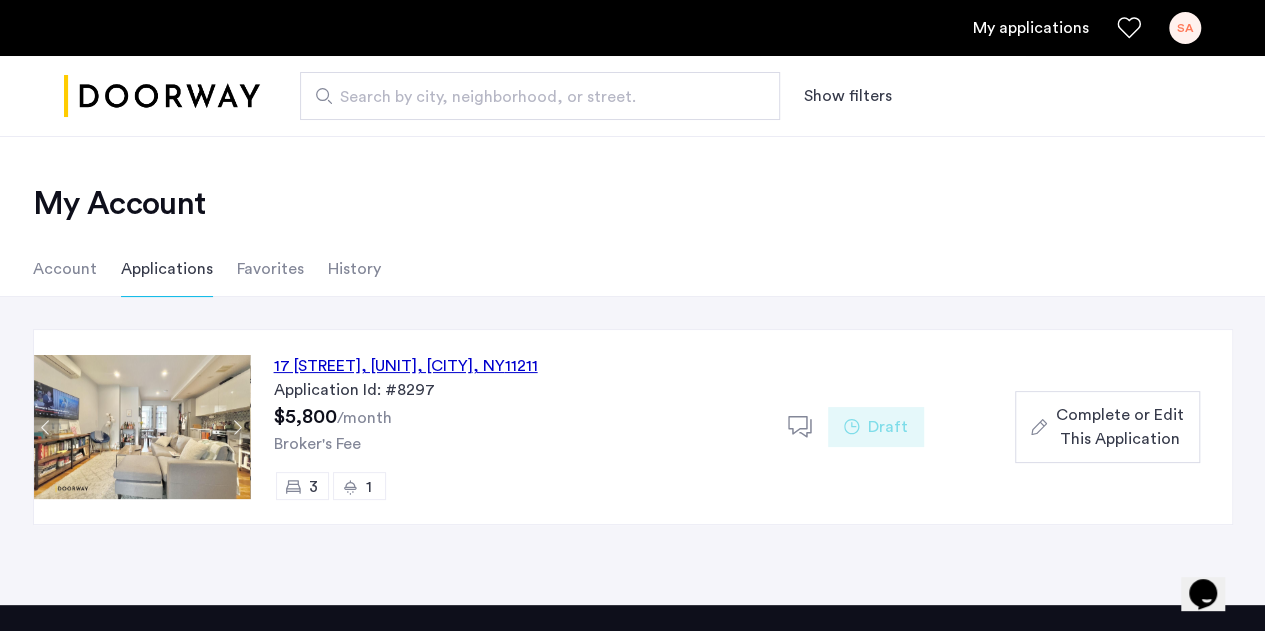 scroll, scrollTop: 9, scrollLeft: 0, axis: vertical 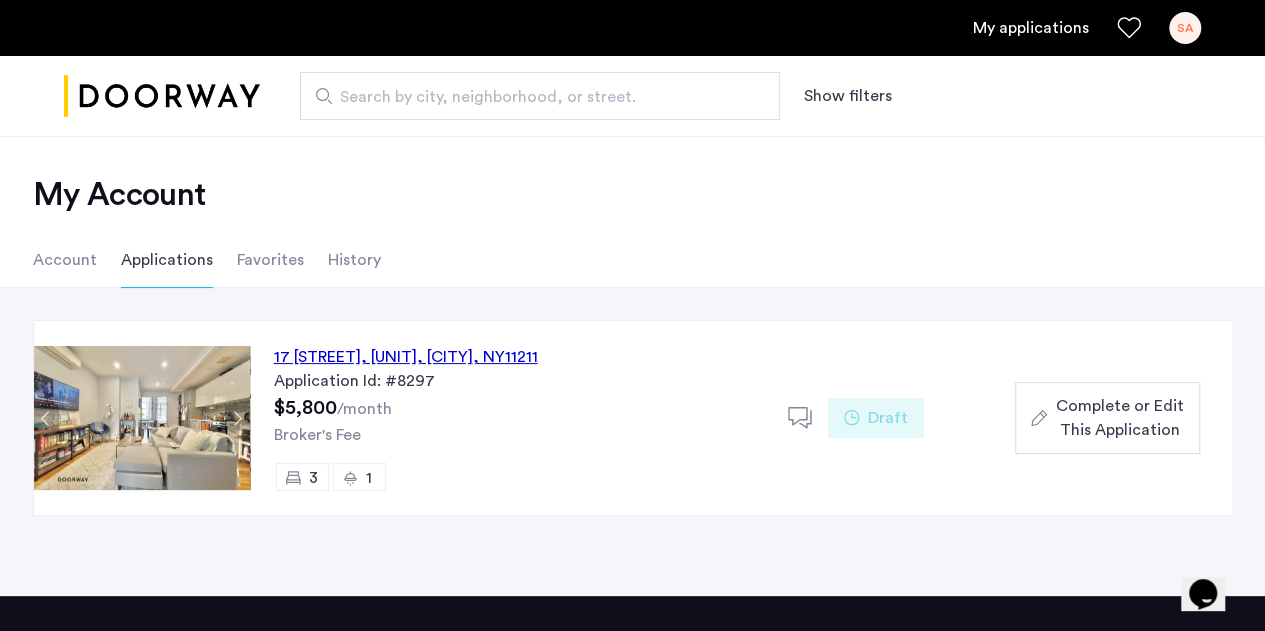 click on "Complete or Edit This Application" 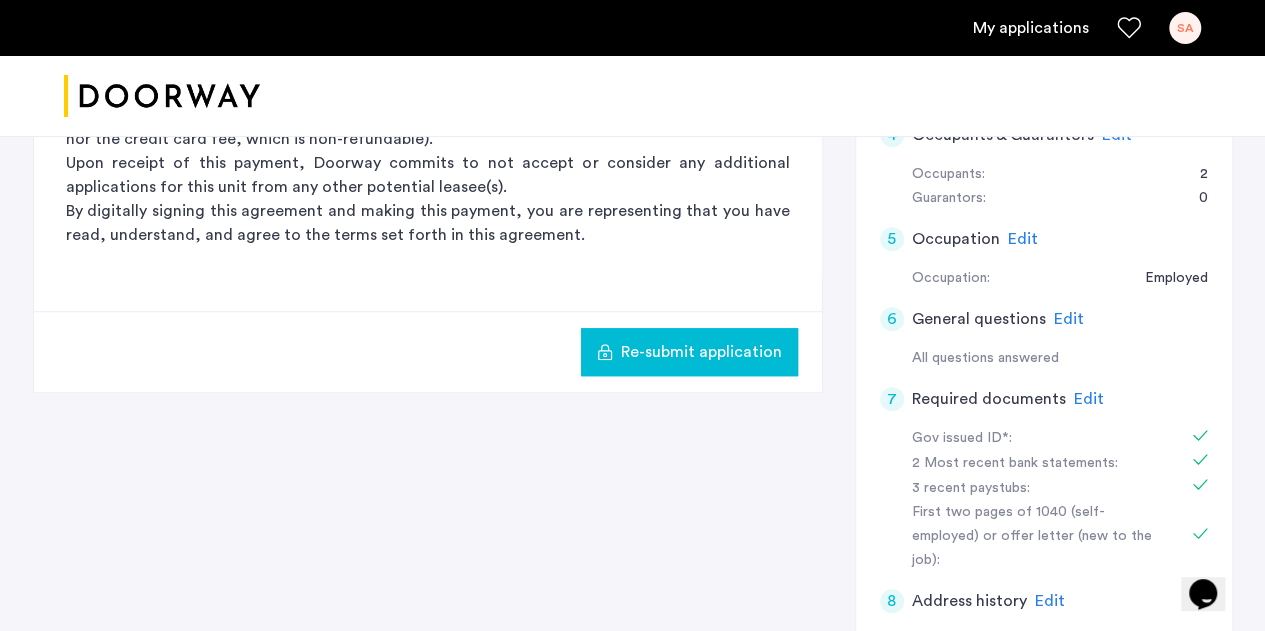 scroll, scrollTop: 625, scrollLeft: 0, axis: vertical 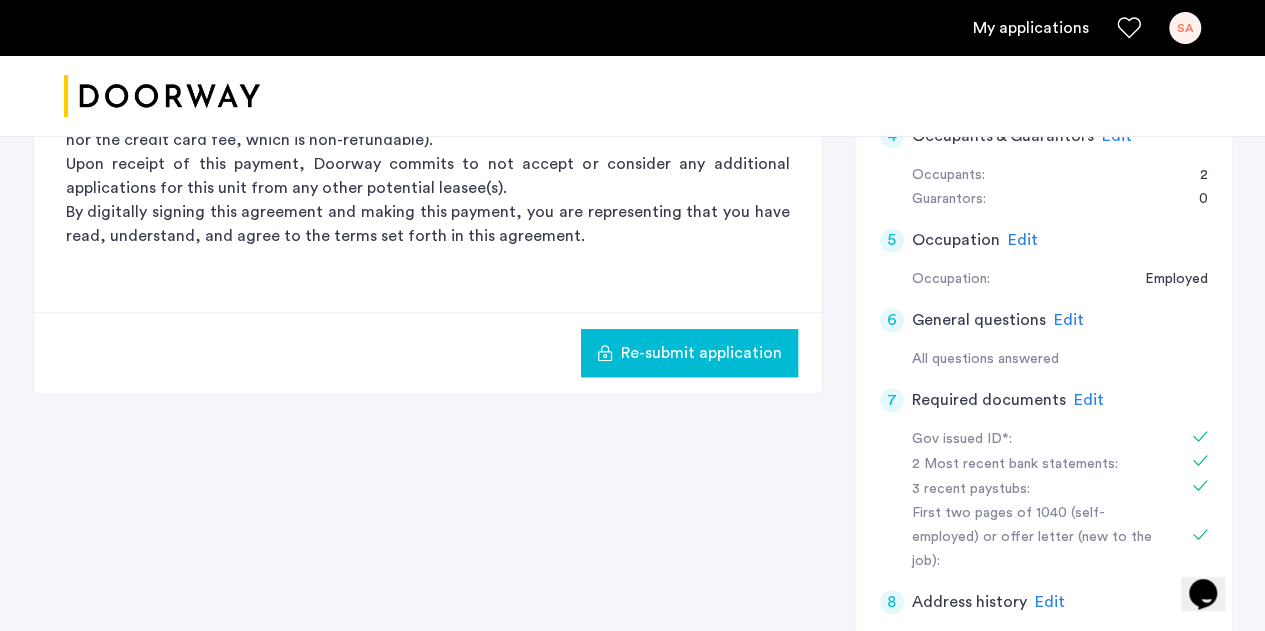 click on "Re-submit application" 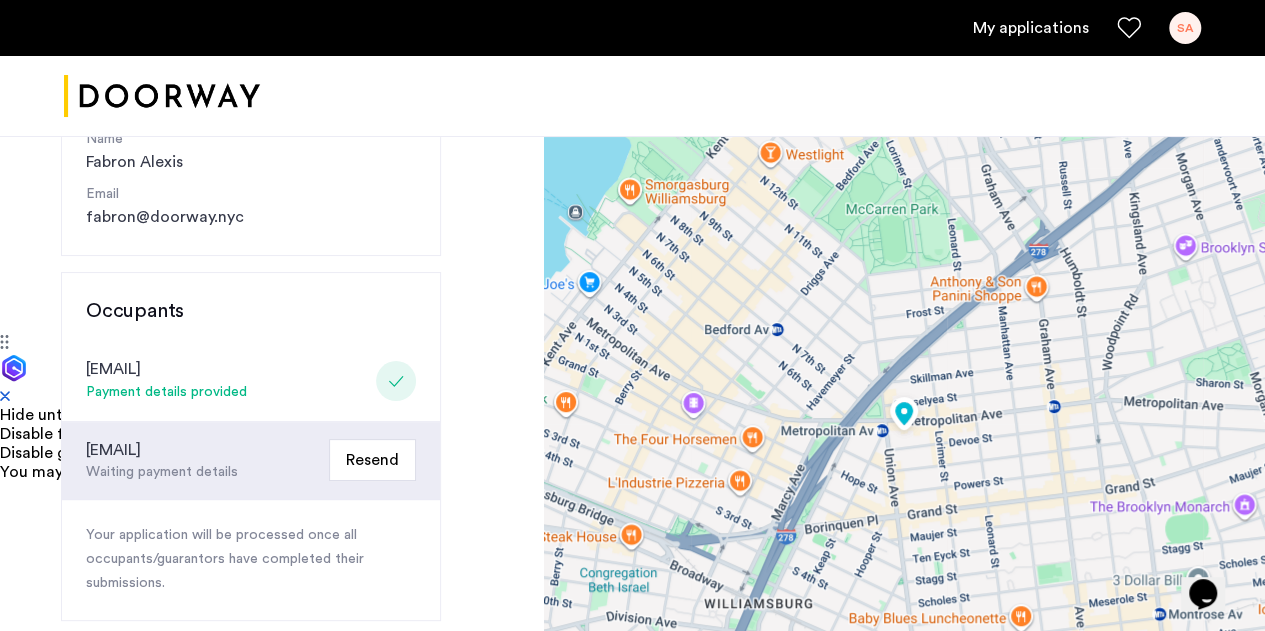 scroll, scrollTop: 297, scrollLeft: 0, axis: vertical 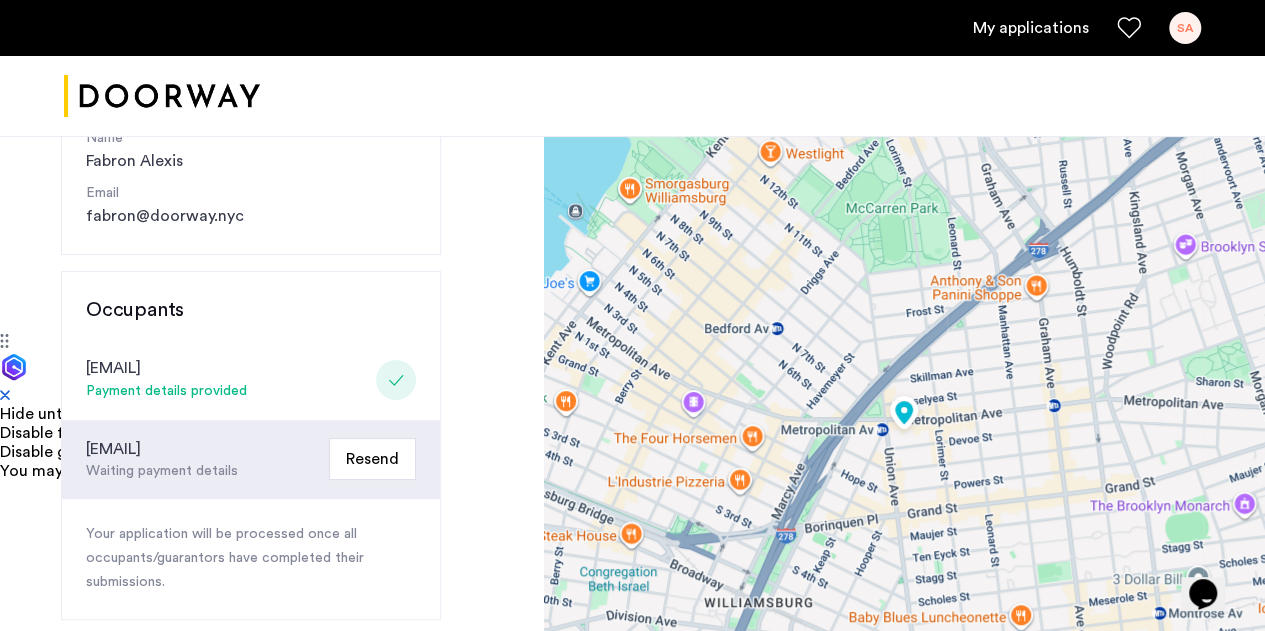 click on "Occupants" 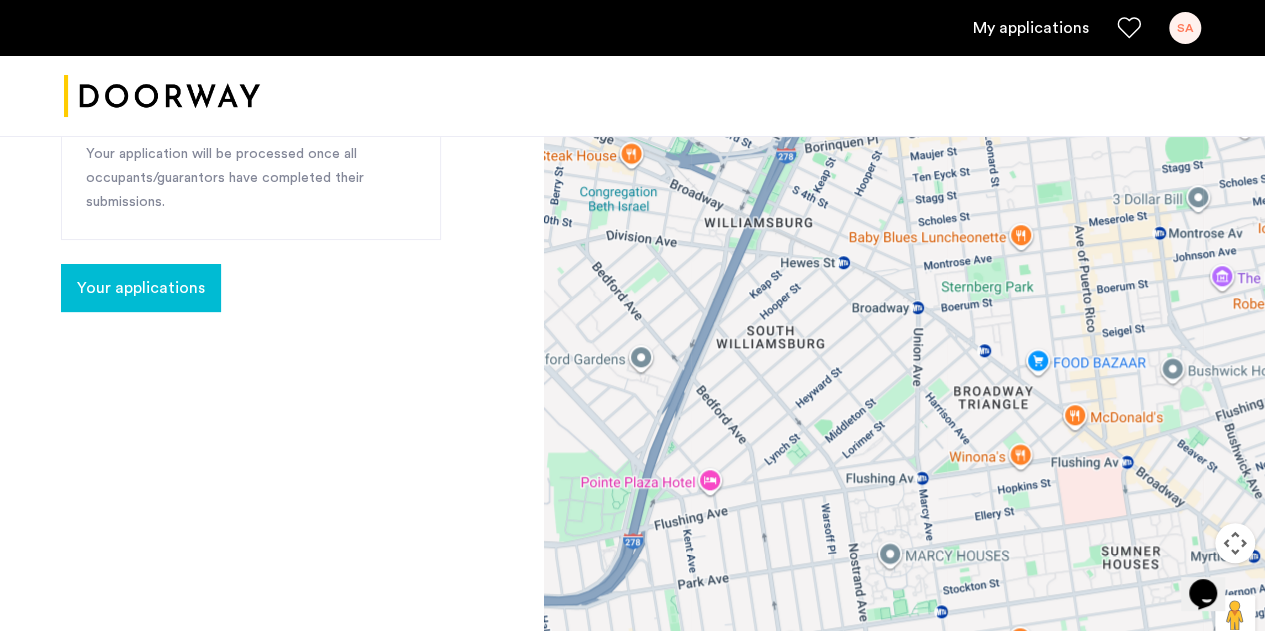 scroll, scrollTop: 679, scrollLeft: 0, axis: vertical 